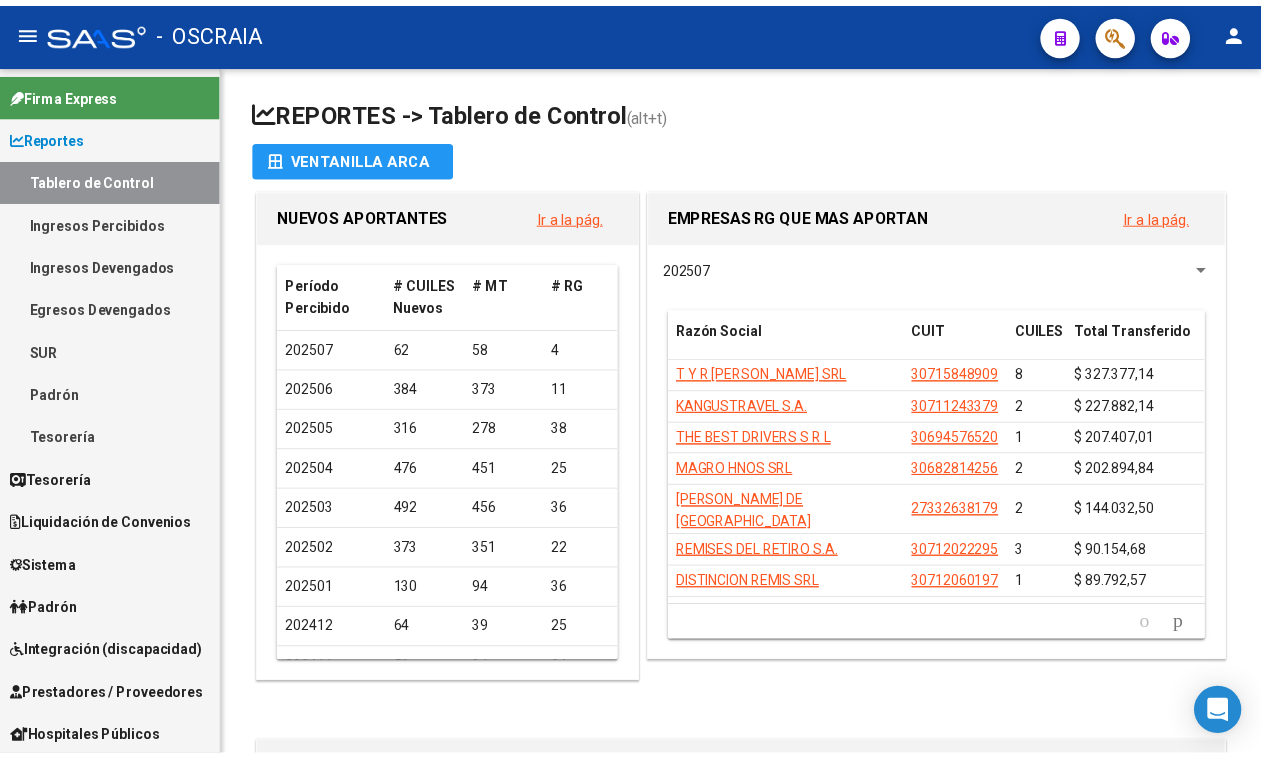 scroll, scrollTop: 0, scrollLeft: 0, axis: both 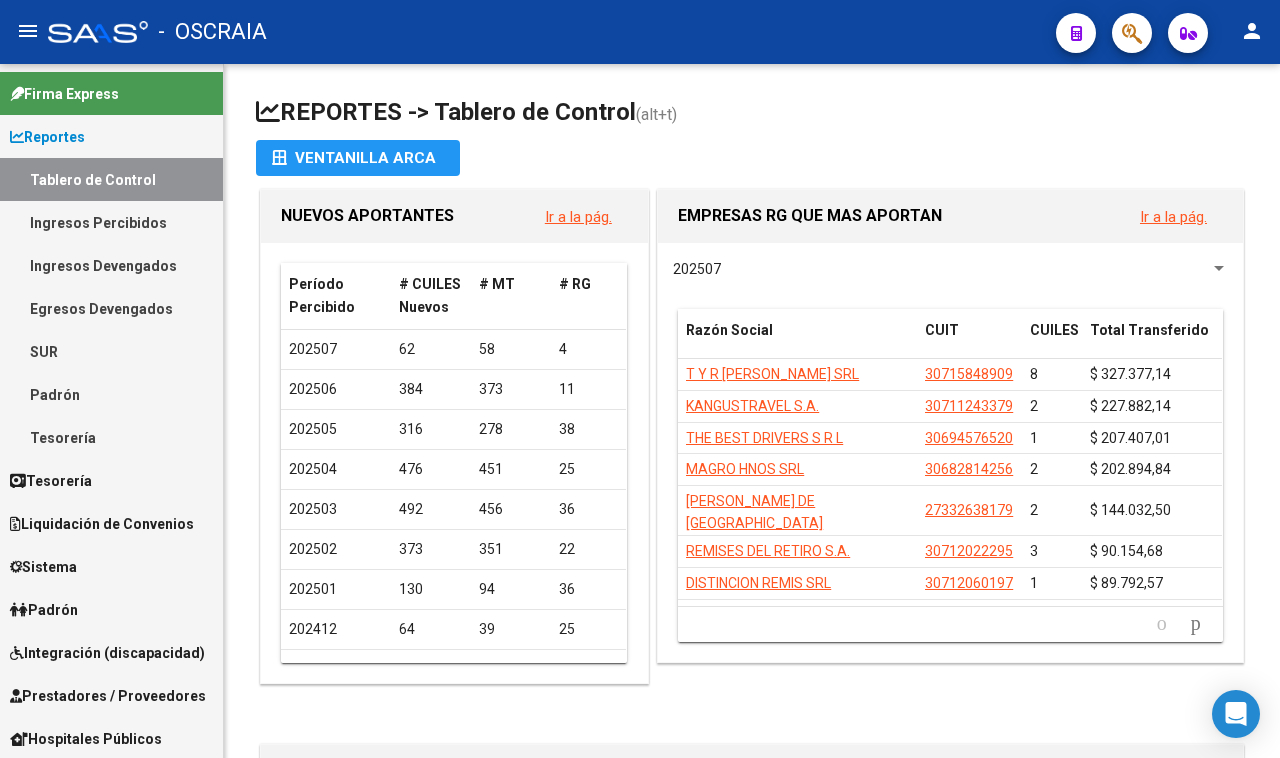 click 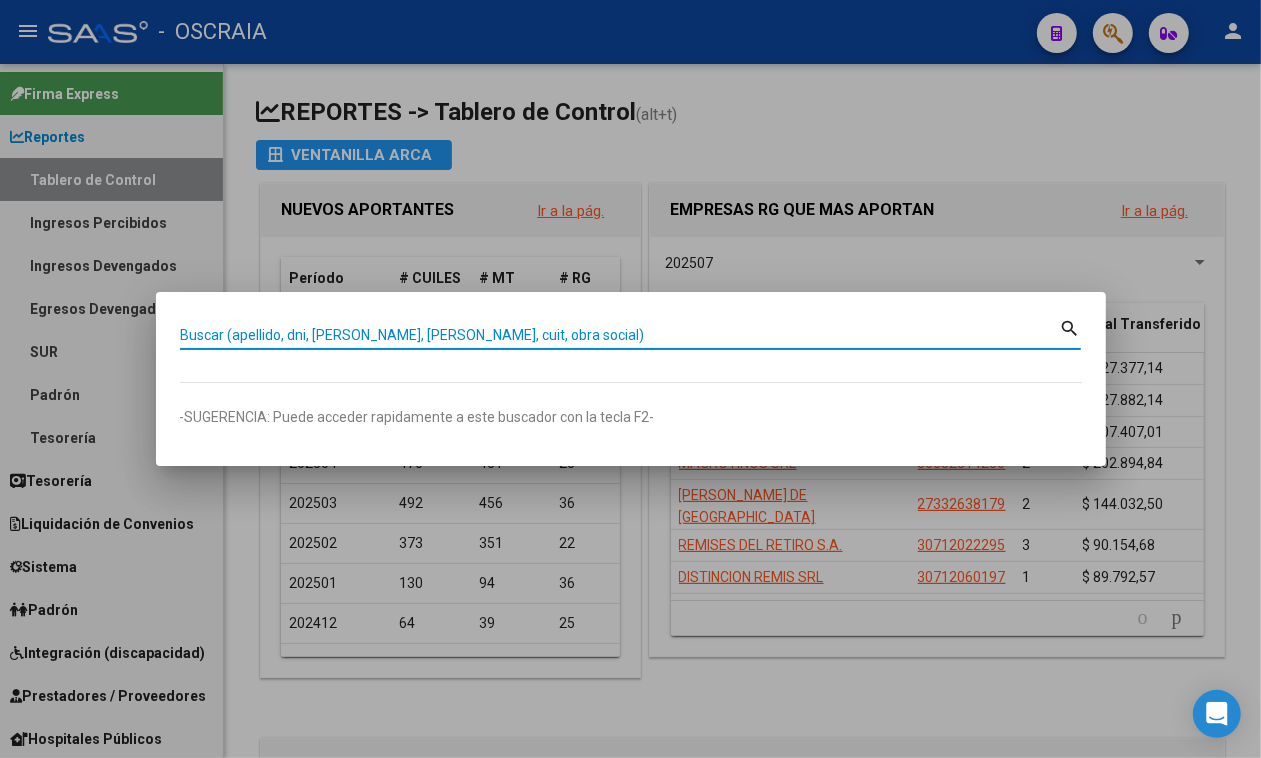 paste on "27305450931" 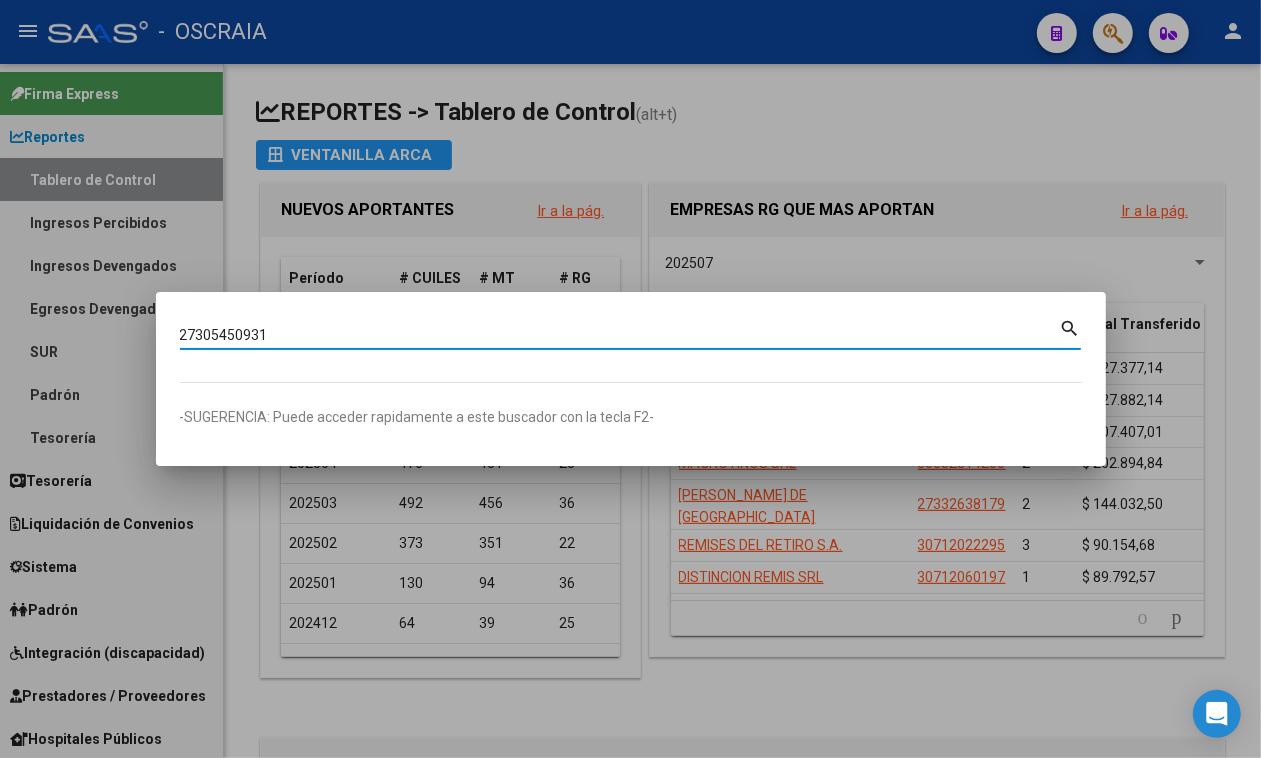 type on "27305450931" 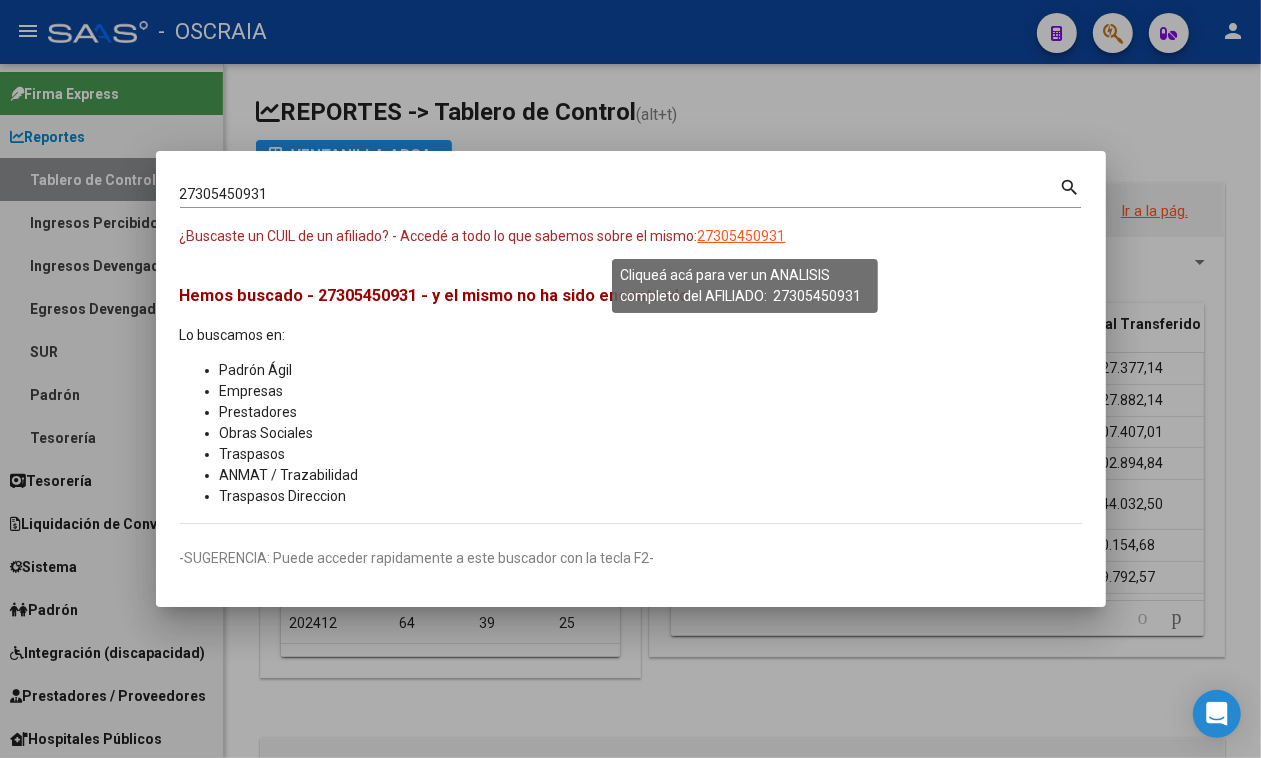 click on "27305450931" at bounding box center [742, 236] 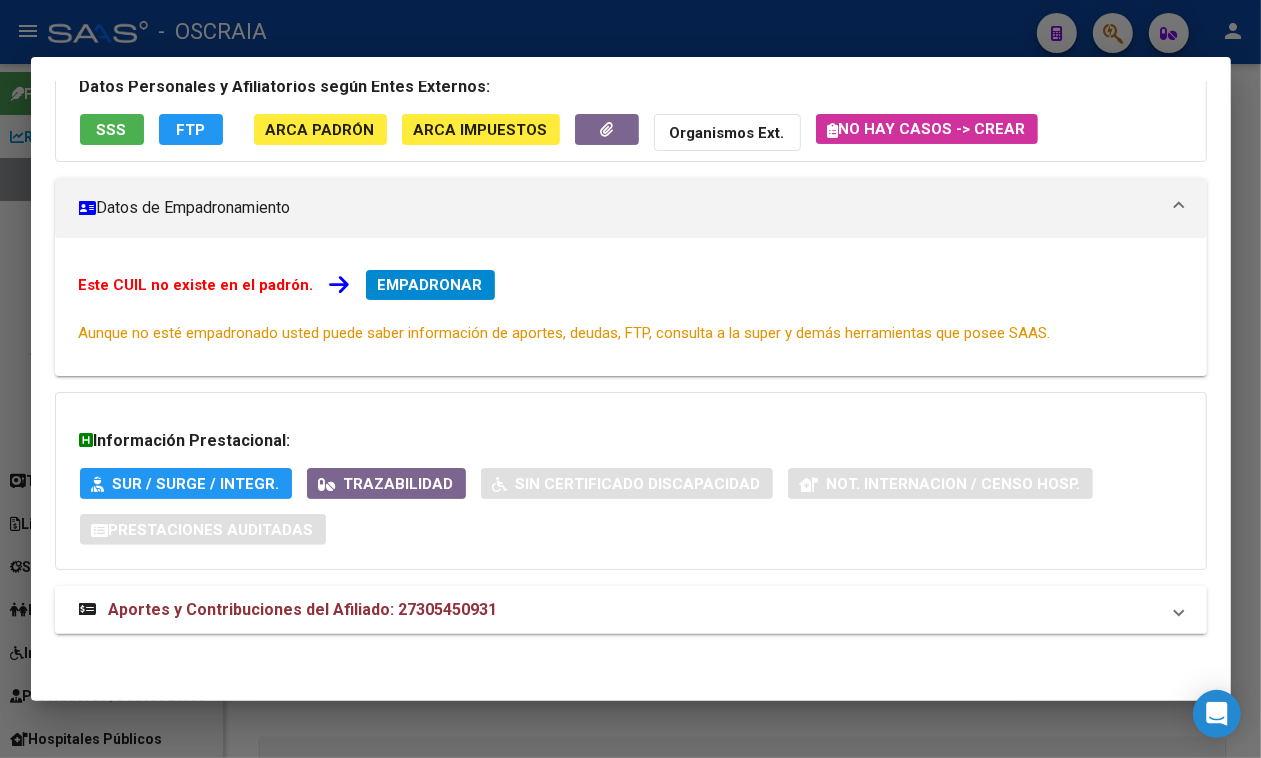 scroll, scrollTop: 188, scrollLeft: 0, axis: vertical 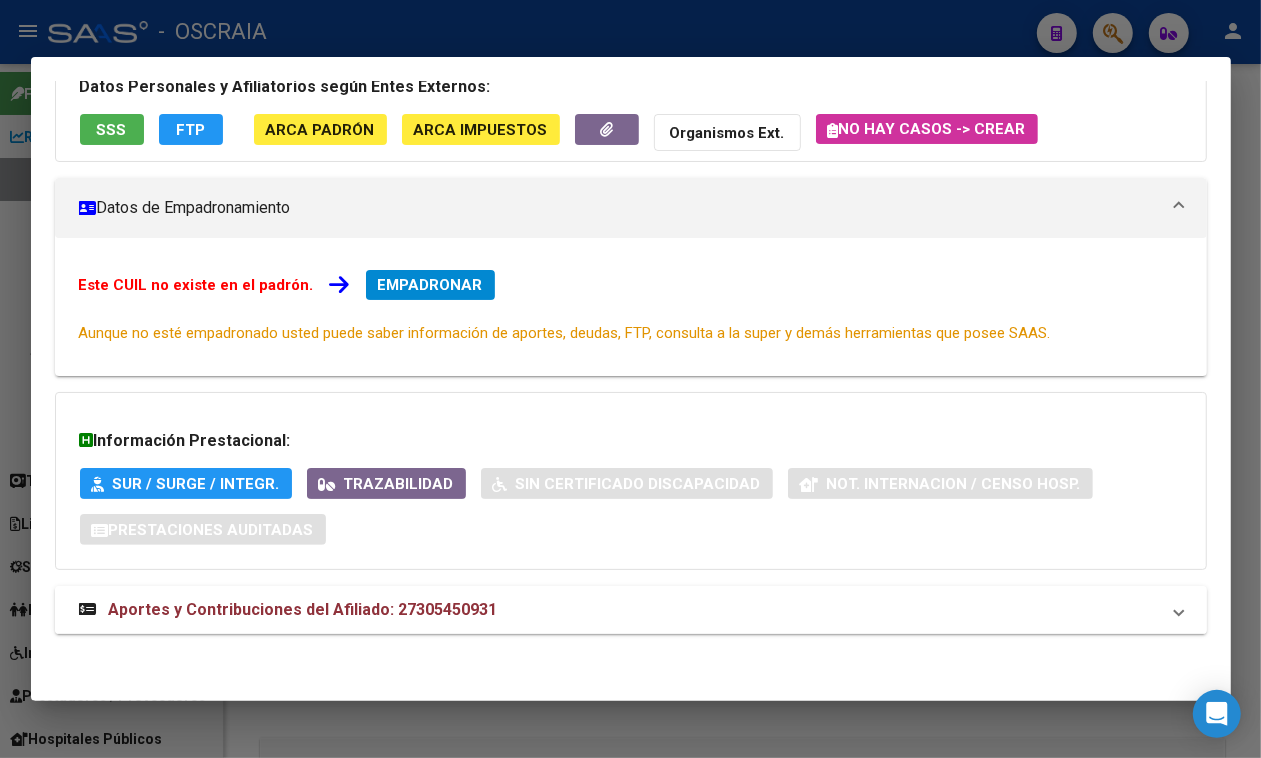 click on "Aportes y Contribuciones del Afiliado: 27305450931" at bounding box center (619, 610) 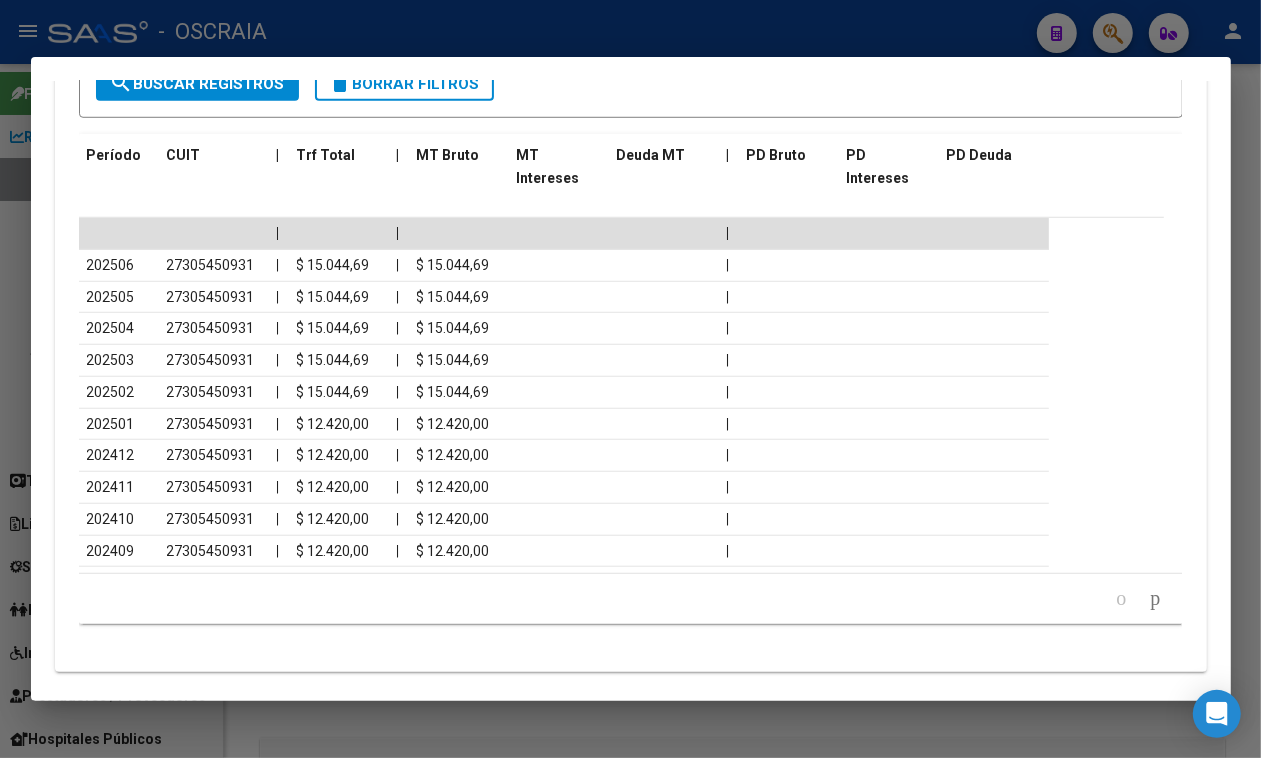 scroll, scrollTop: 1056, scrollLeft: 0, axis: vertical 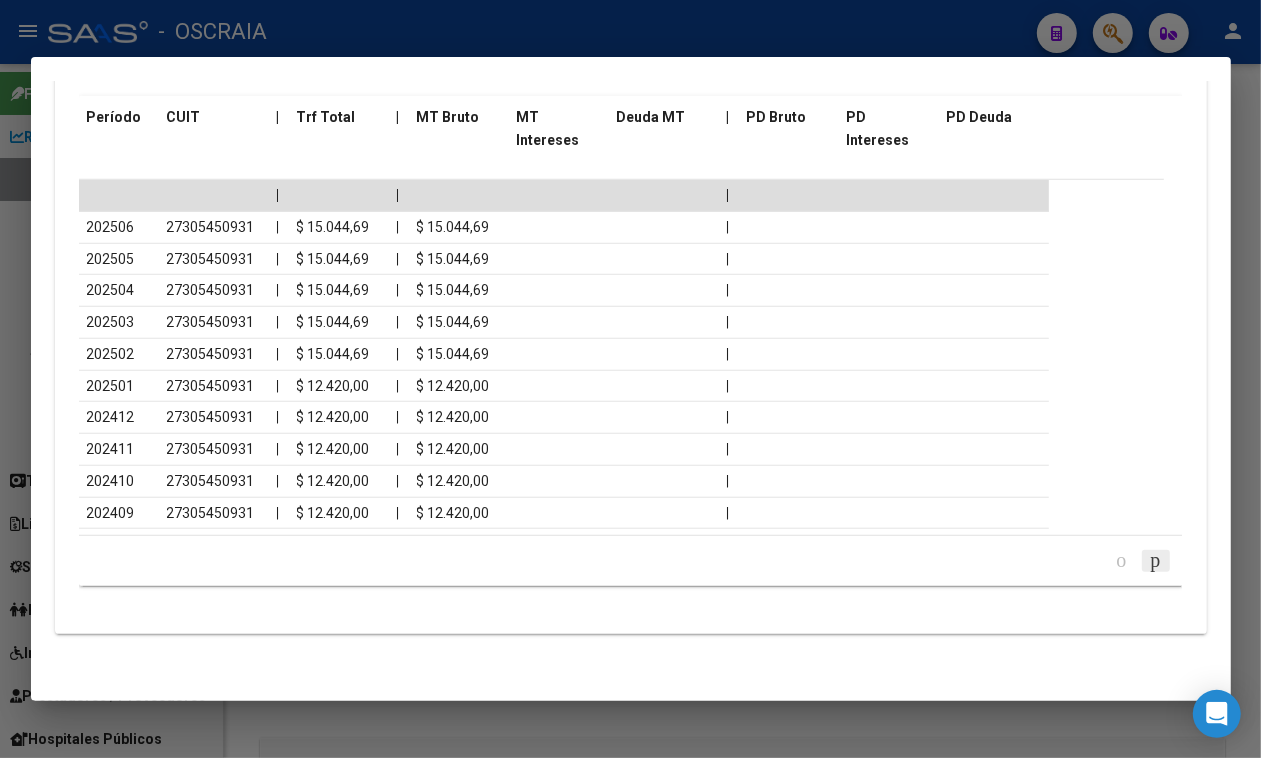 click 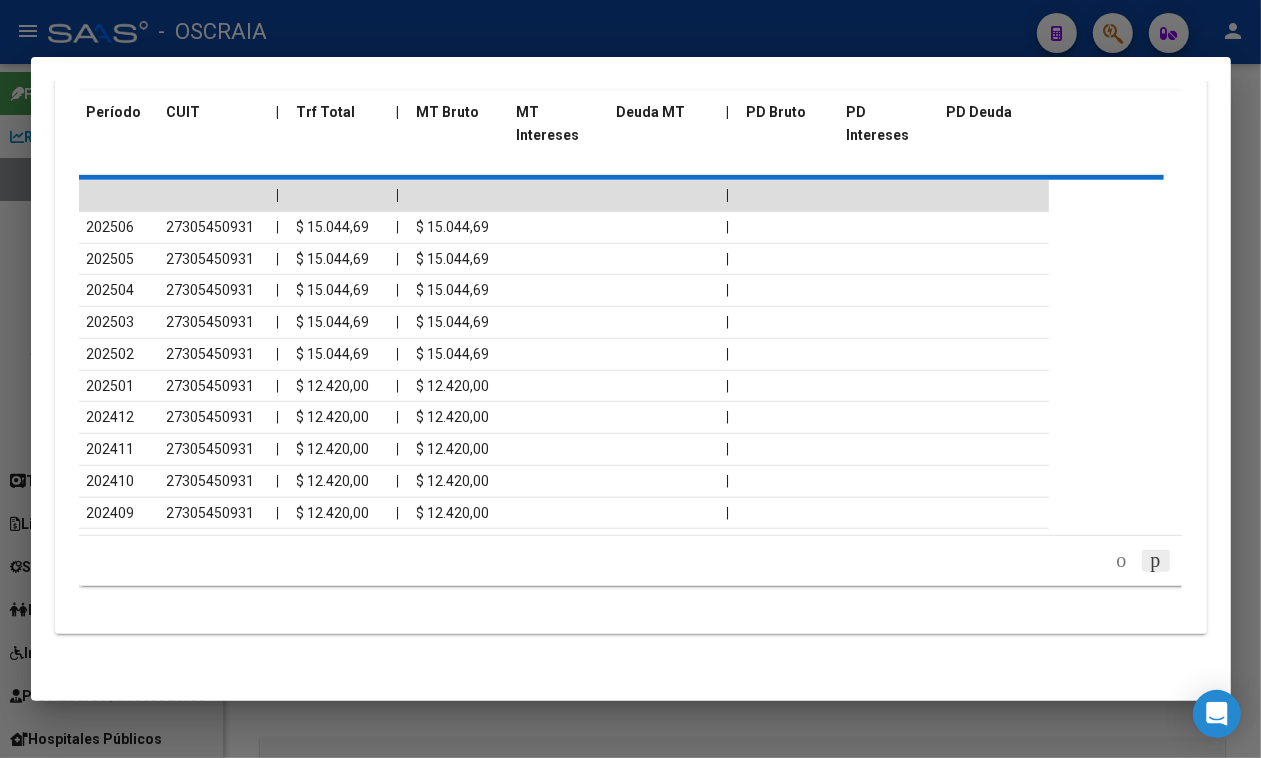 scroll, scrollTop: 777, scrollLeft: 0, axis: vertical 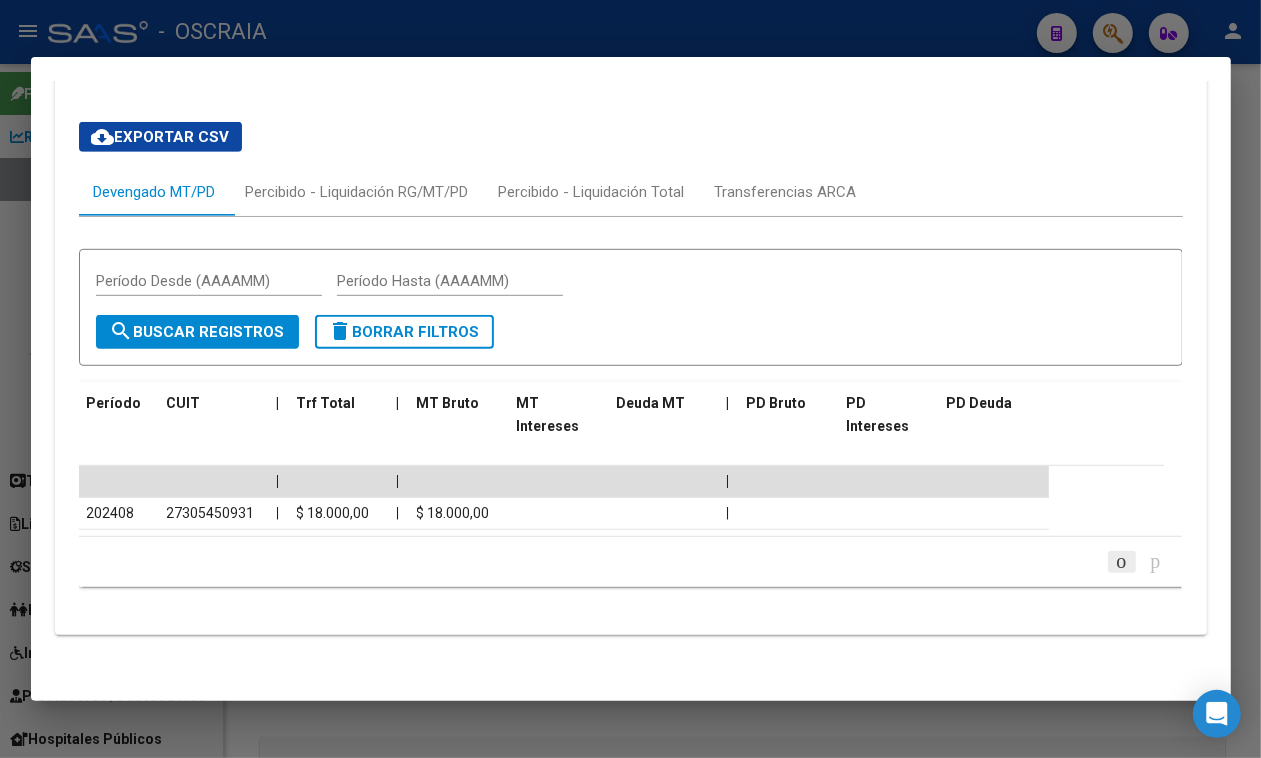 click 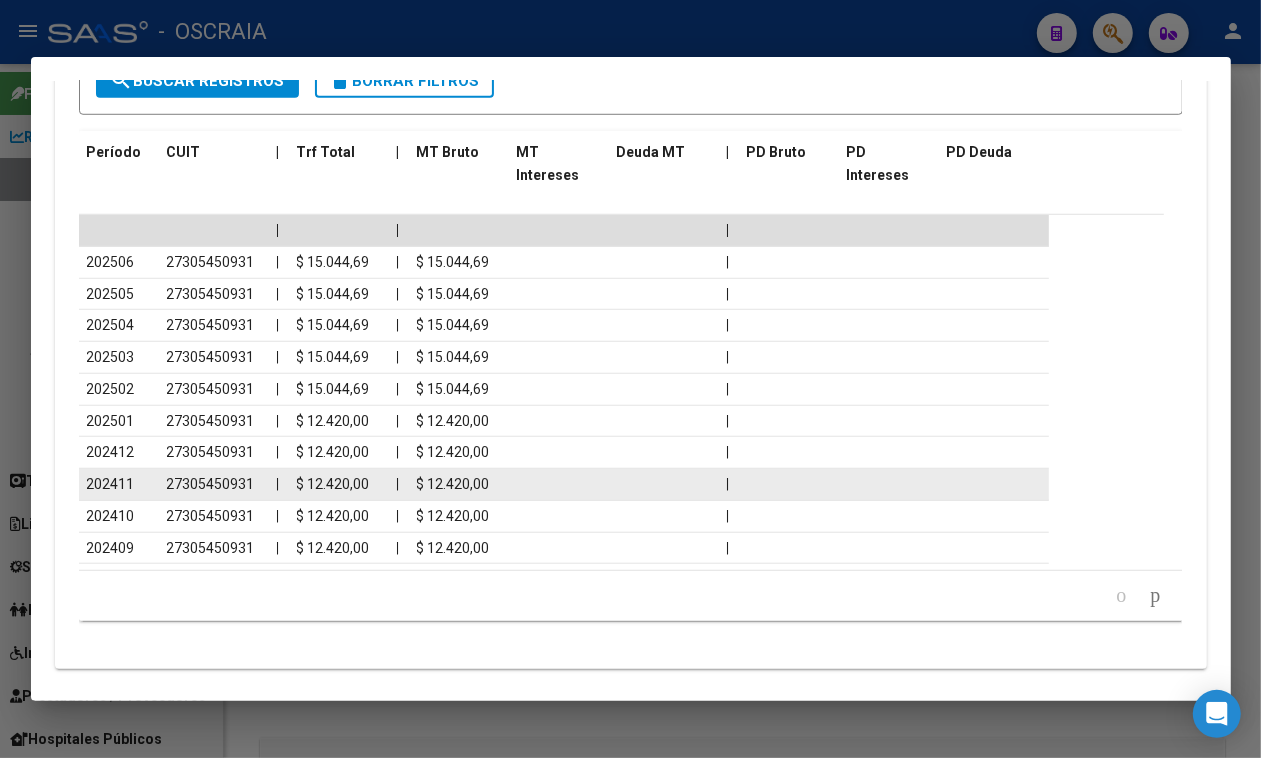 scroll, scrollTop: 1027, scrollLeft: 0, axis: vertical 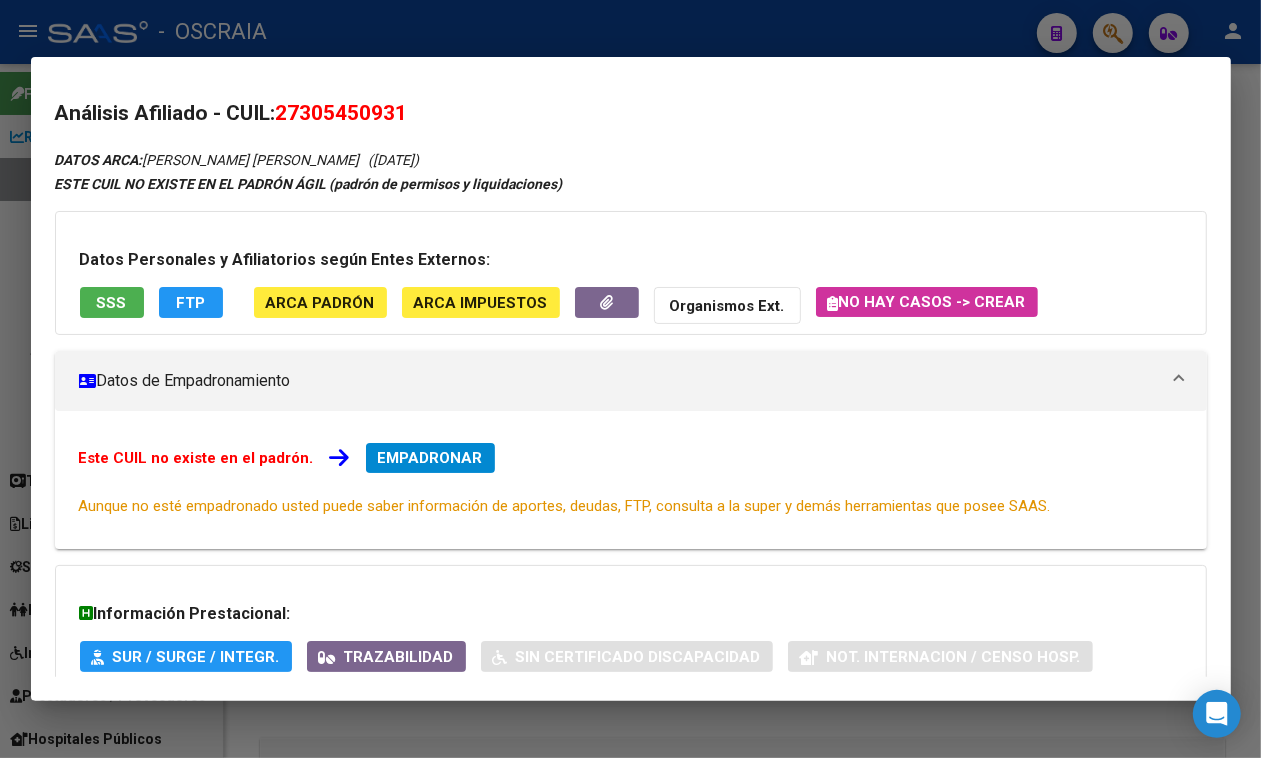 drag, startPoint x: 147, startPoint y: 155, endPoint x: 462, endPoint y: 142, distance: 315.26813 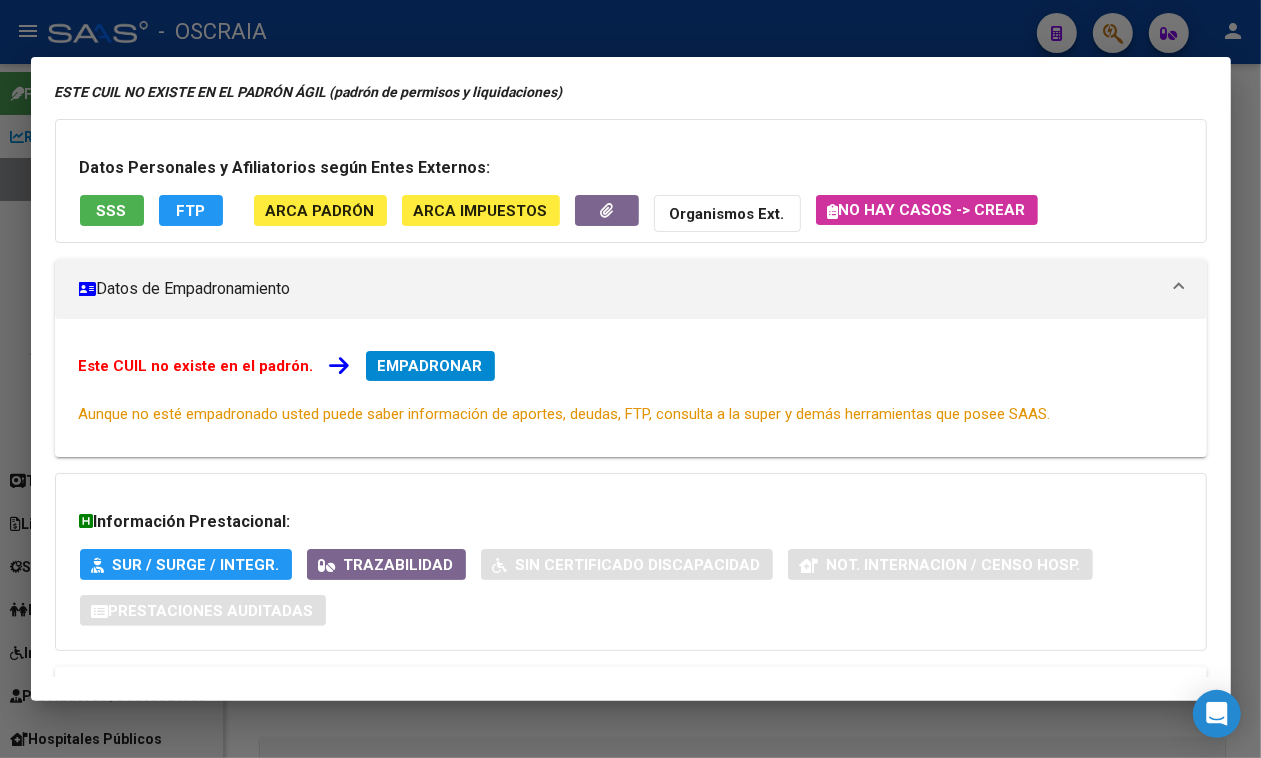 scroll, scrollTop: 125, scrollLeft: 0, axis: vertical 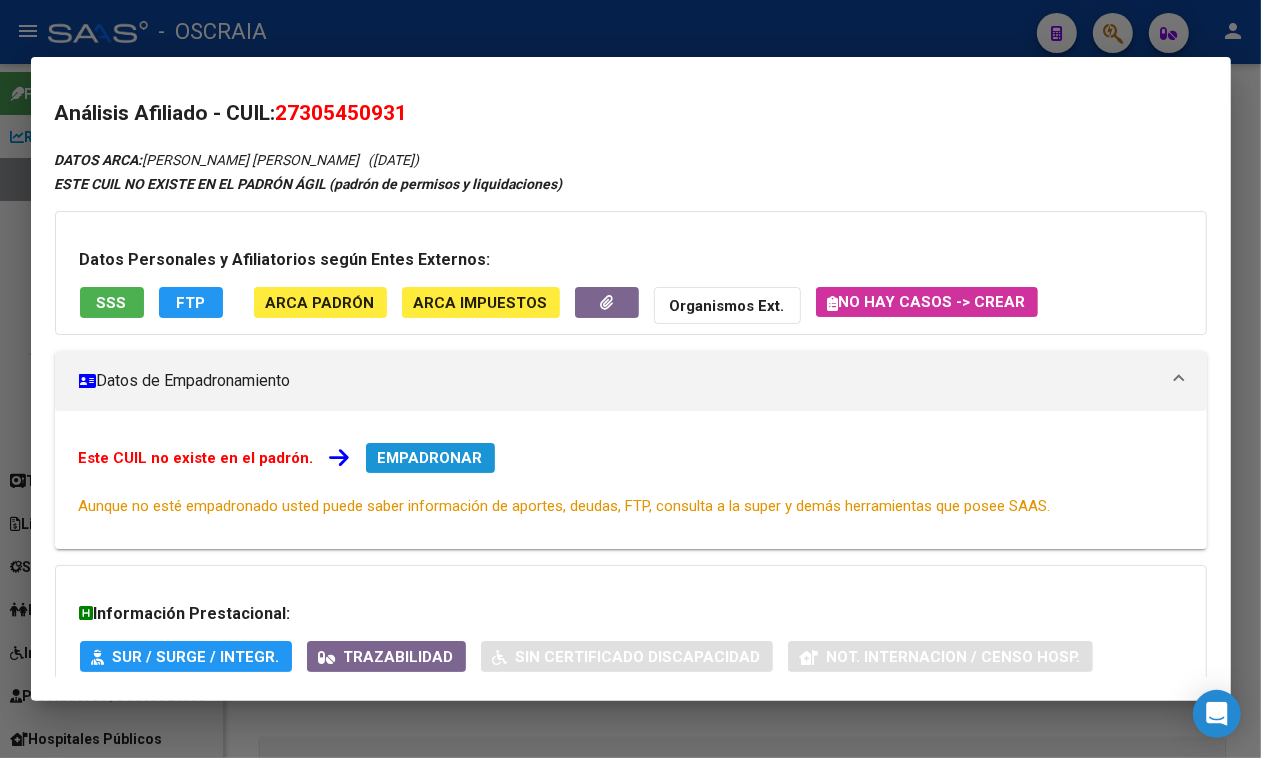 click on "EMPADRONAR" at bounding box center (430, 458) 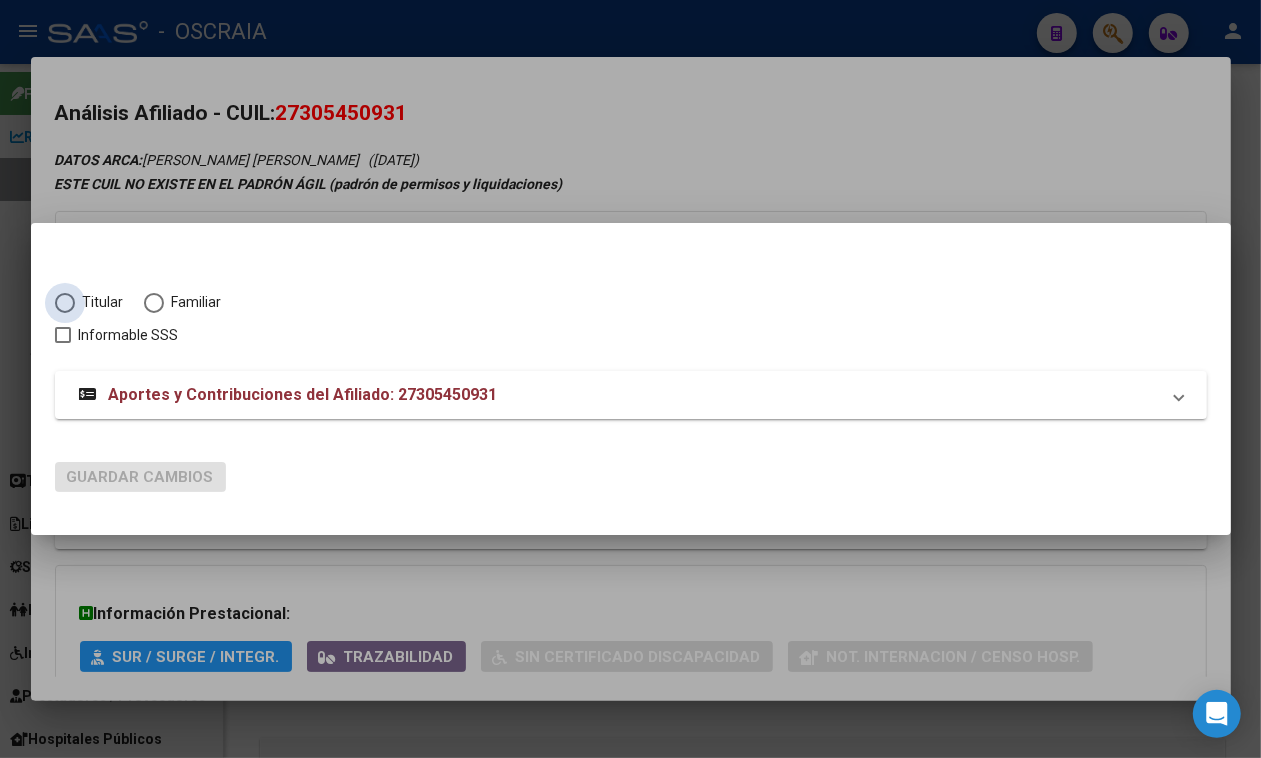 click on "Titular" at bounding box center (99, 302) 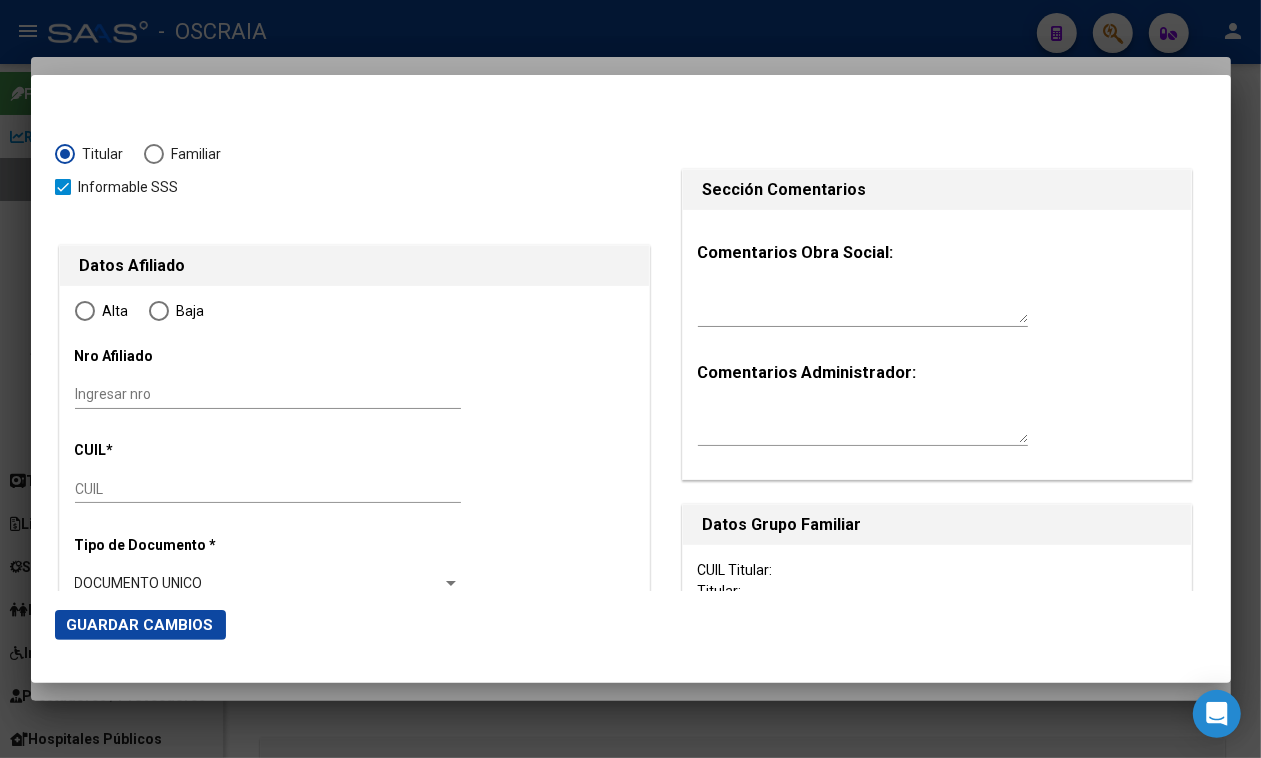 type on "27-30545093-1" 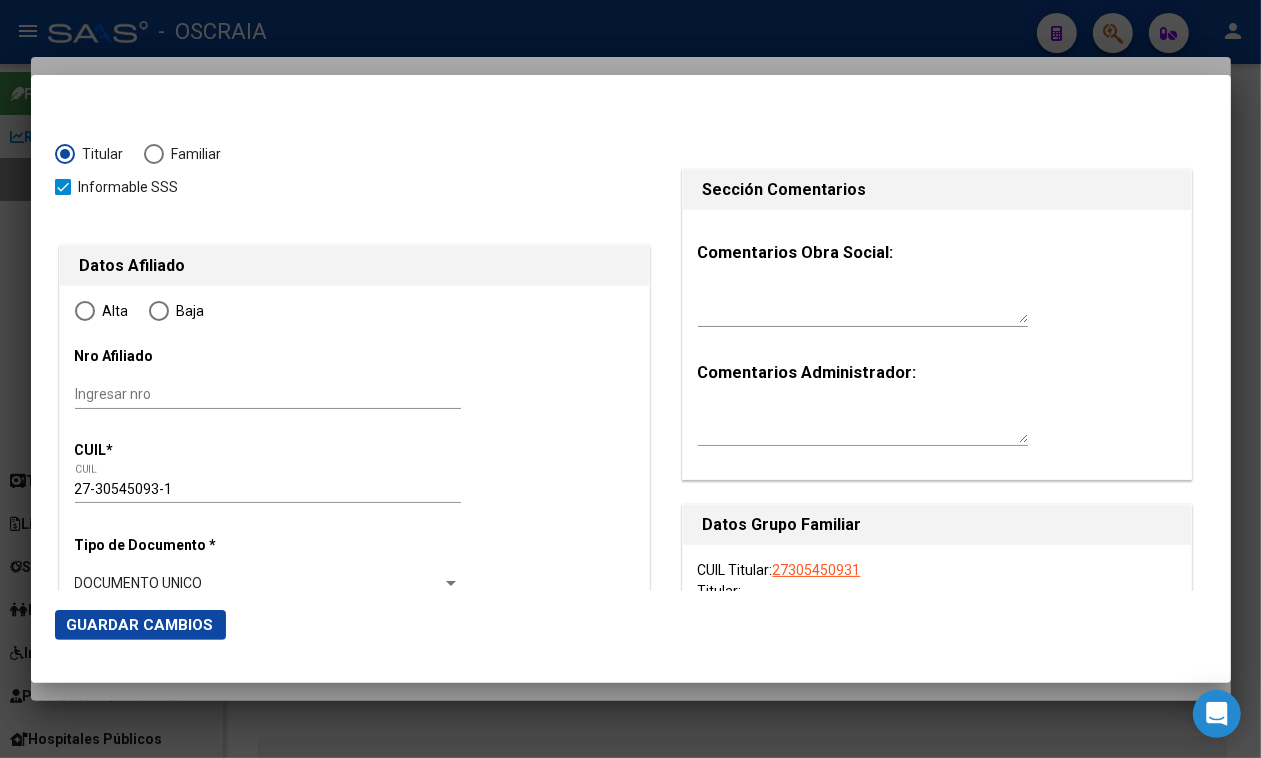 radio on "true" 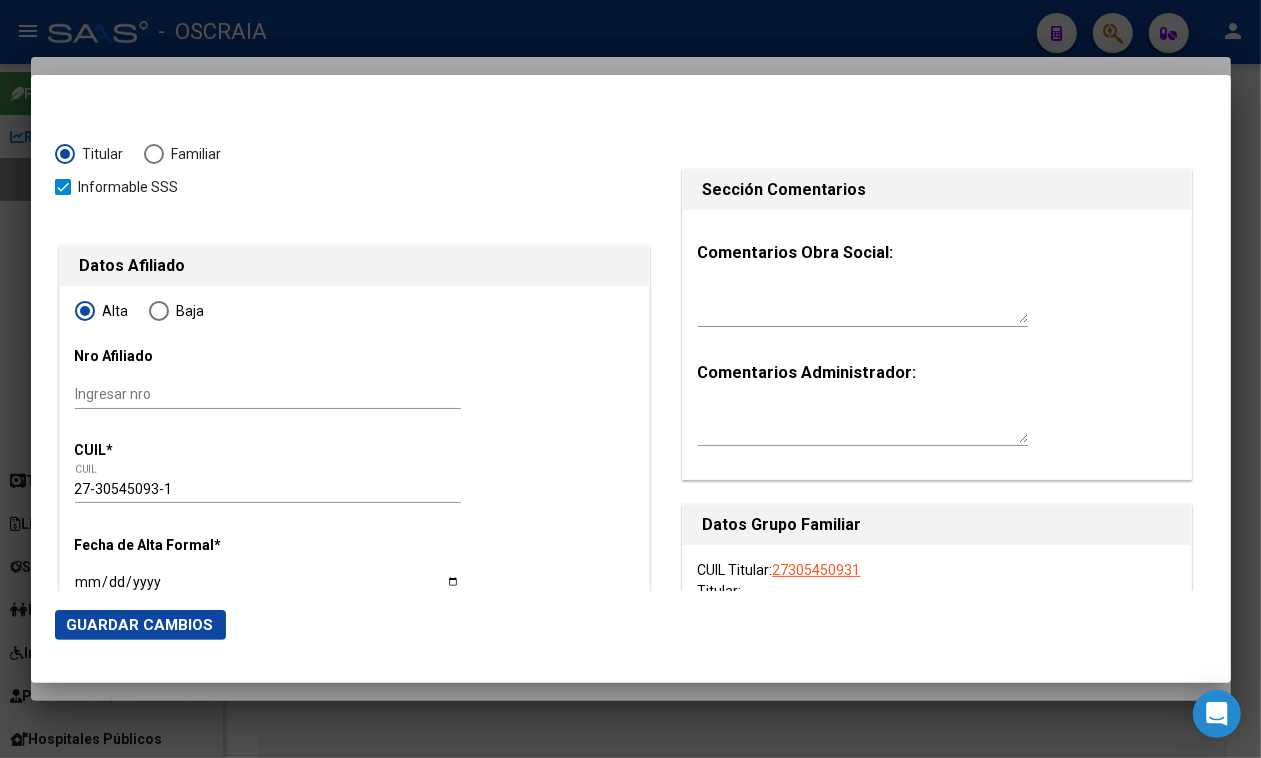 type on "30545093" 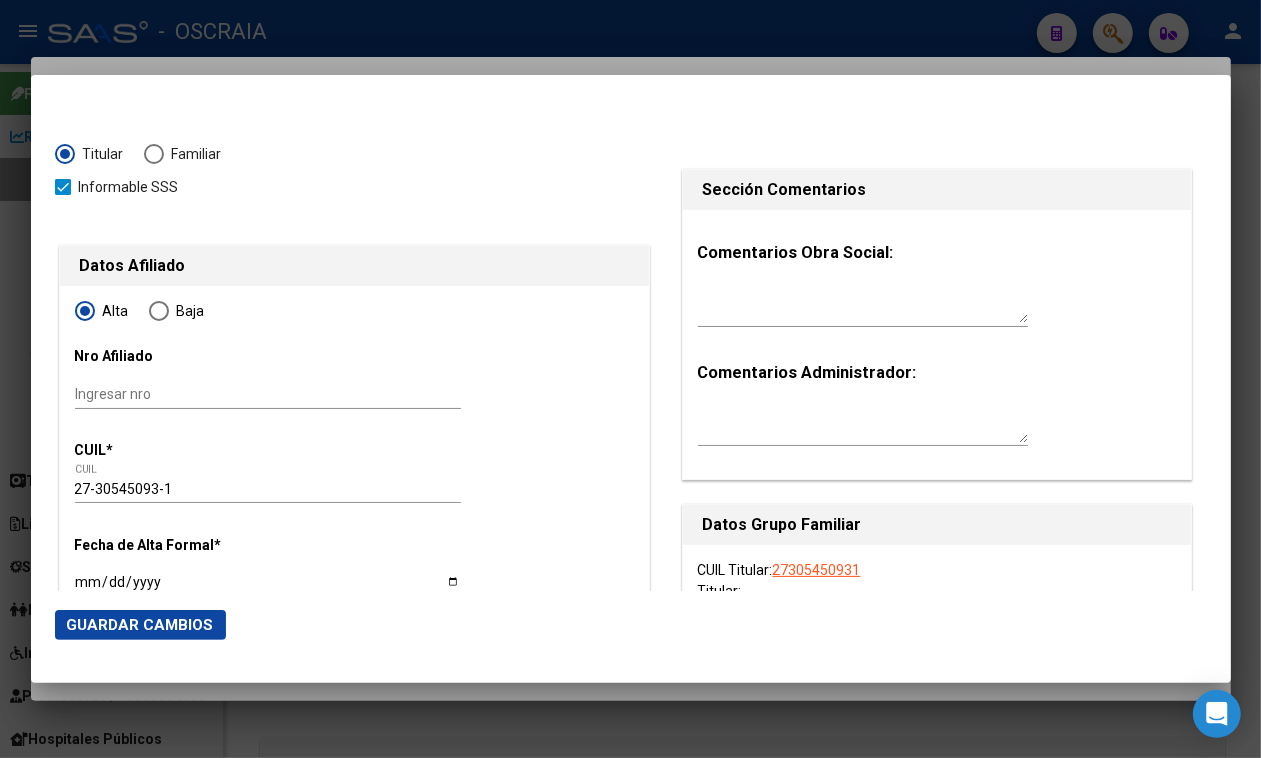 type on "[PERSON_NAME]" 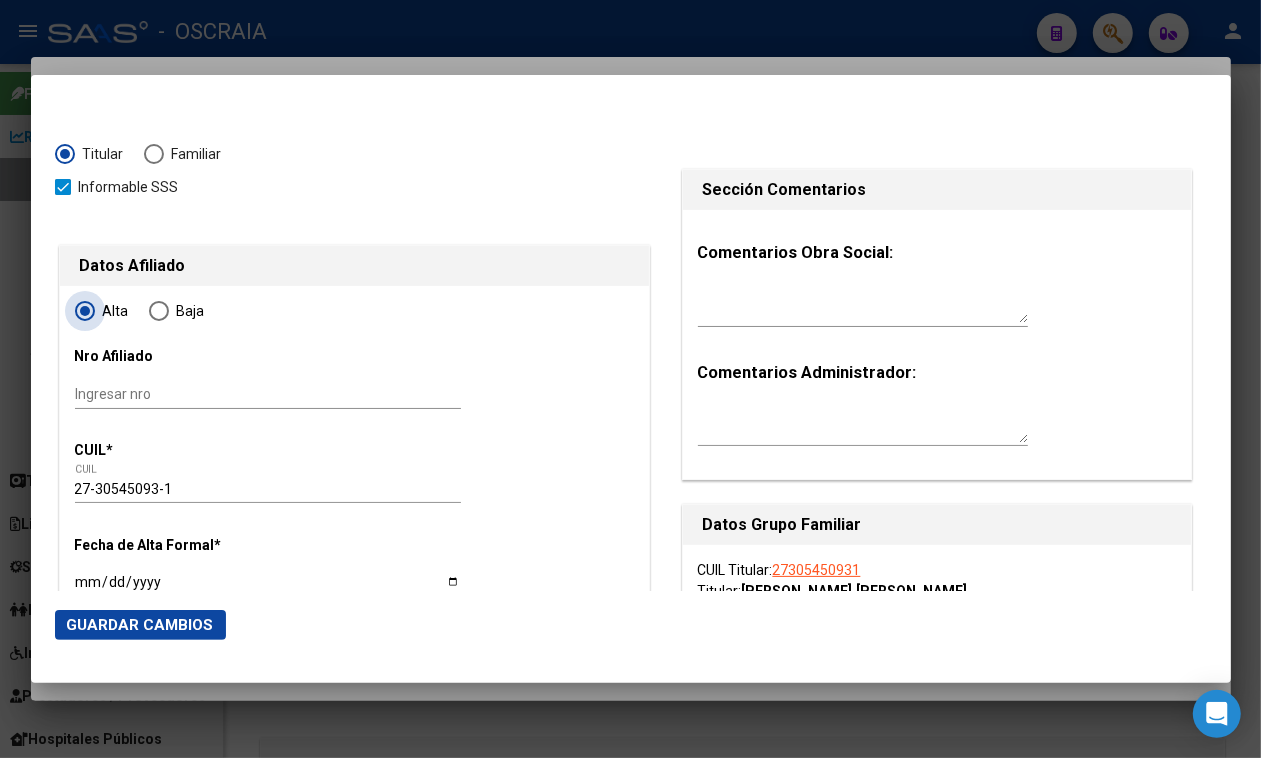 click at bounding box center [85, 311] 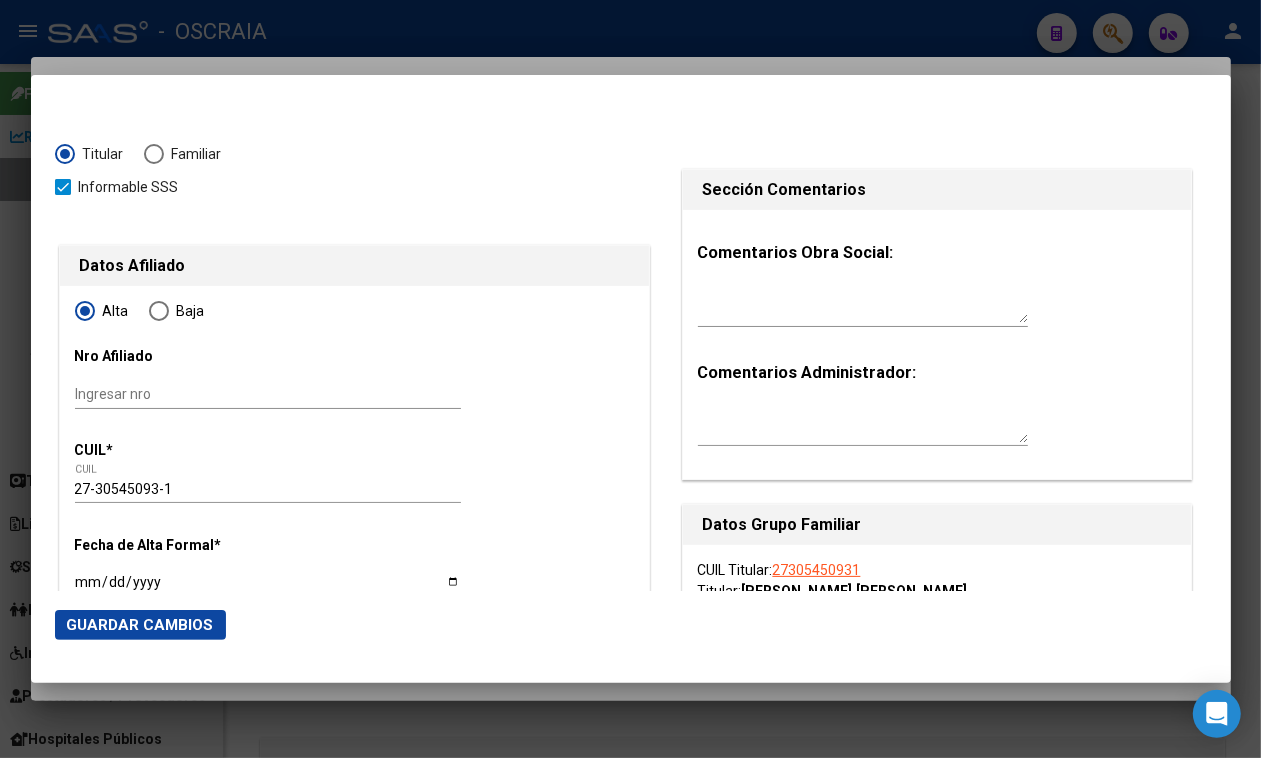 scroll, scrollTop: 125, scrollLeft: 0, axis: vertical 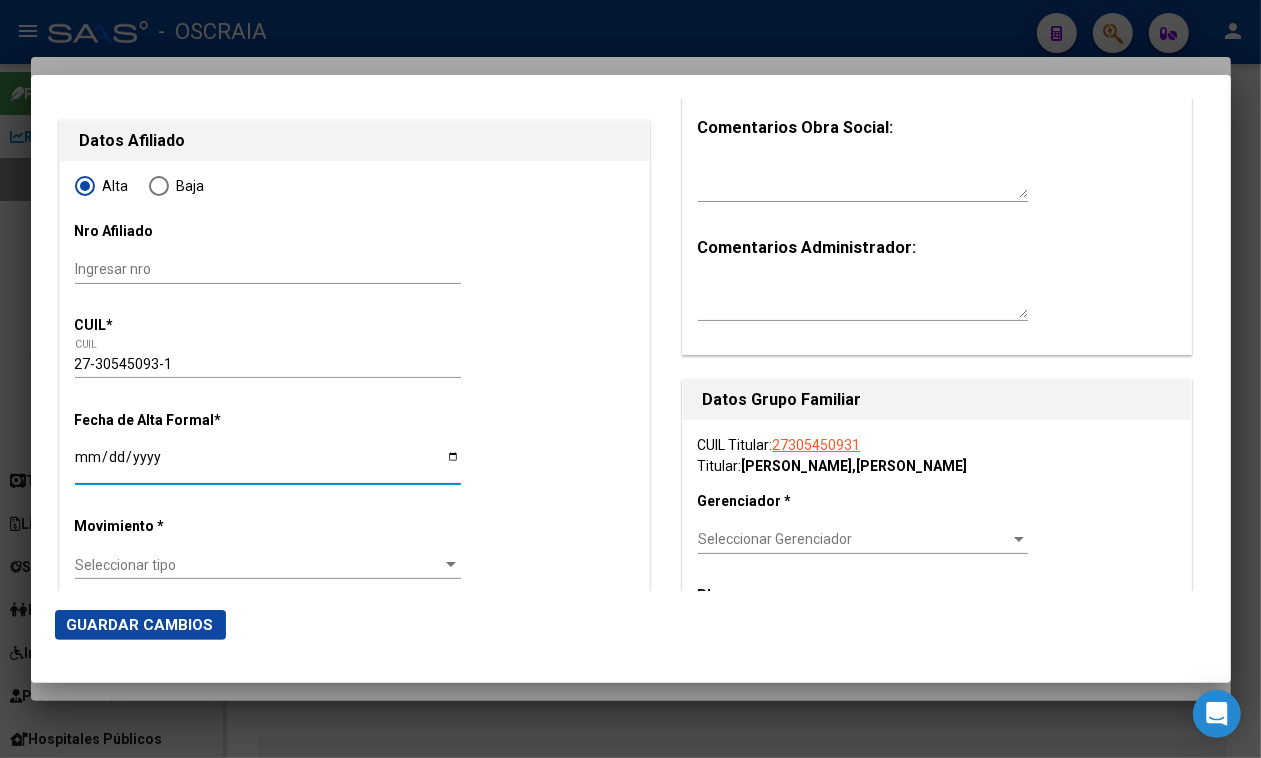 click on "Ingresar fecha" at bounding box center (268, 464) 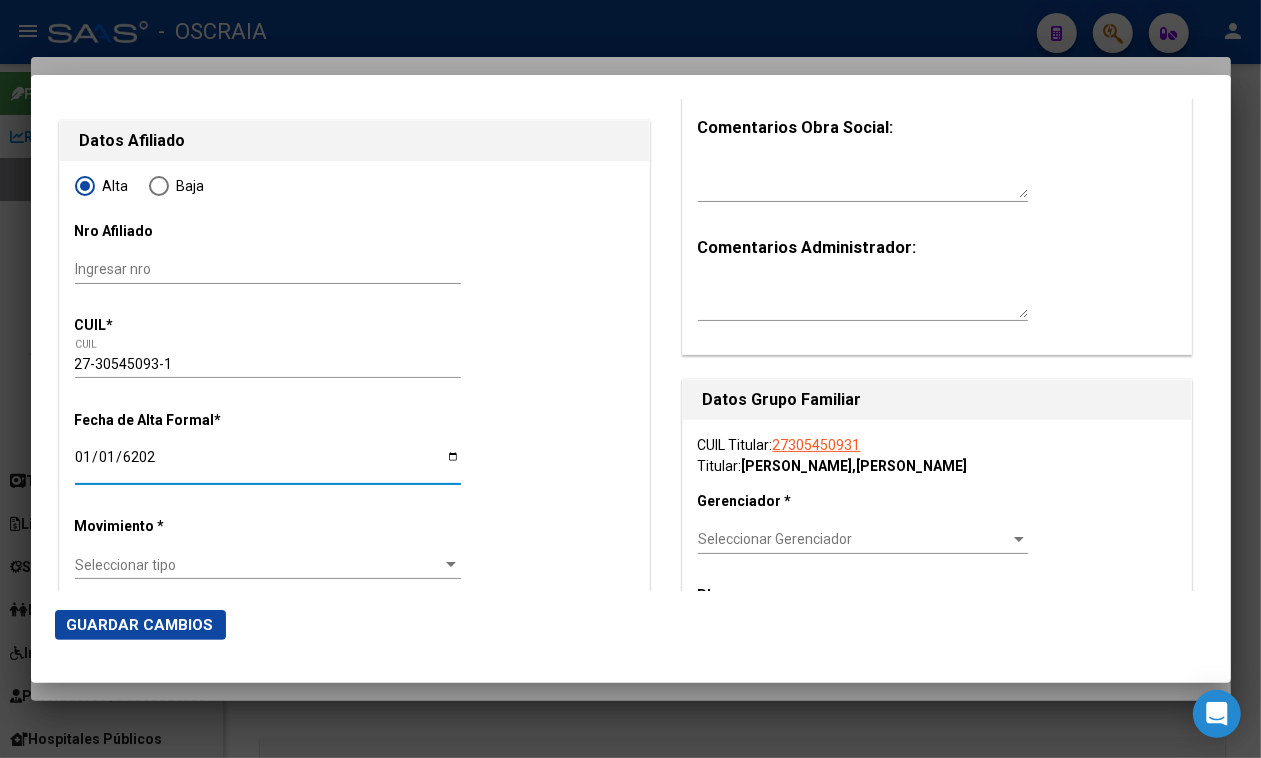type on "[DATE]" 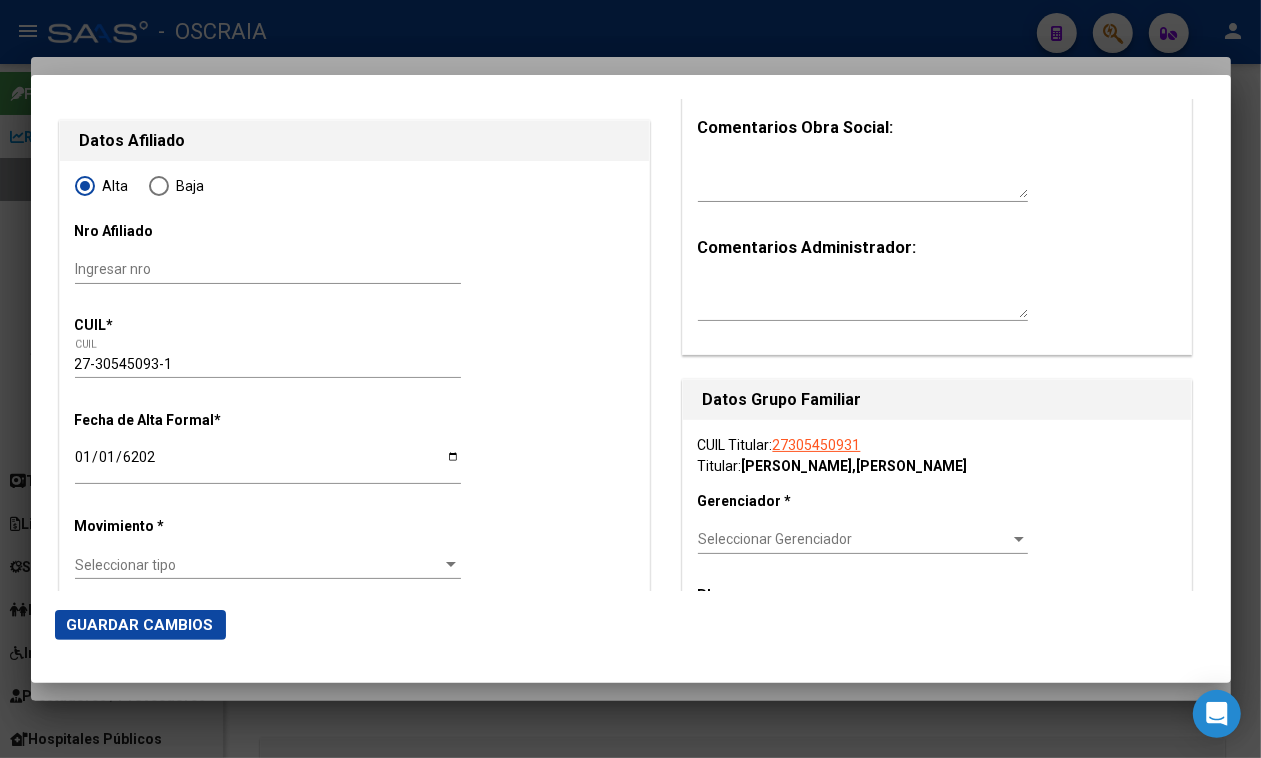 click on "Seleccionar tipo" at bounding box center (259, 565) 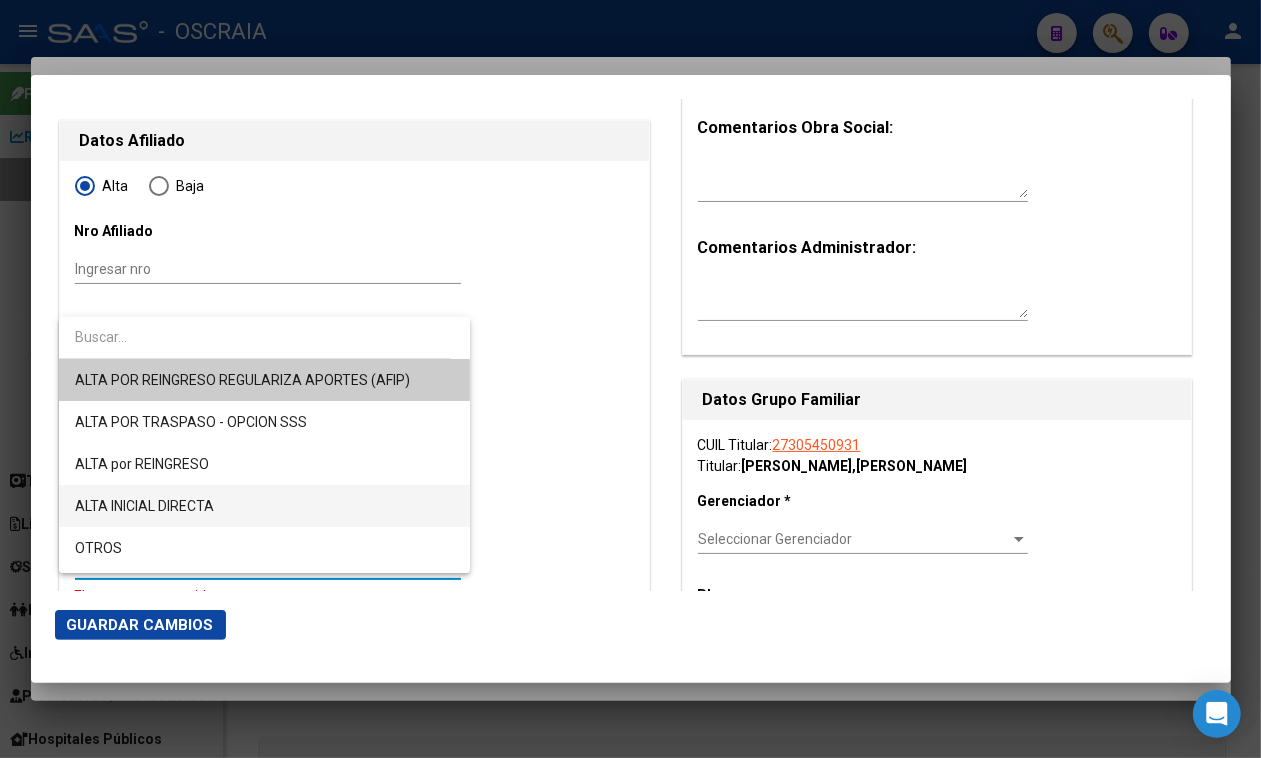 click on "ALTA INICIAL DIRECTA" at bounding box center [264, 506] 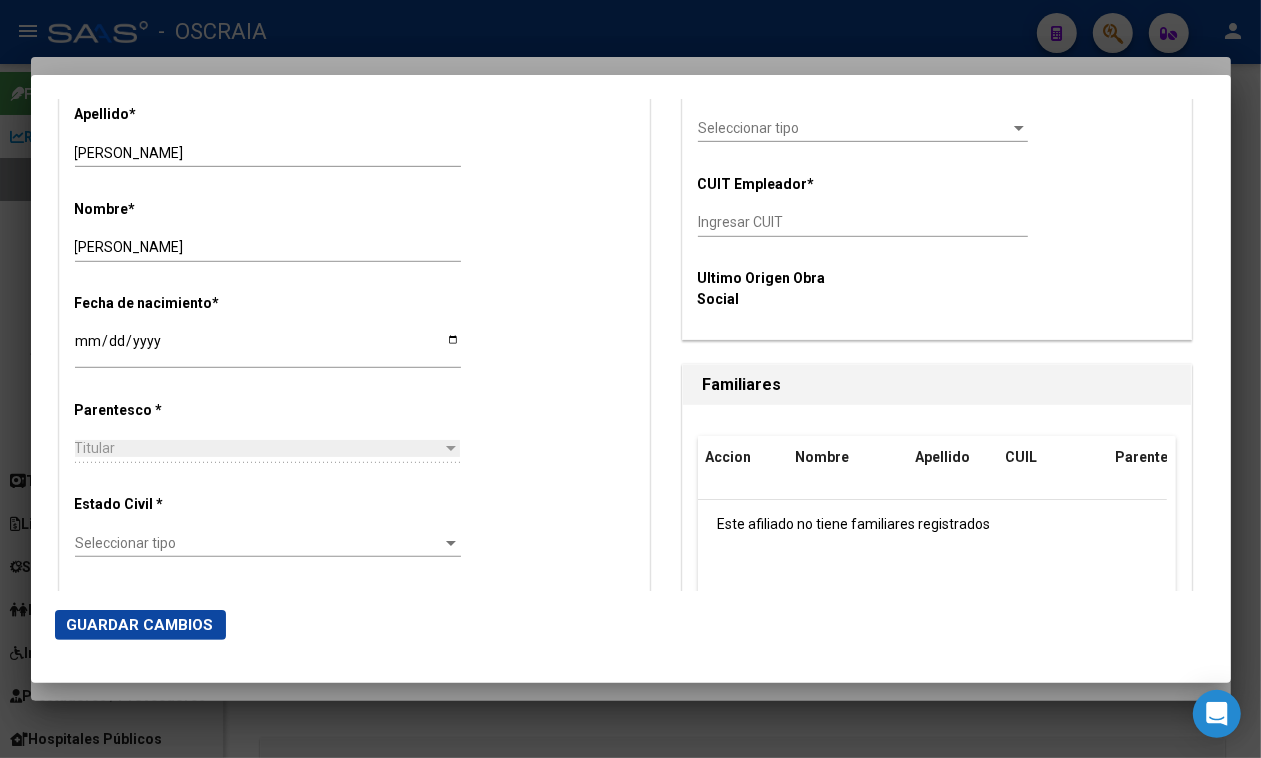 scroll, scrollTop: 875, scrollLeft: 0, axis: vertical 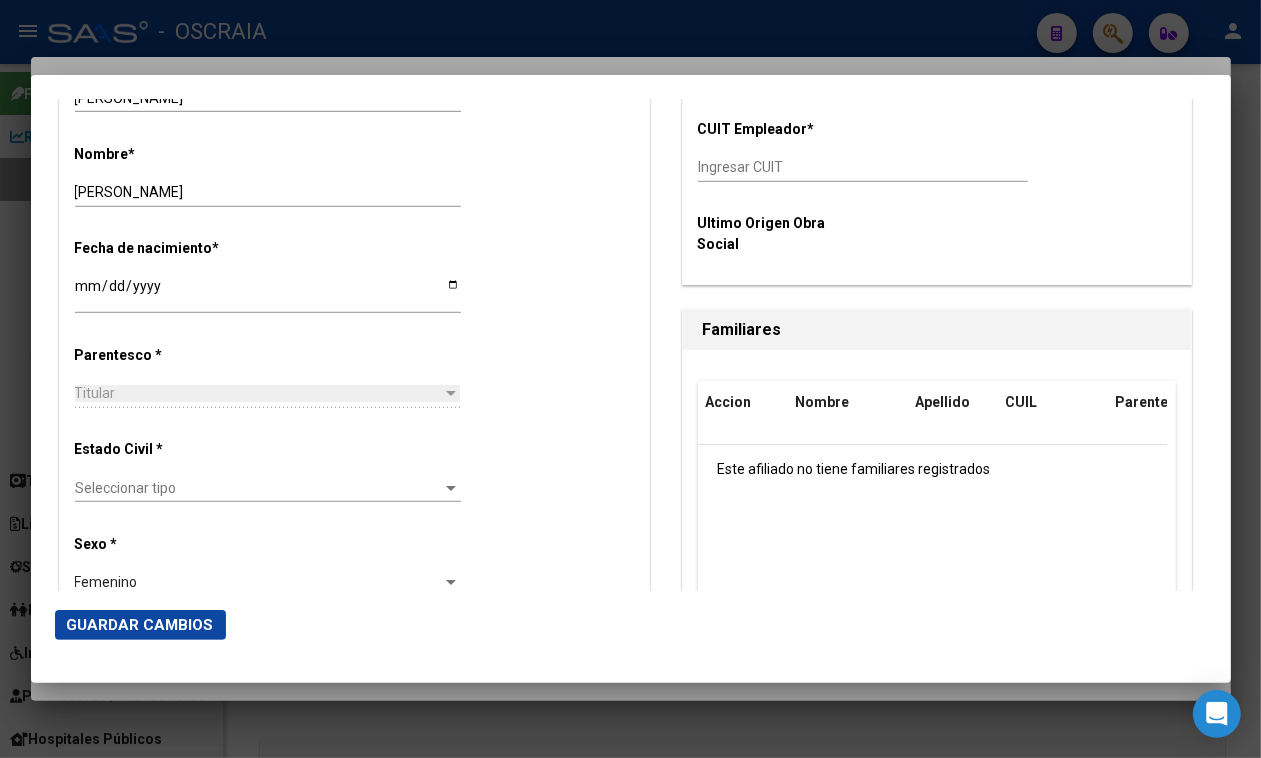 click on "Seleccionar tipo" at bounding box center (259, 488) 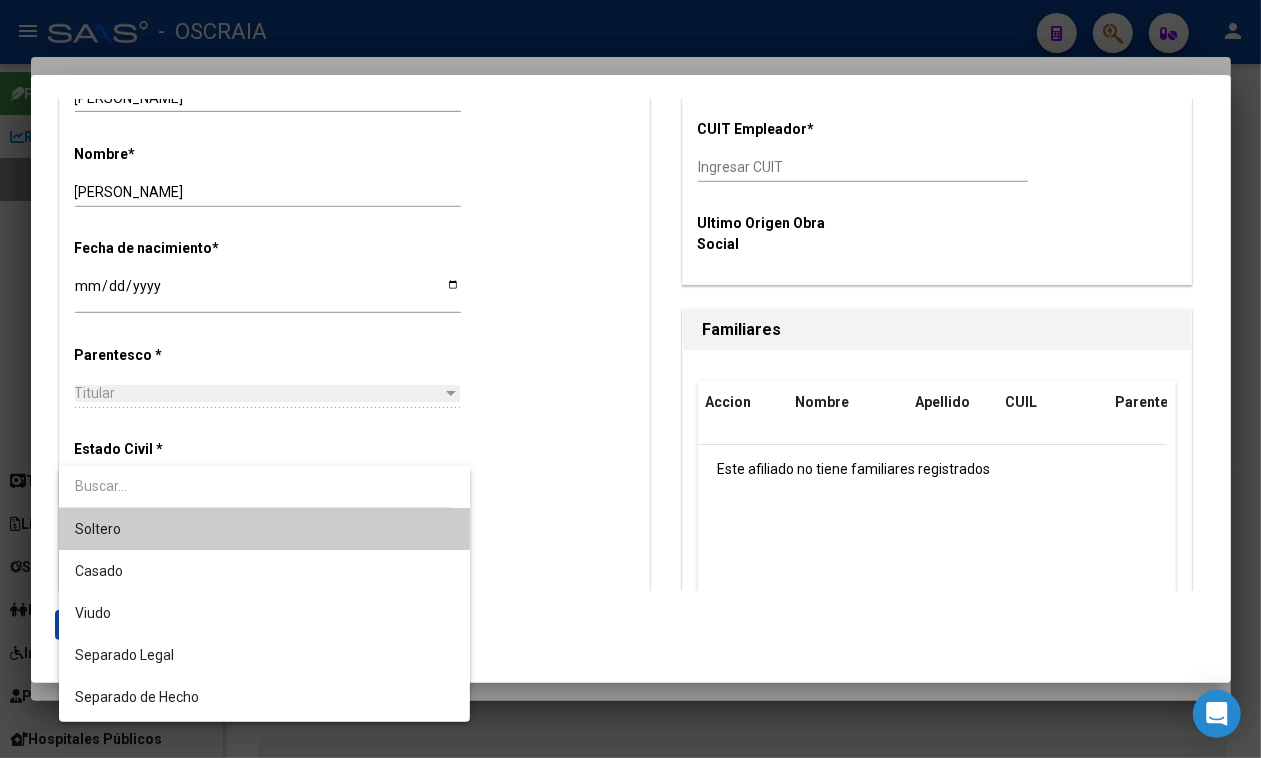 click on "Soltero" at bounding box center (264, 529) 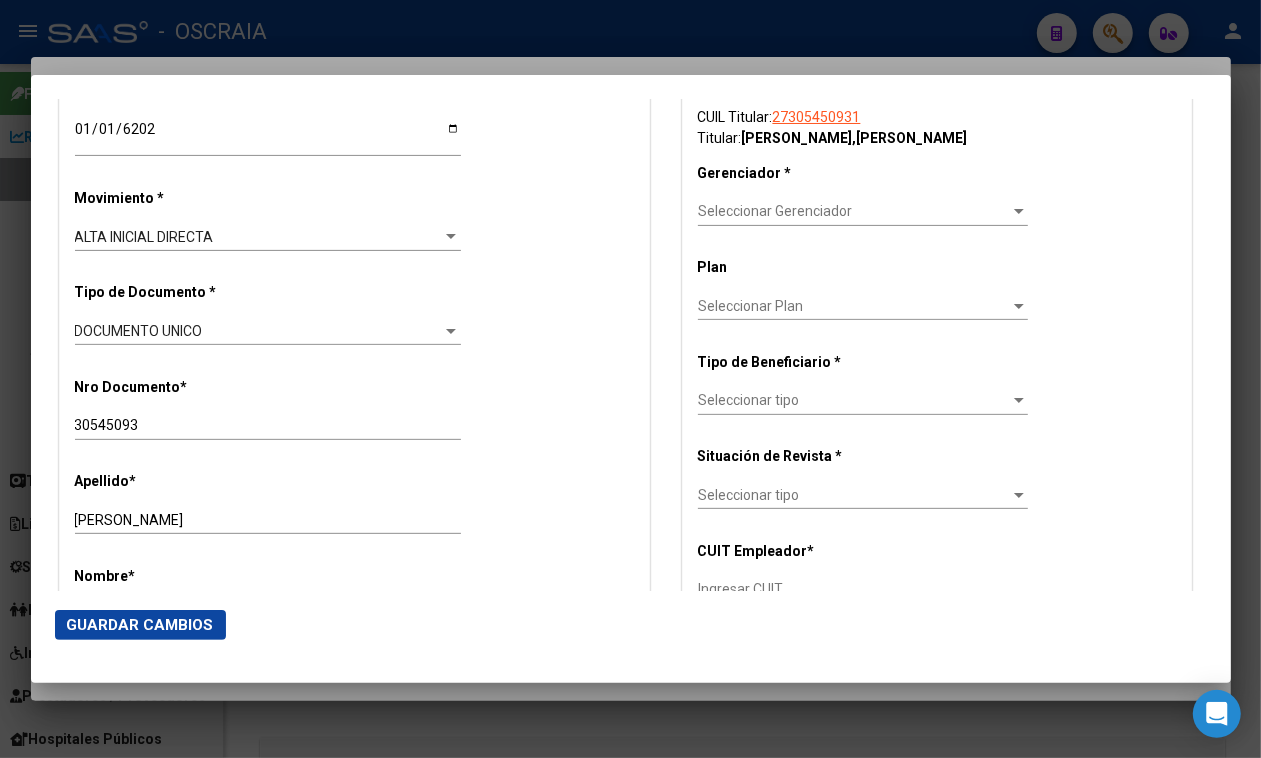 scroll, scrollTop: 336, scrollLeft: 0, axis: vertical 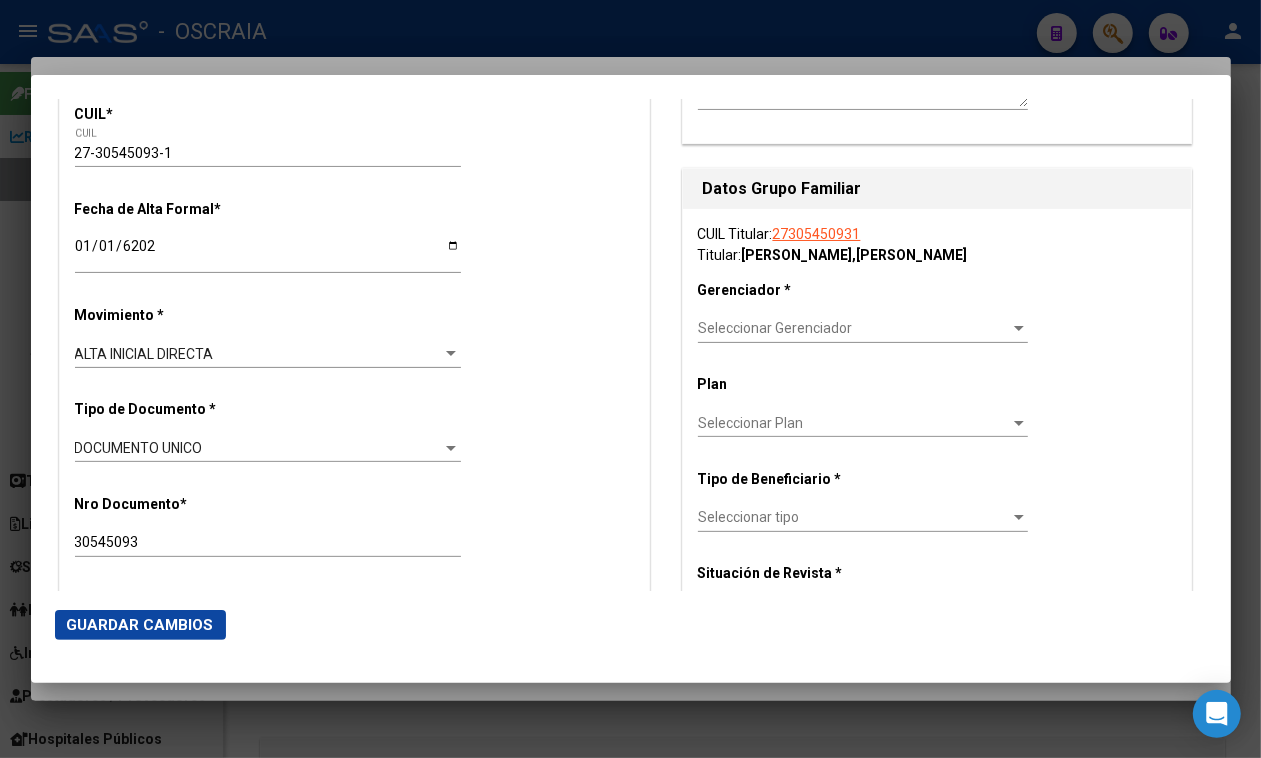 click on "Seleccionar Gerenciador Seleccionar Gerenciador" at bounding box center [863, 329] 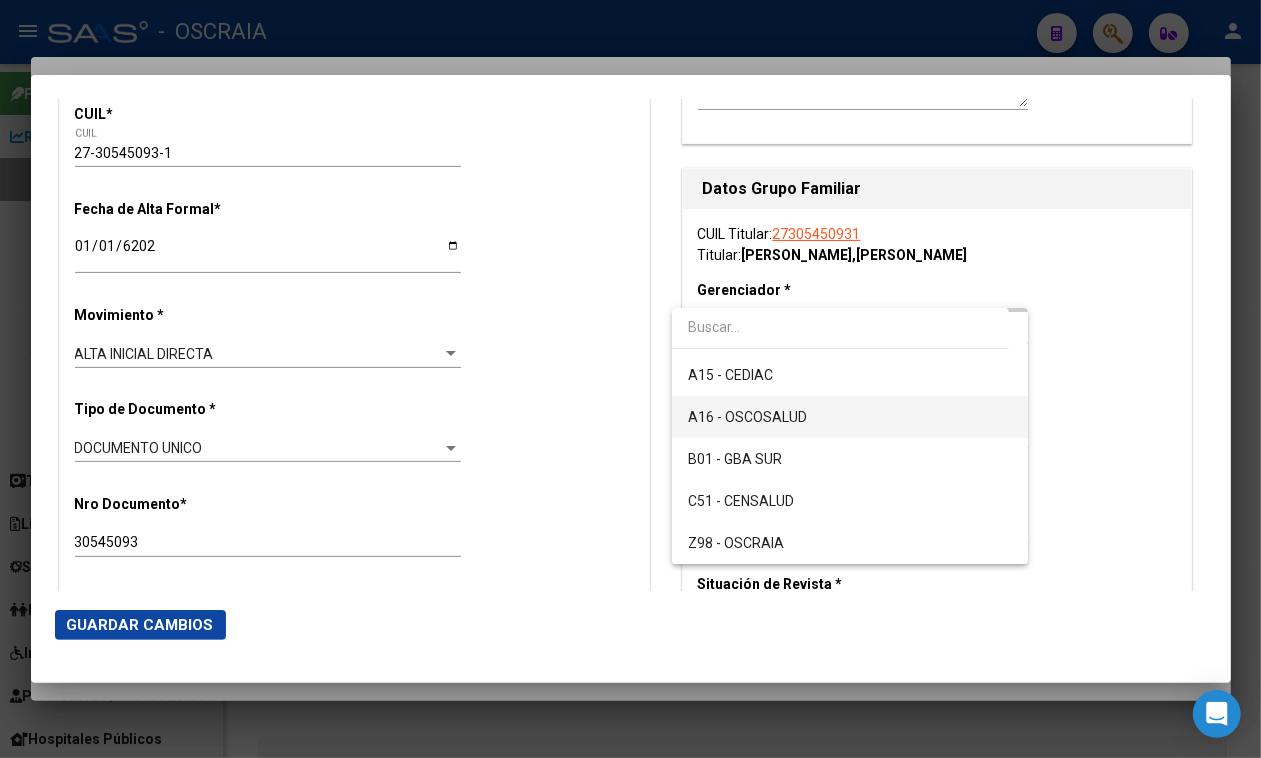 scroll, scrollTop: 121, scrollLeft: 0, axis: vertical 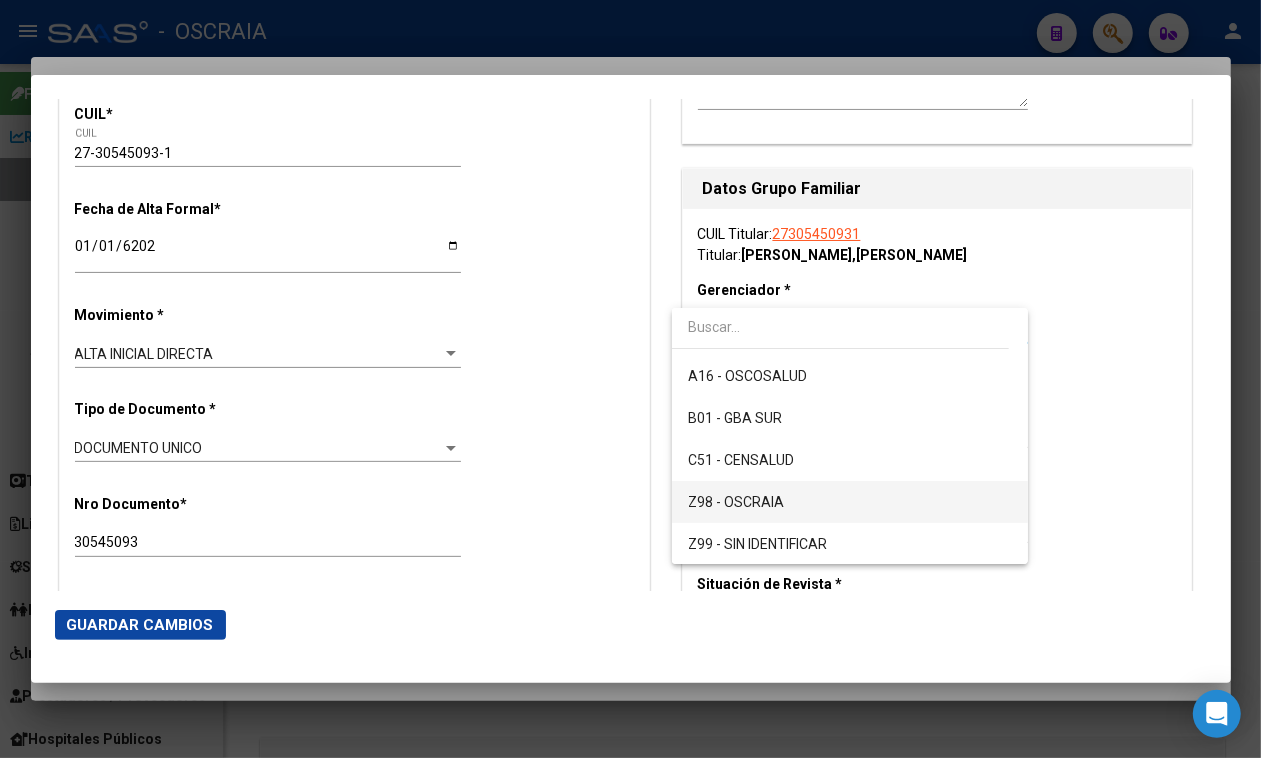 click on "Z98 - OSCRAIA" at bounding box center [850, 502] 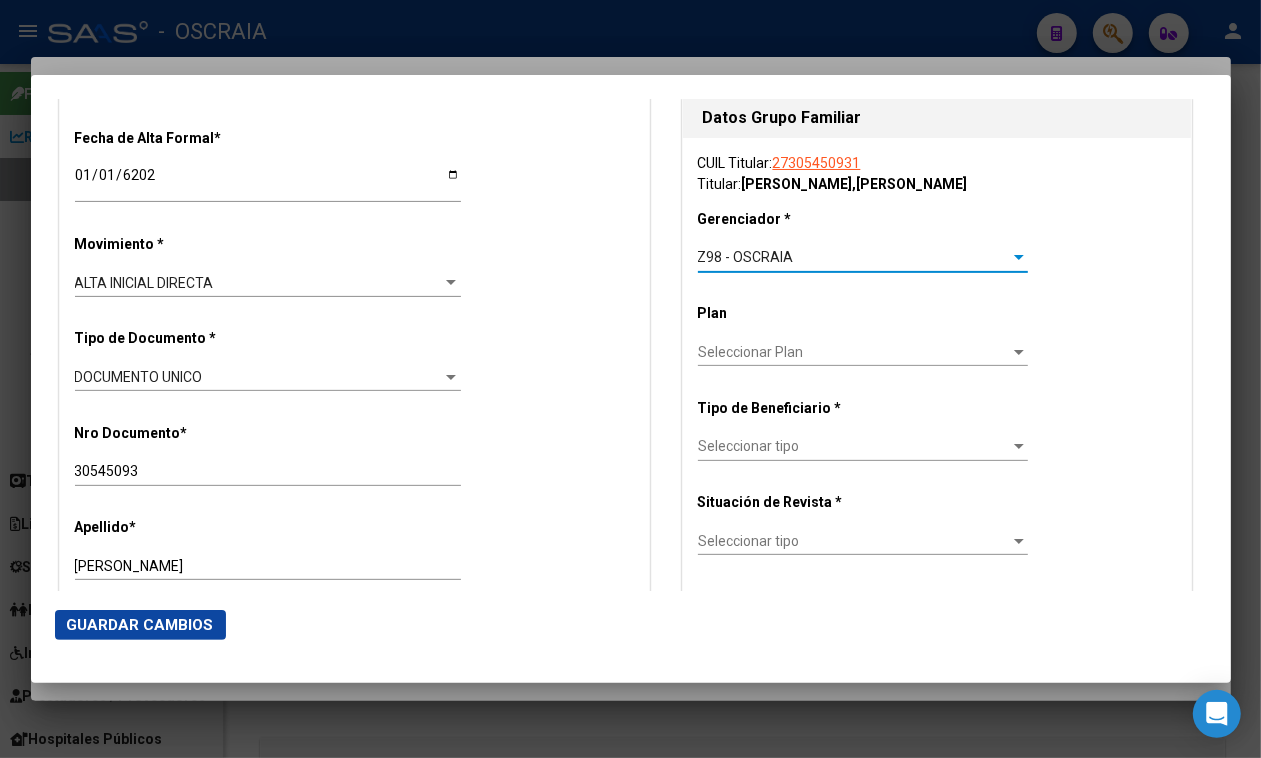 scroll, scrollTop: 461, scrollLeft: 0, axis: vertical 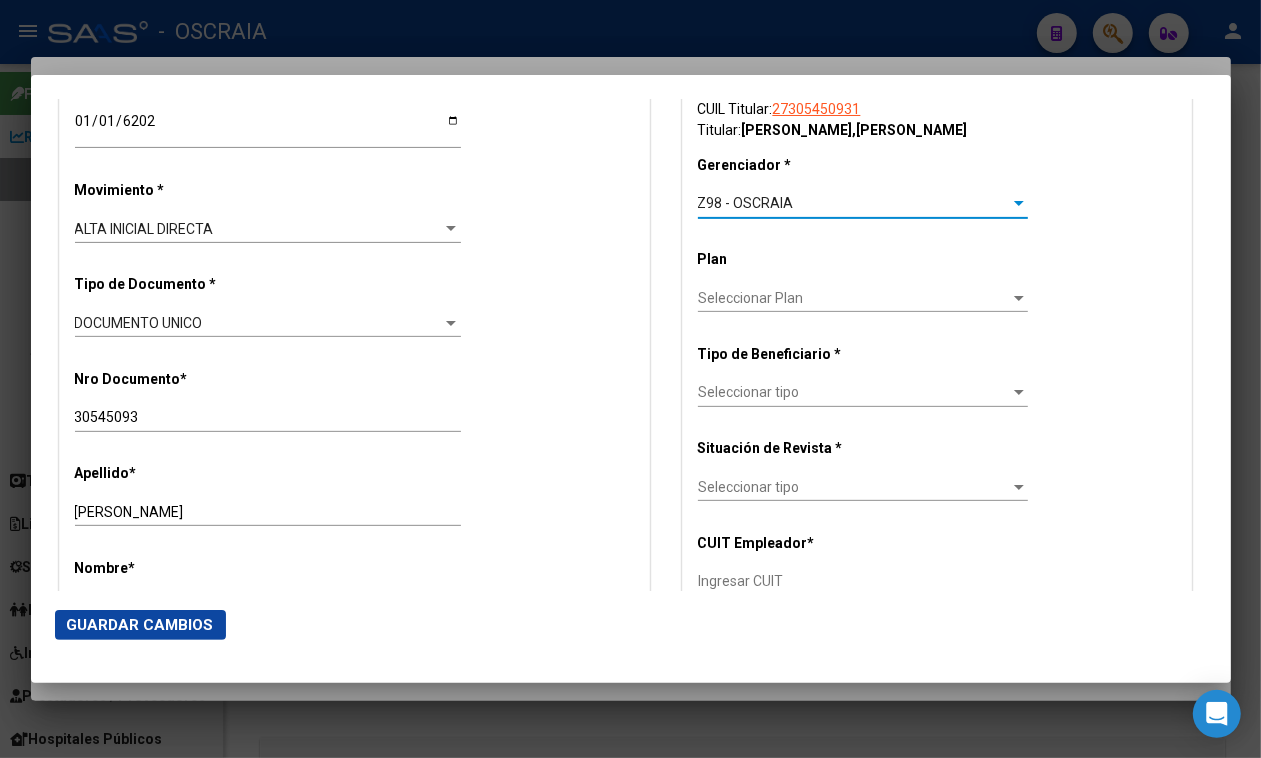 click on "Seleccionar tipo" at bounding box center (854, 392) 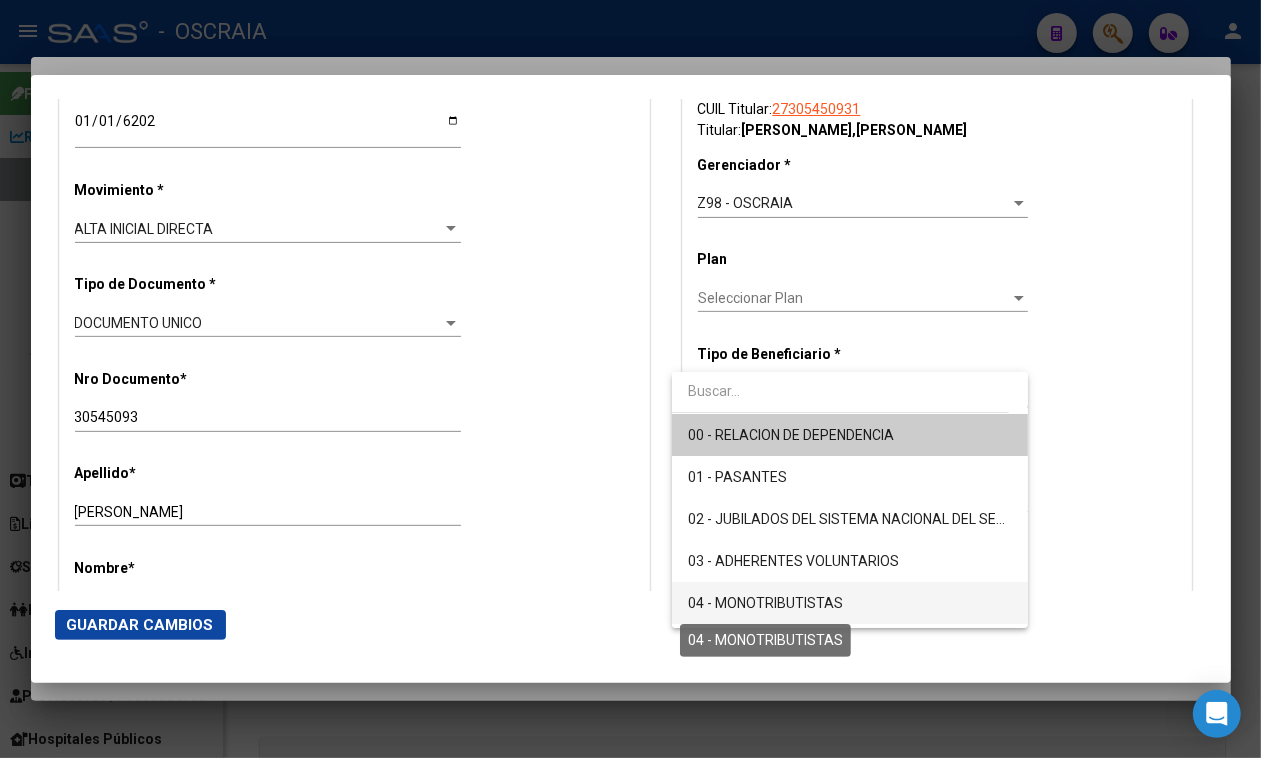 click on "04 - MONOTRIBUTISTAS" at bounding box center [765, 603] 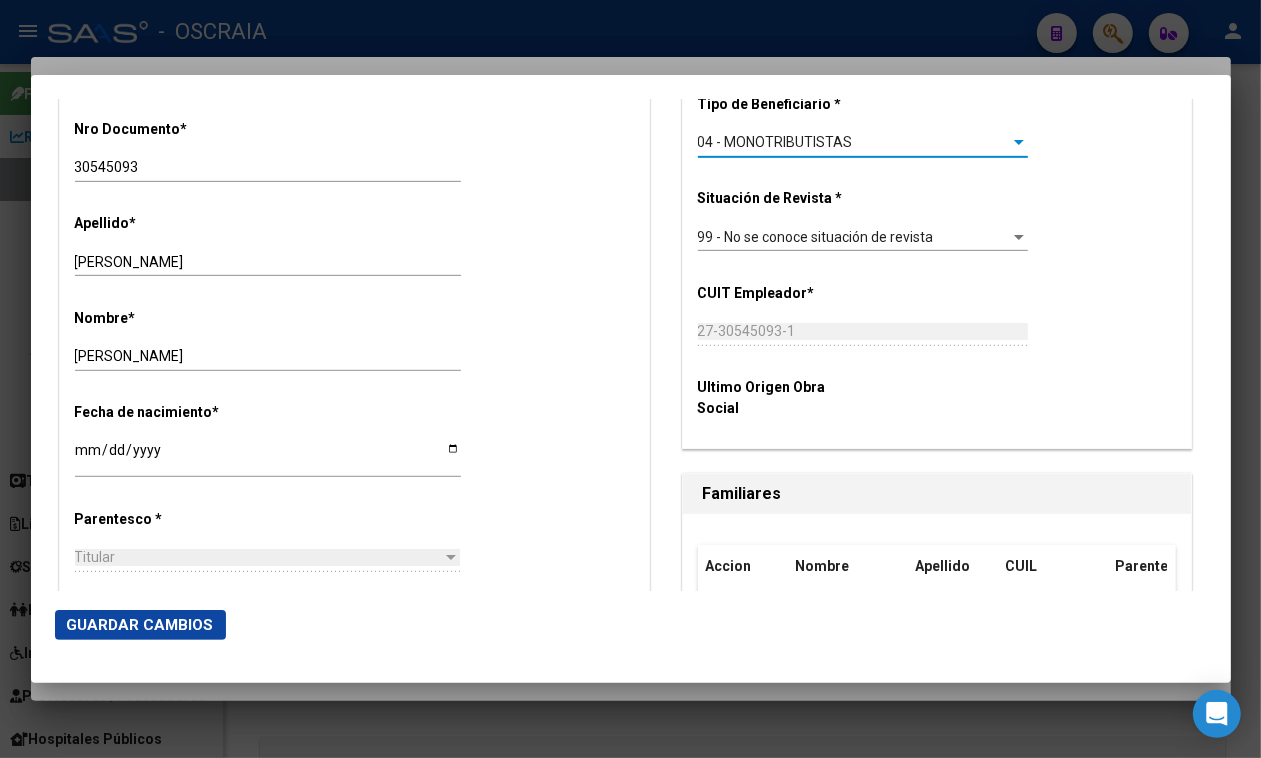 scroll, scrollTop: 836, scrollLeft: 0, axis: vertical 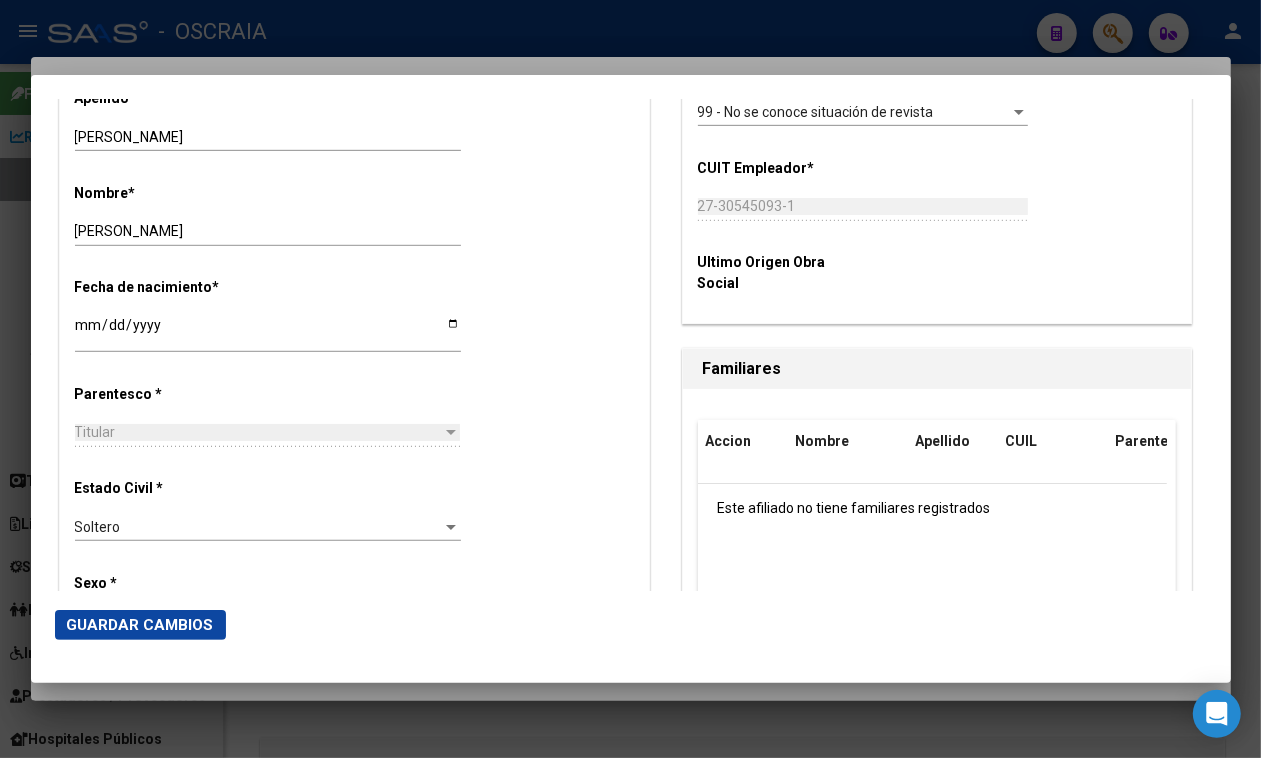 click on "Guardar Cambios" 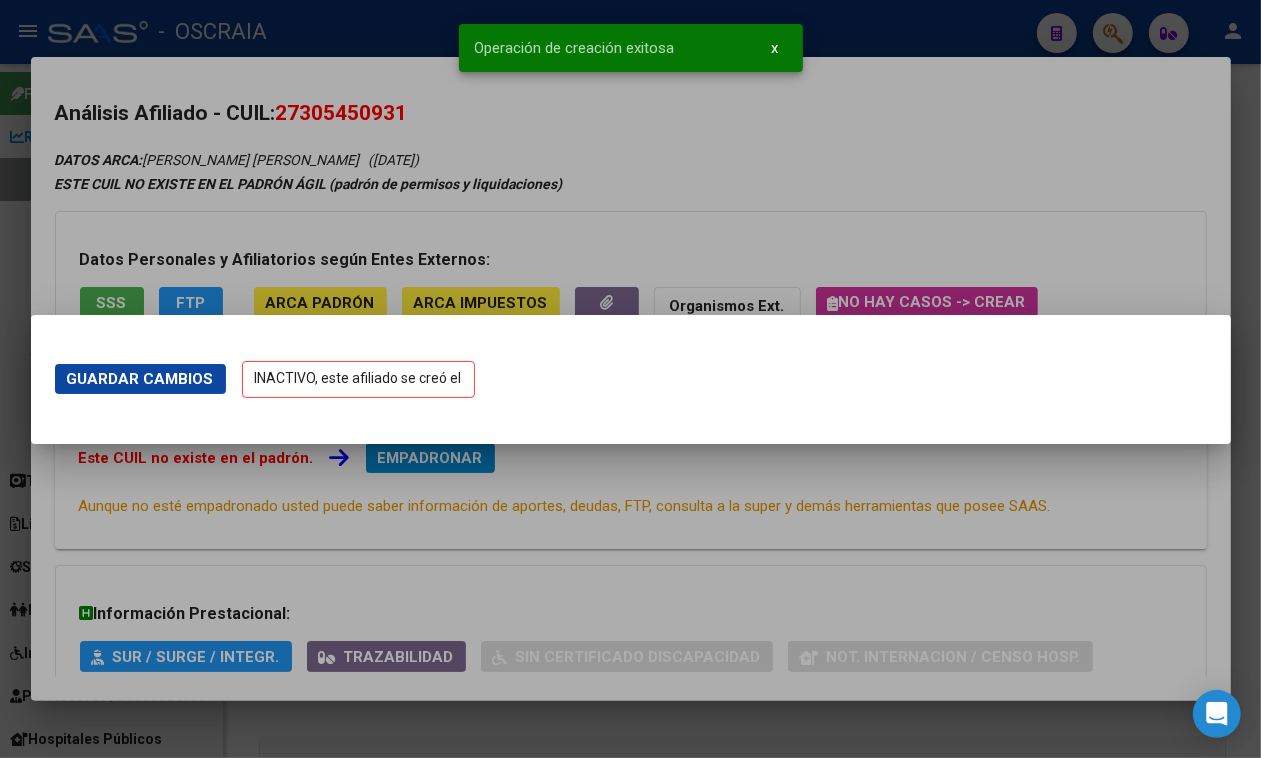 scroll, scrollTop: 0, scrollLeft: 0, axis: both 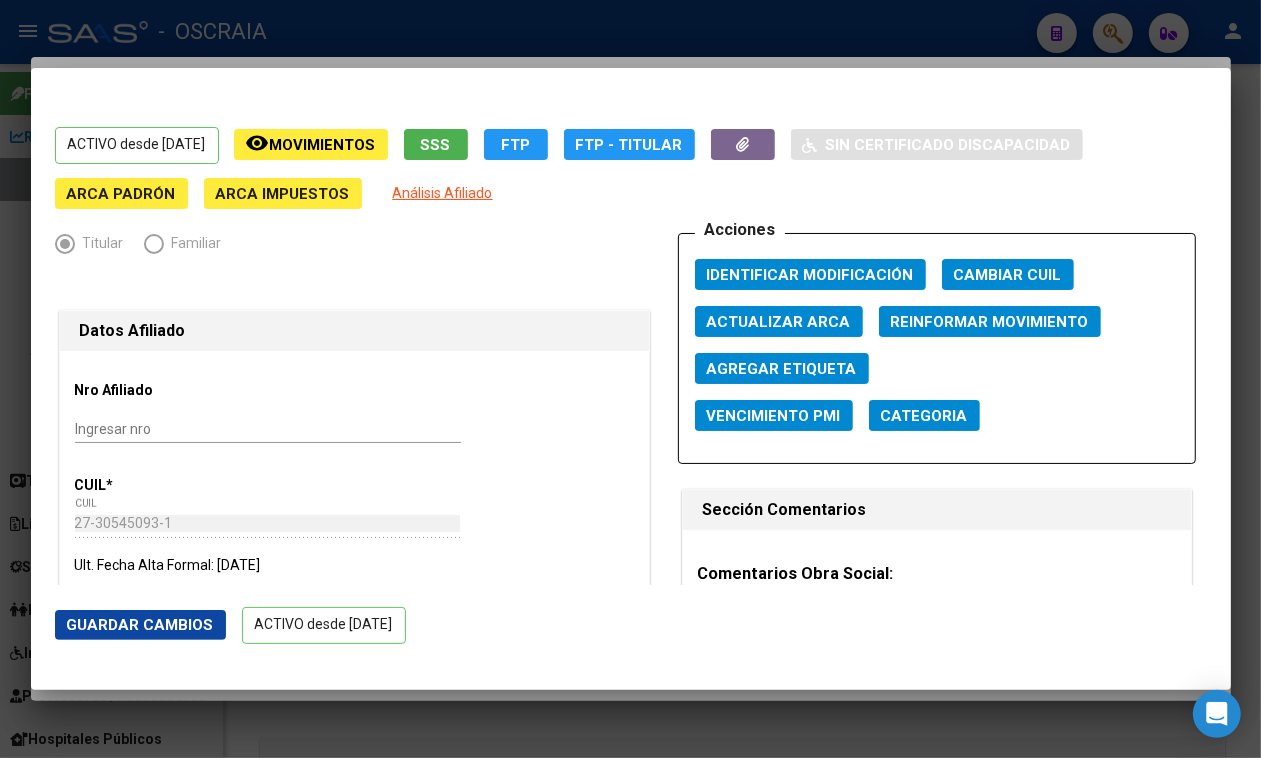 click at bounding box center [630, 379] 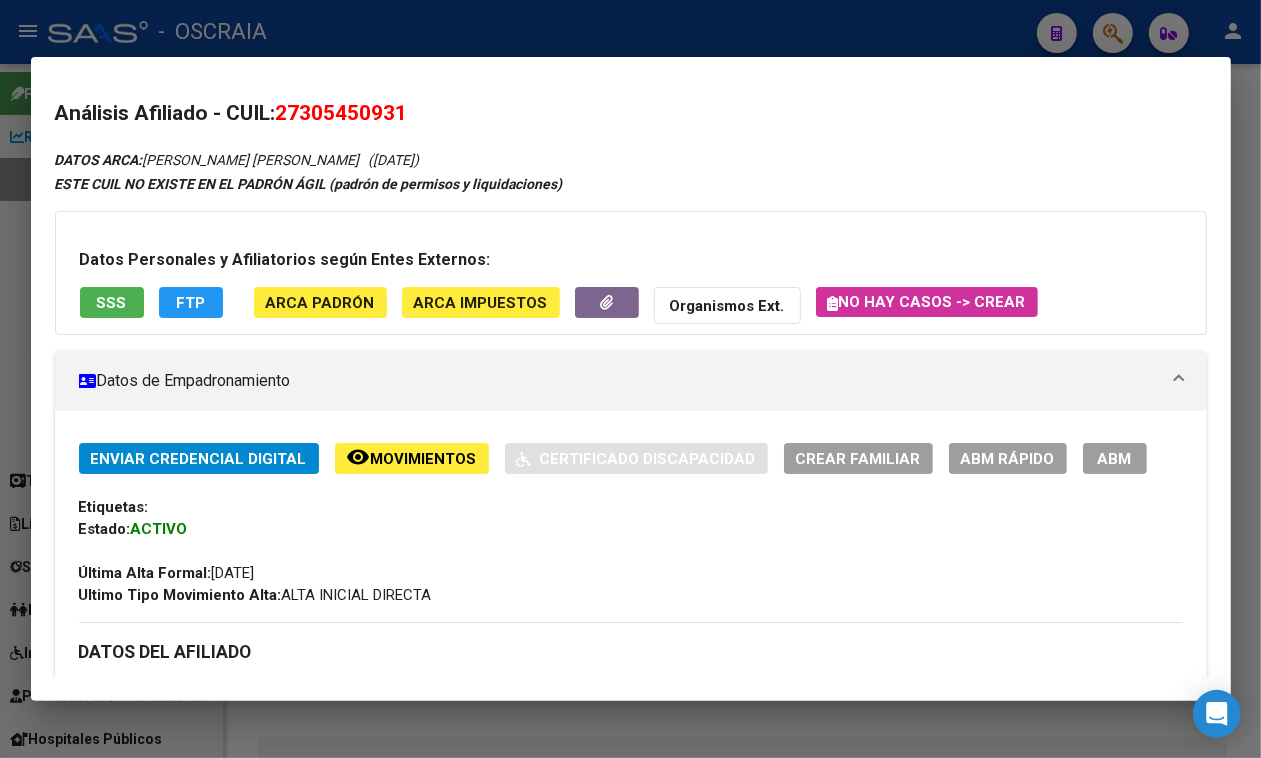 click at bounding box center (630, 379) 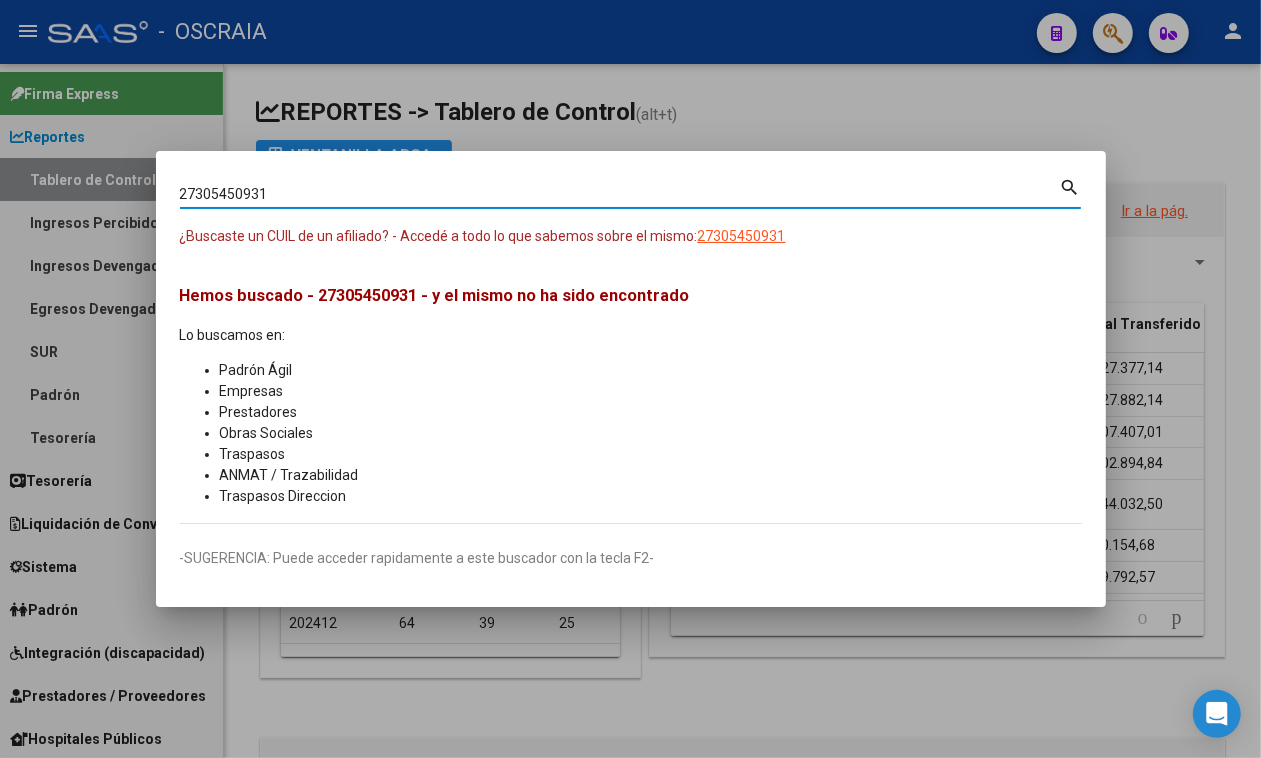 drag, startPoint x: 372, startPoint y: 198, endPoint x: 0, endPoint y: 217, distance: 372.4849 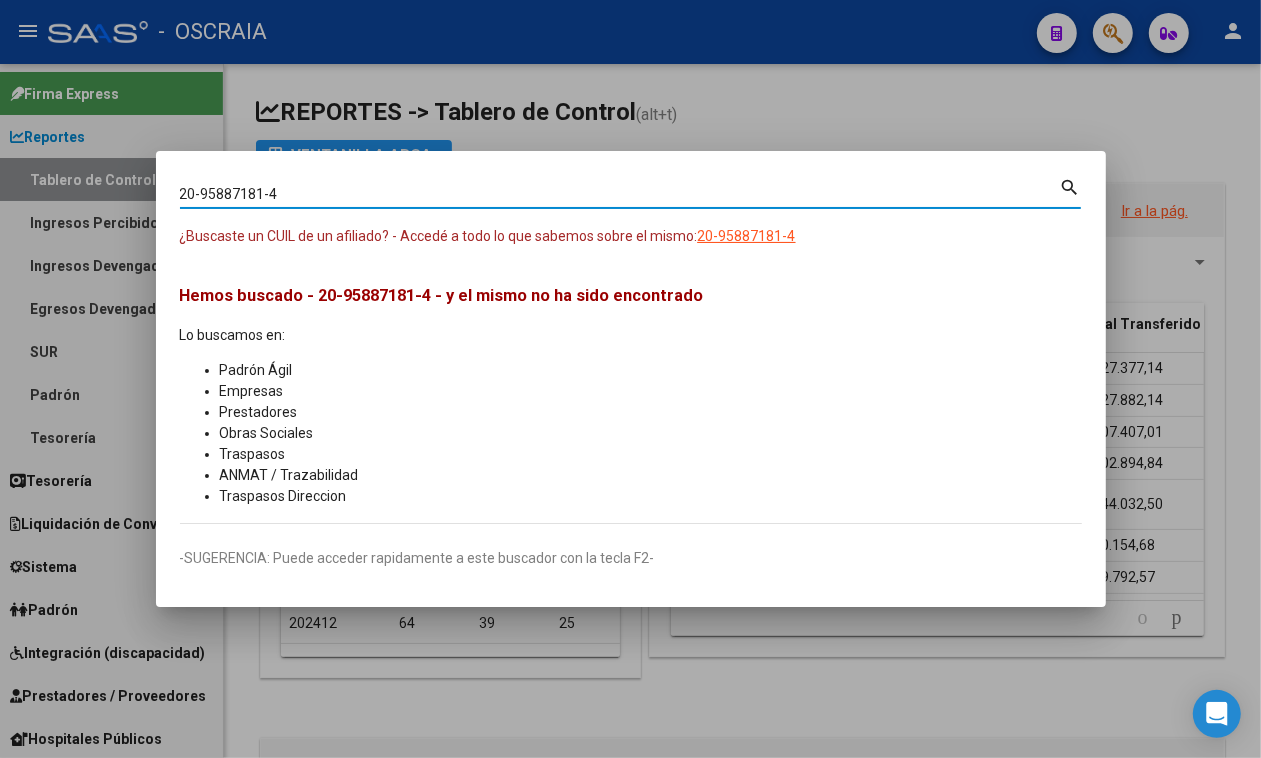 type on "20958871814" 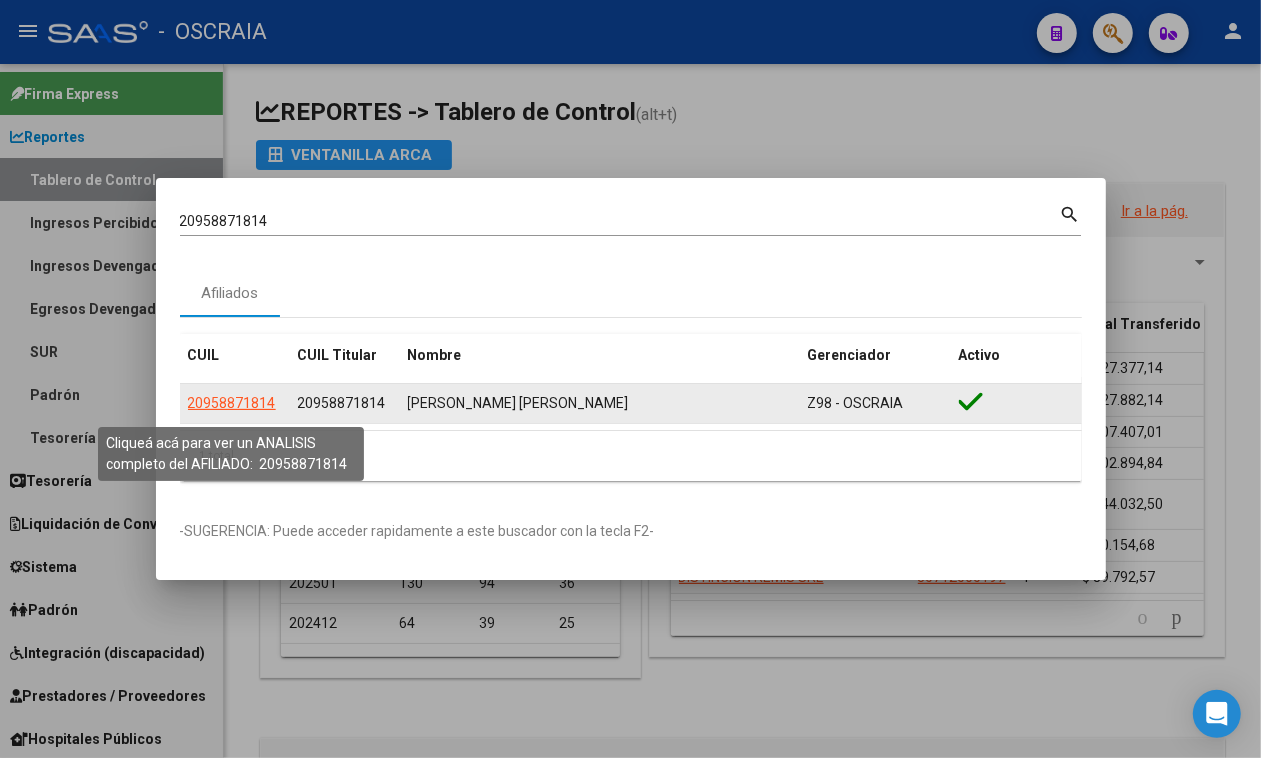 click on "20958871814" 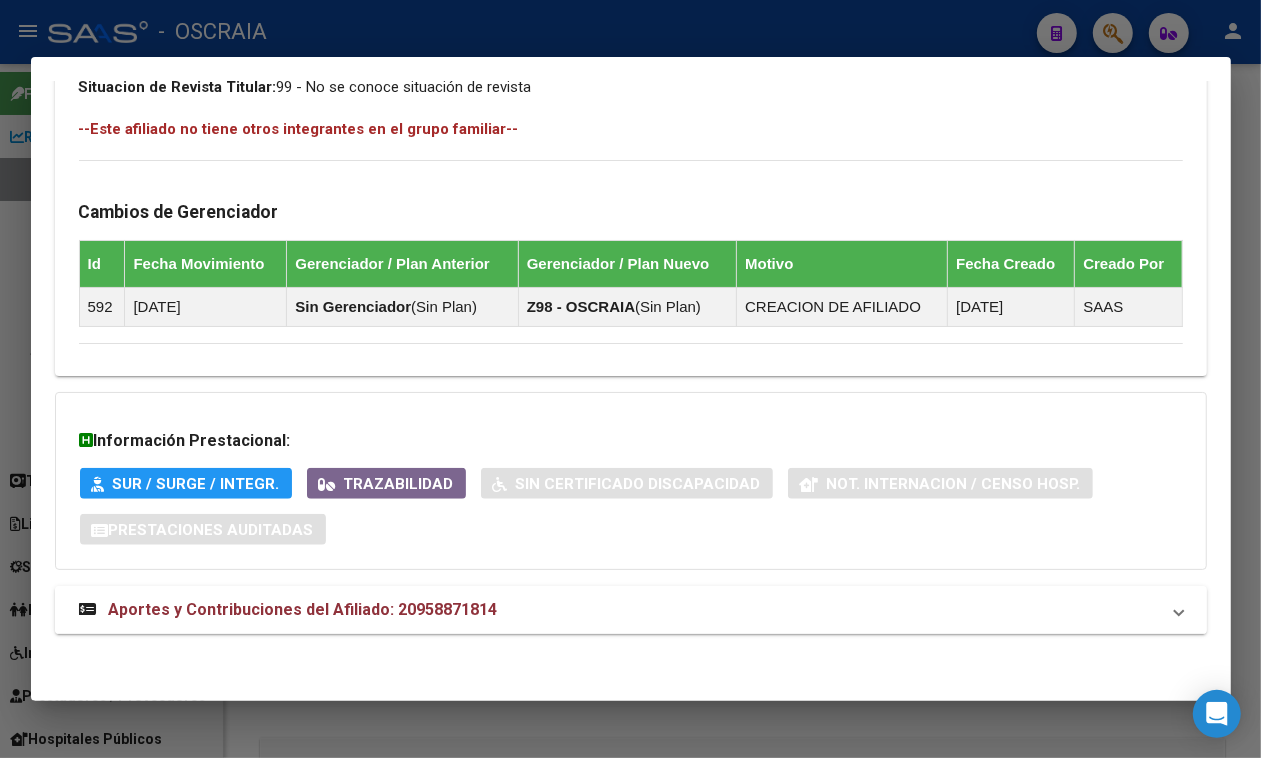 scroll, scrollTop: 1125, scrollLeft: 0, axis: vertical 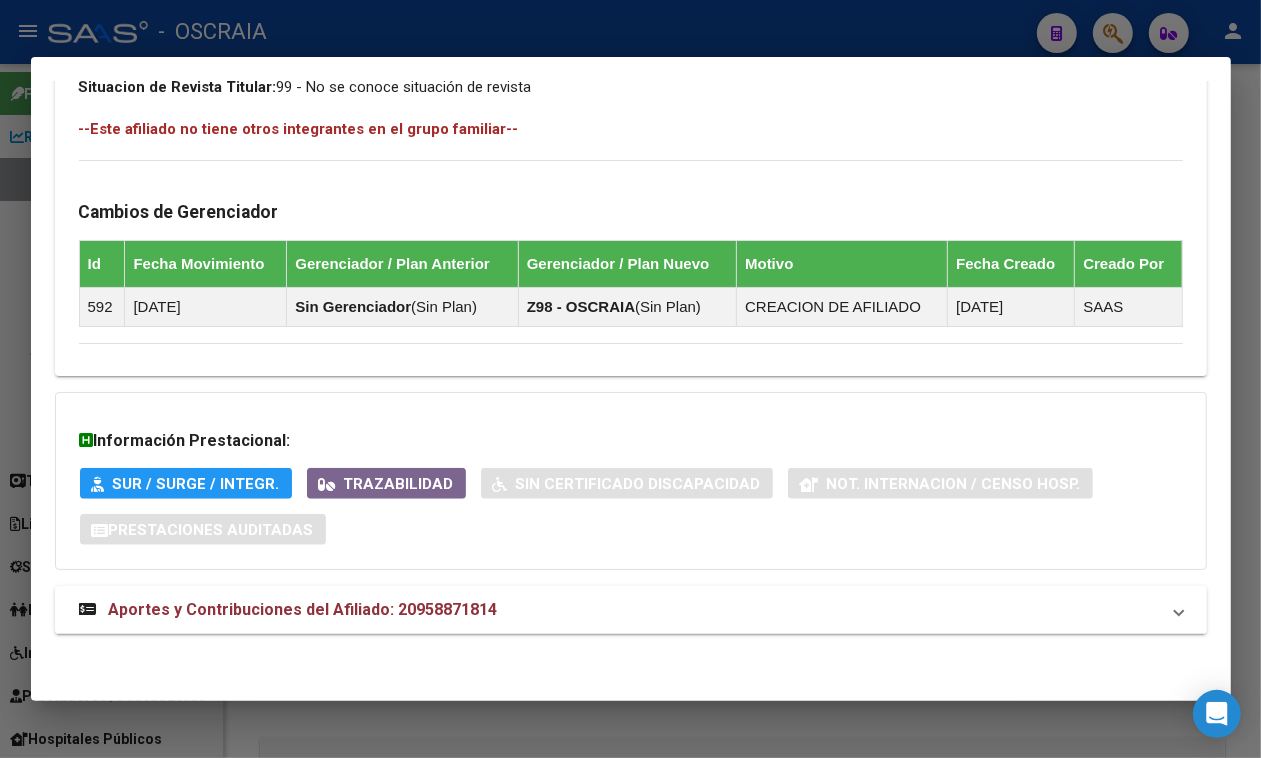 drag, startPoint x: 452, startPoint y: 667, endPoint x: 453, endPoint y: 655, distance: 12.0415945 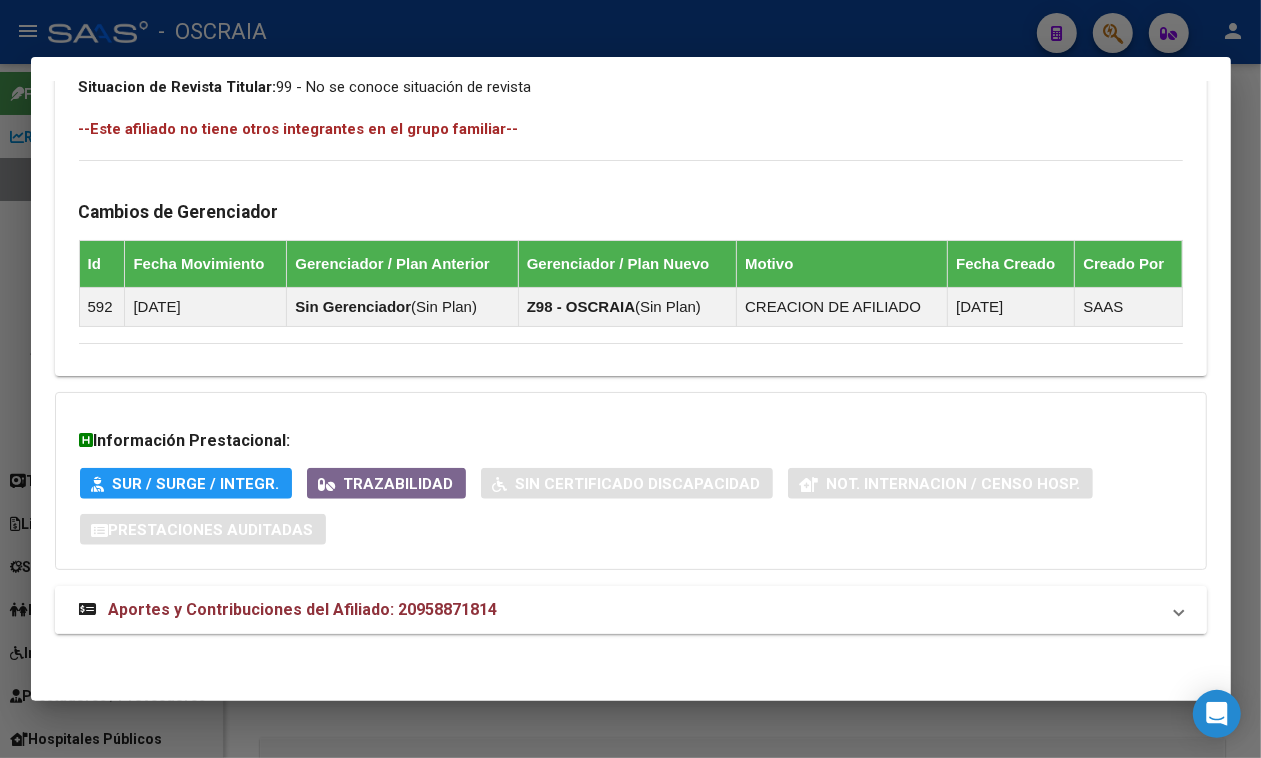 click on "Aportes y Contribuciones del Afiliado: 20958871814" at bounding box center [303, 609] 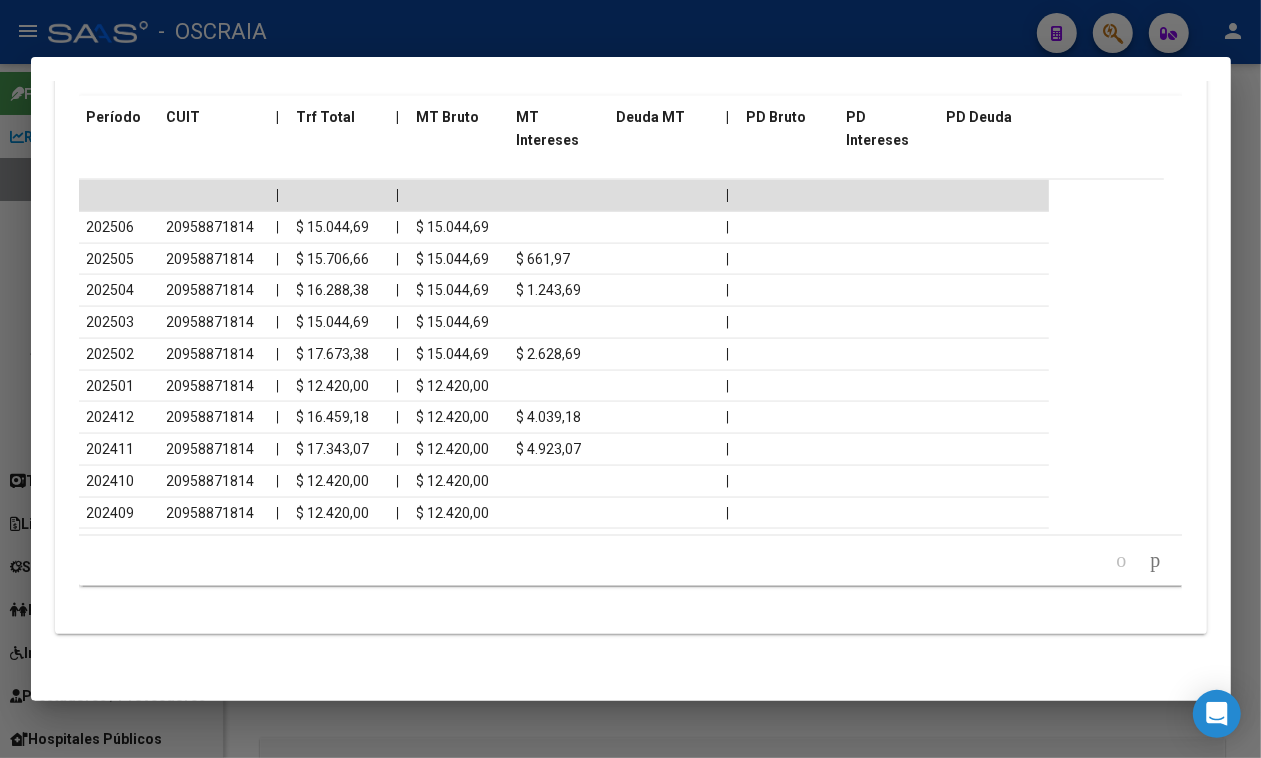 click 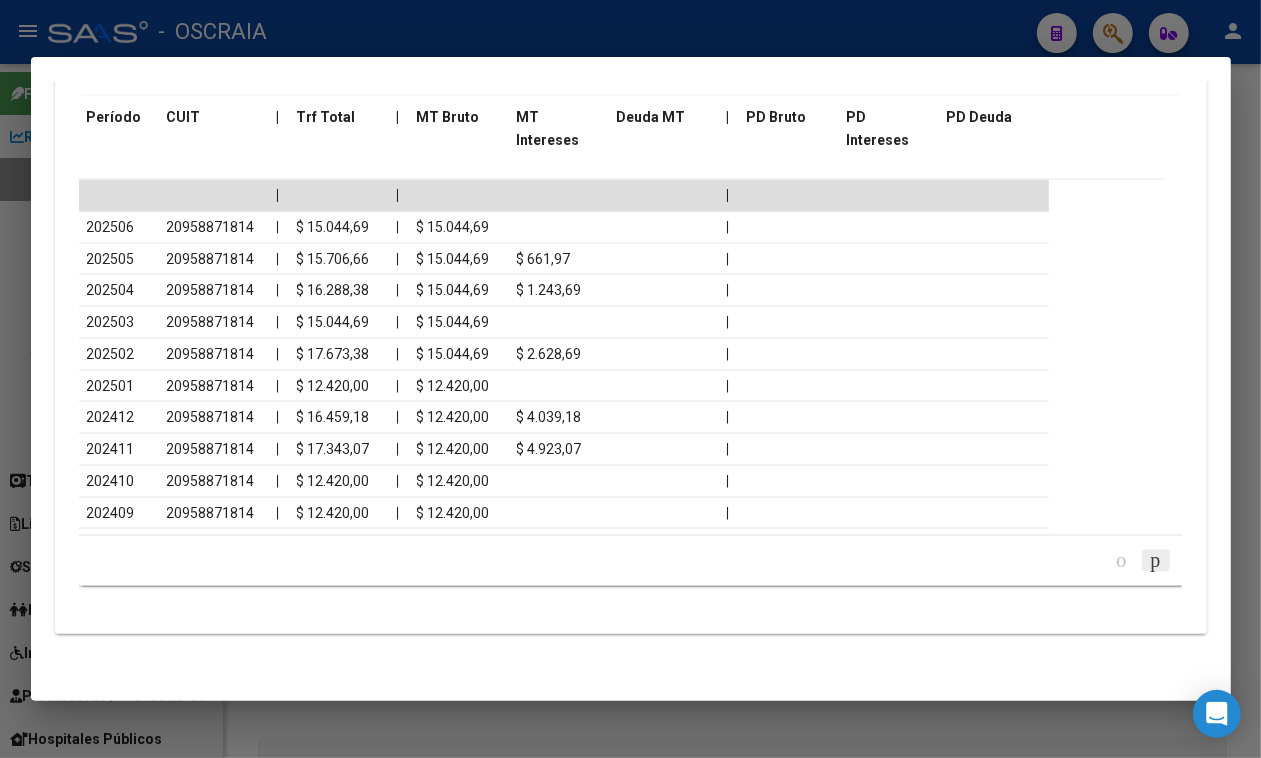 click 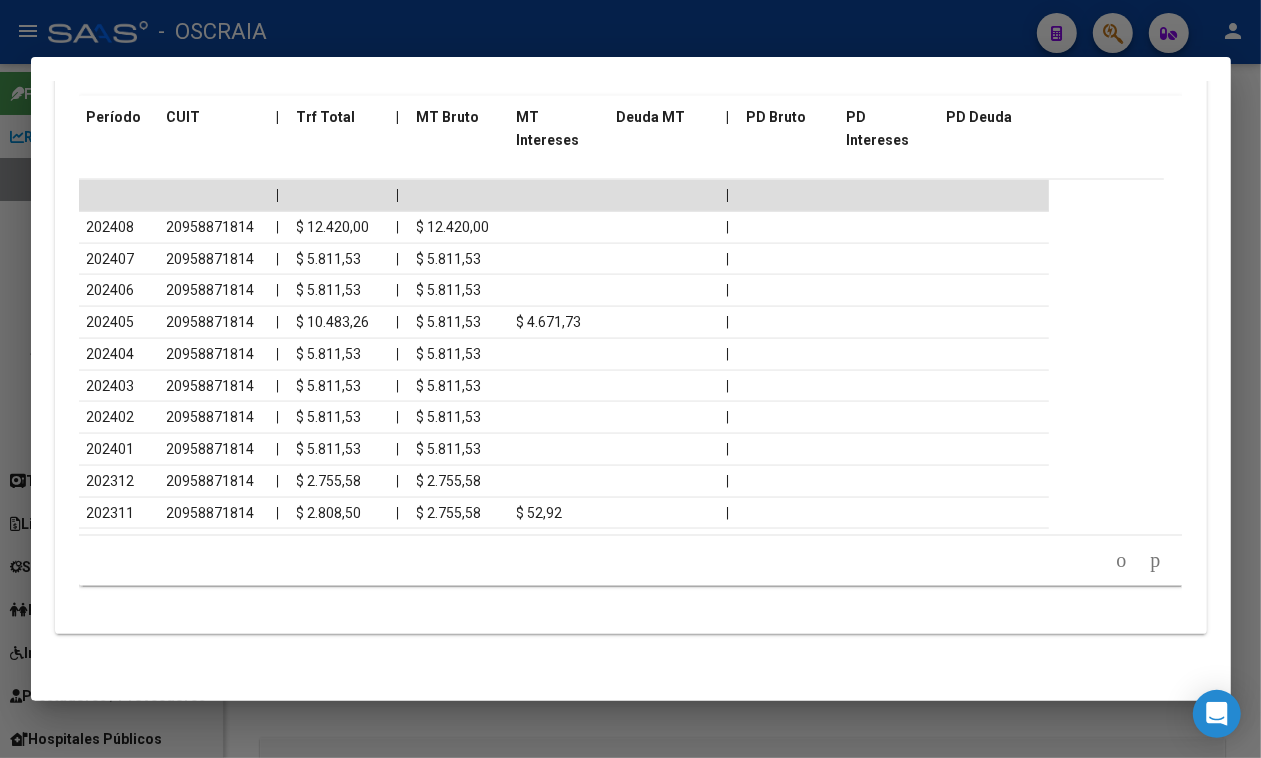 click 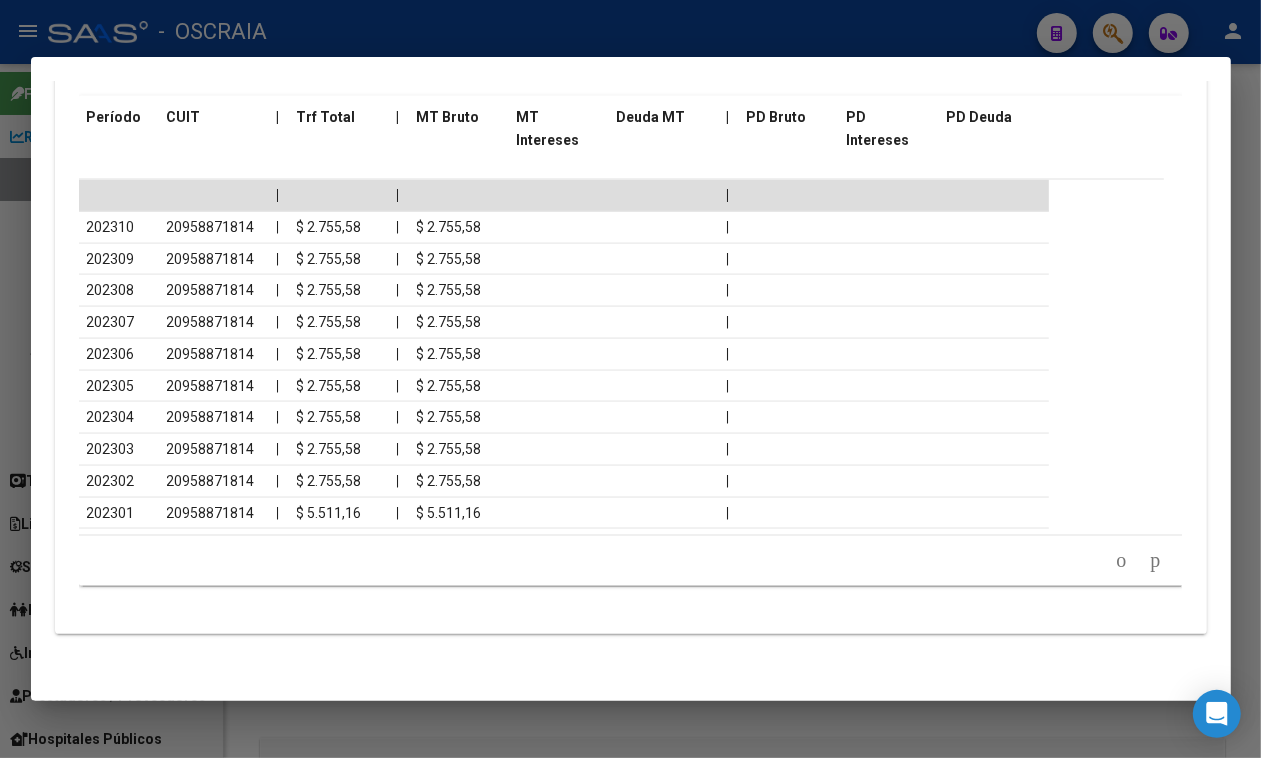 click 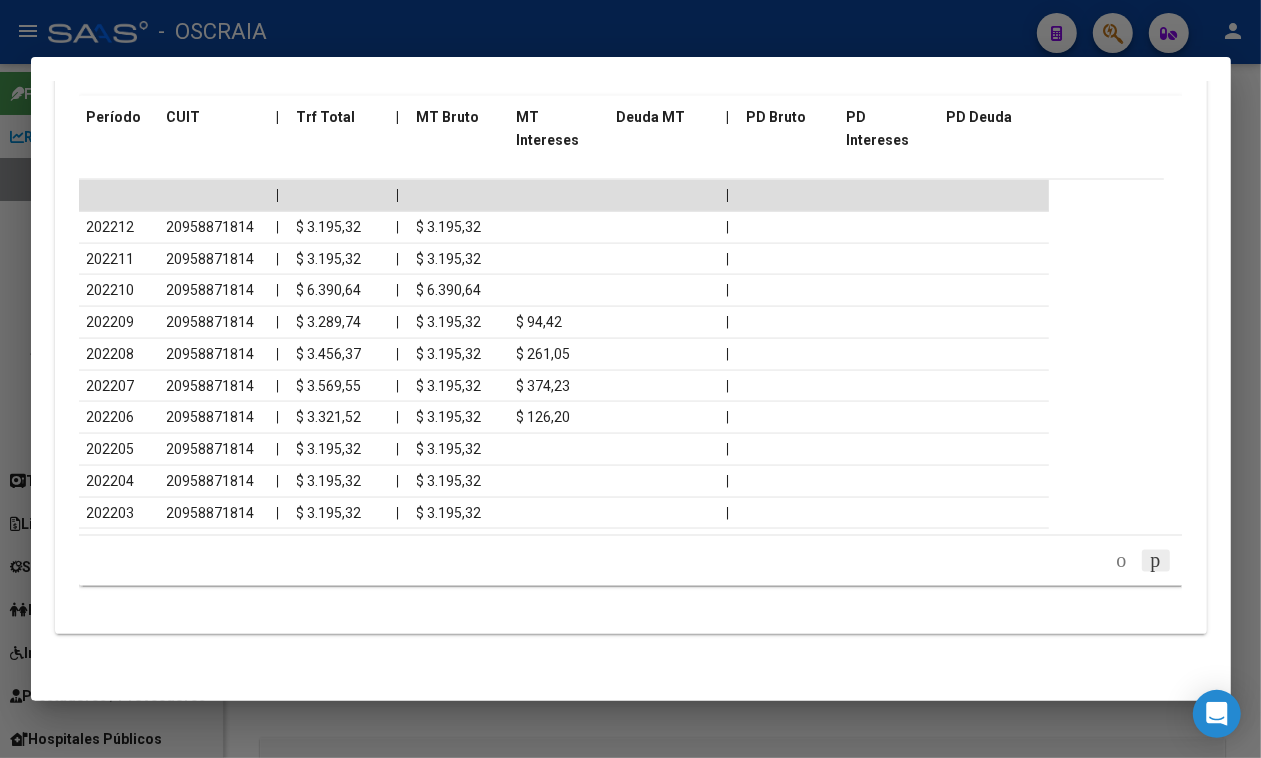 click 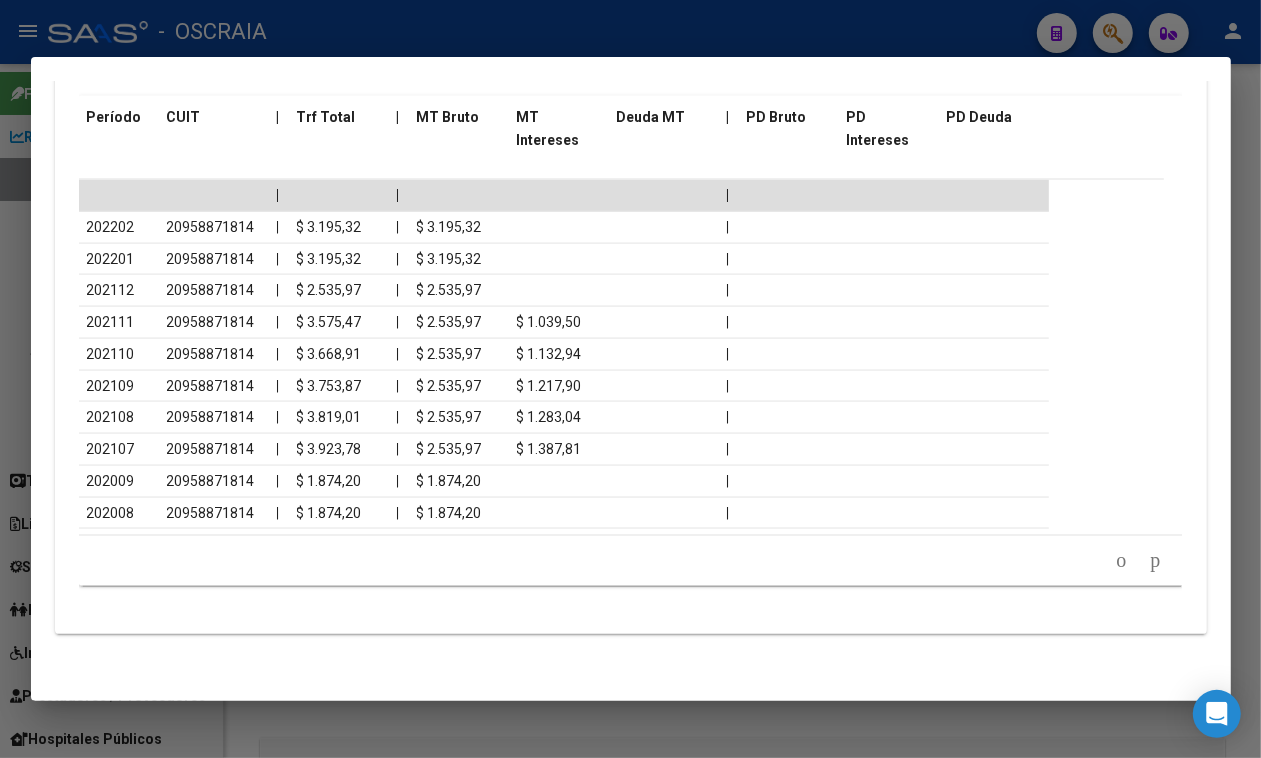 click 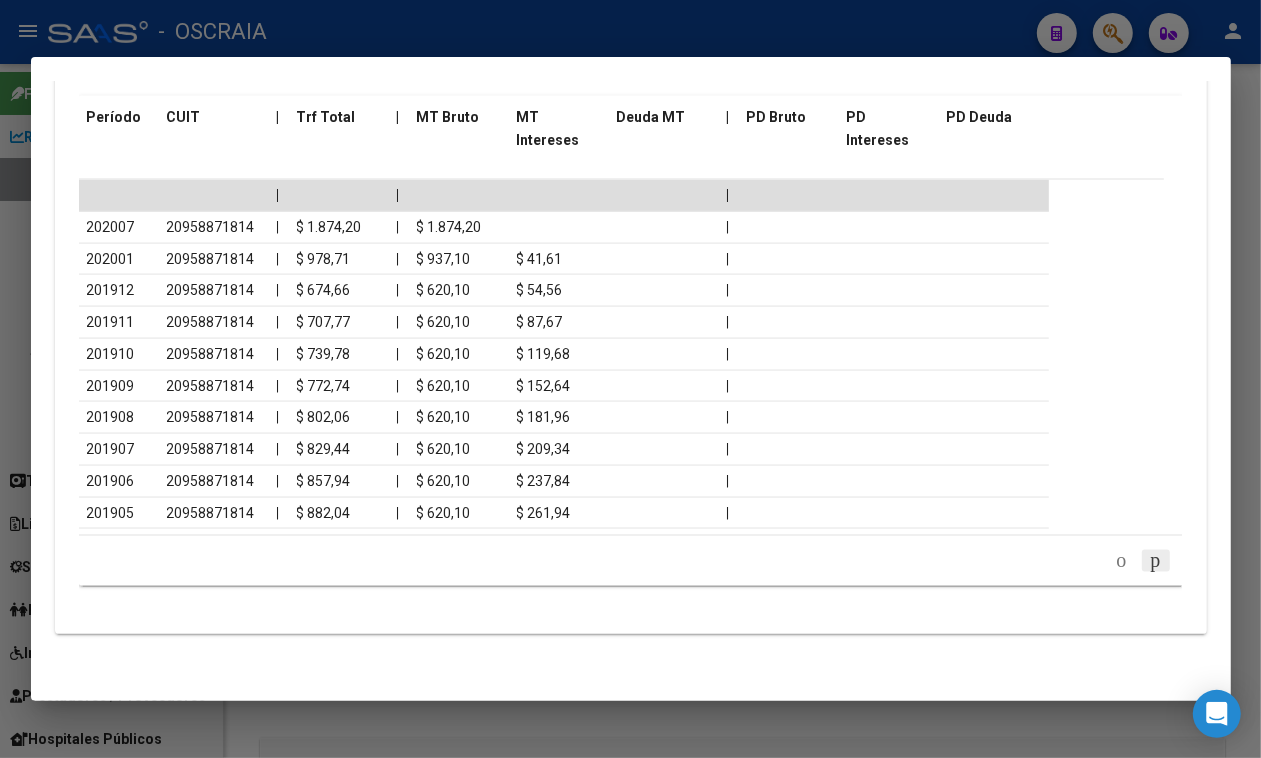 click 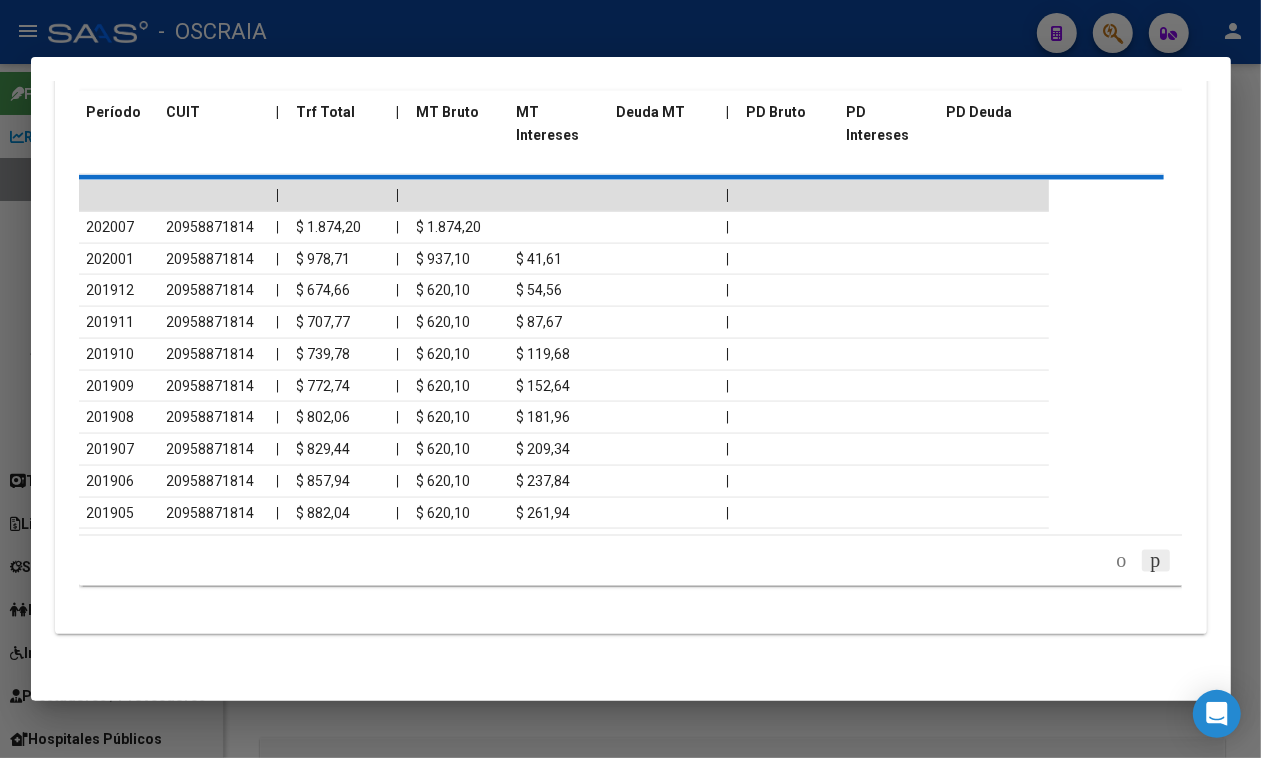 scroll, scrollTop: 1746, scrollLeft: 0, axis: vertical 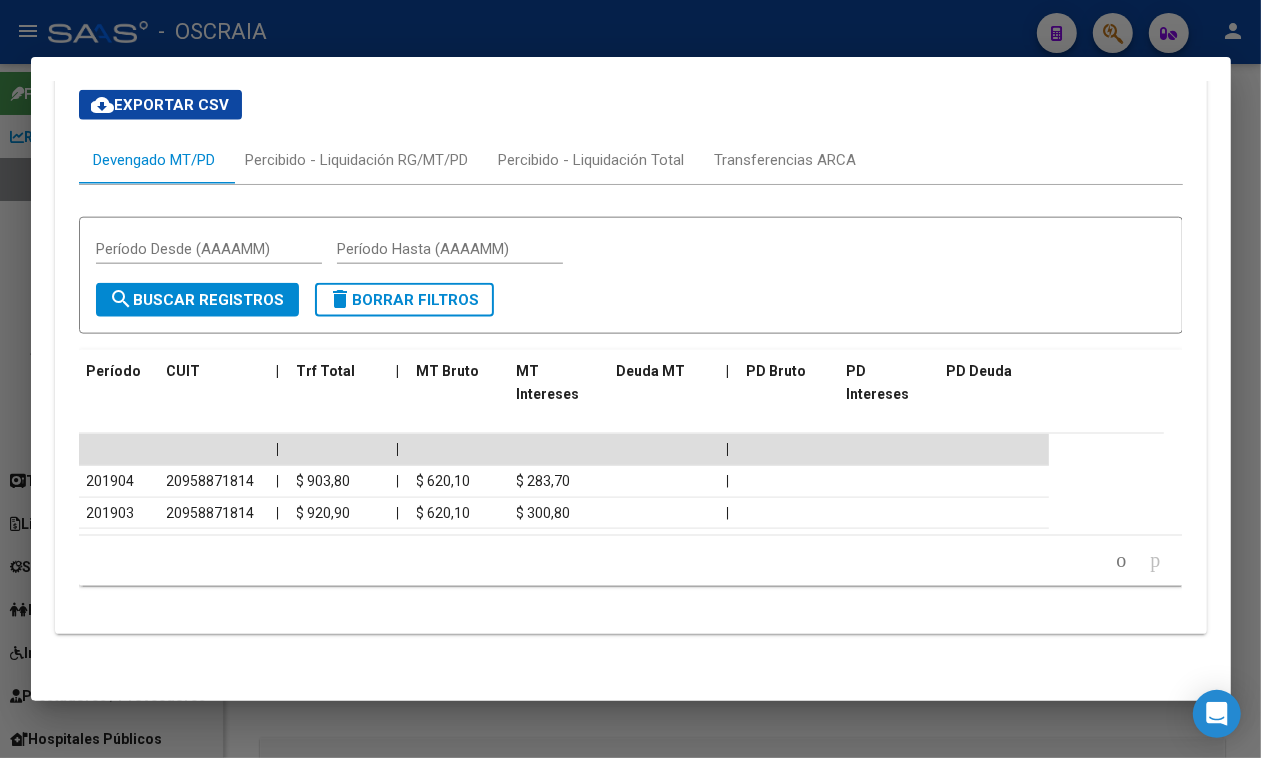 click on "70 total   3   4   5   6   7" 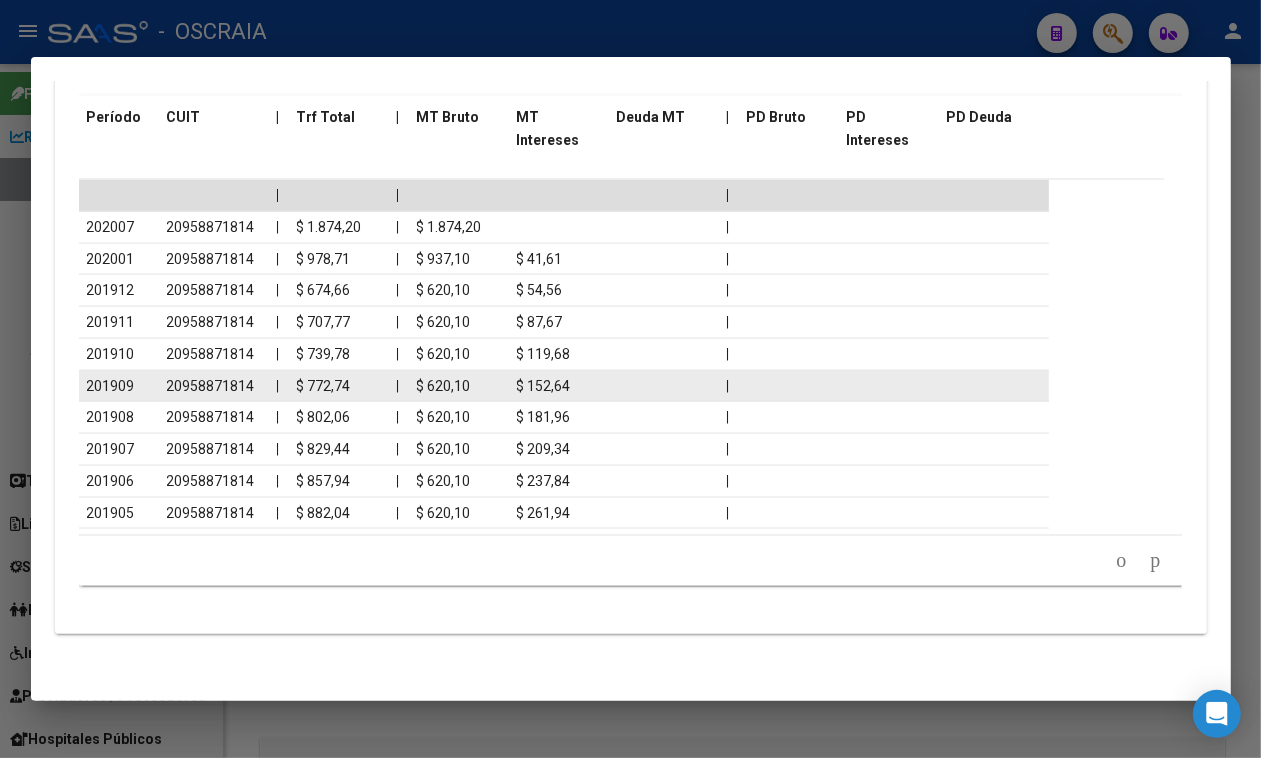 scroll, scrollTop: 2002, scrollLeft: 0, axis: vertical 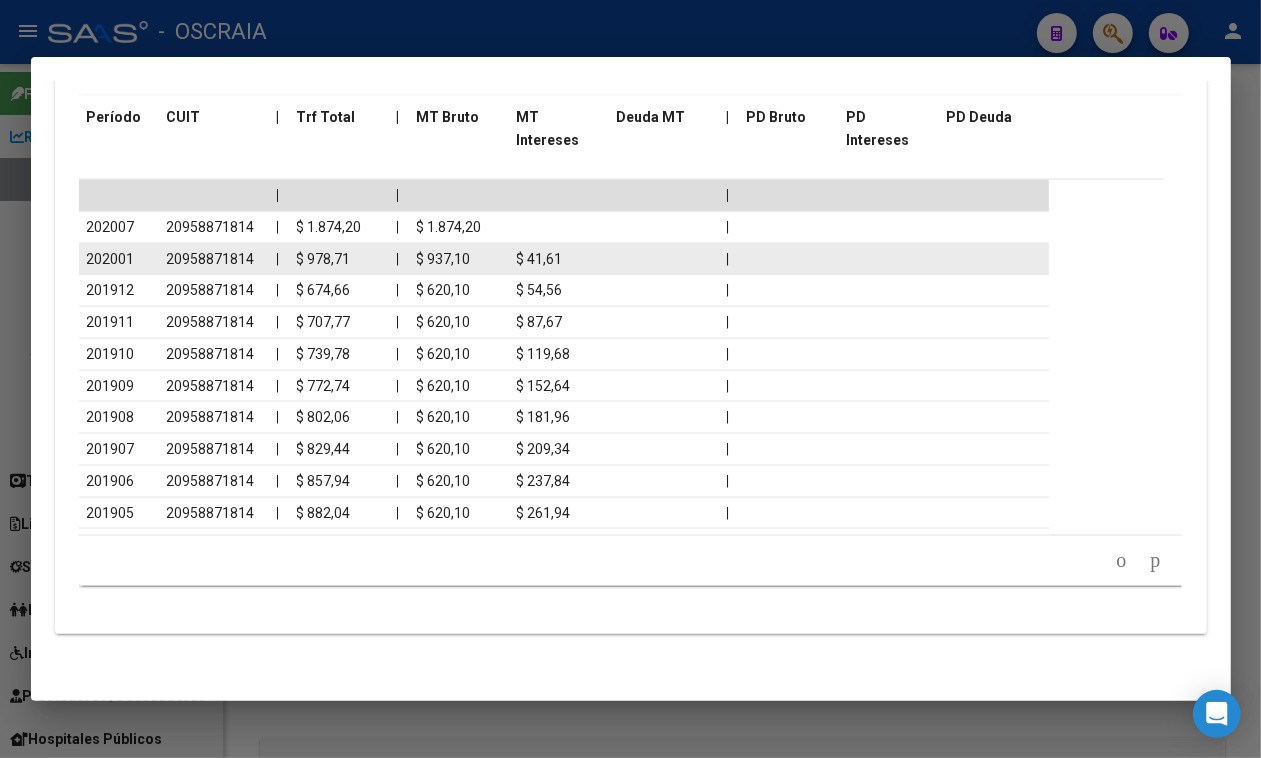 drag, startPoint x: 100, startPoint y: 260, endPoint x: 143, endPoint y: 257, distance: 43.104523 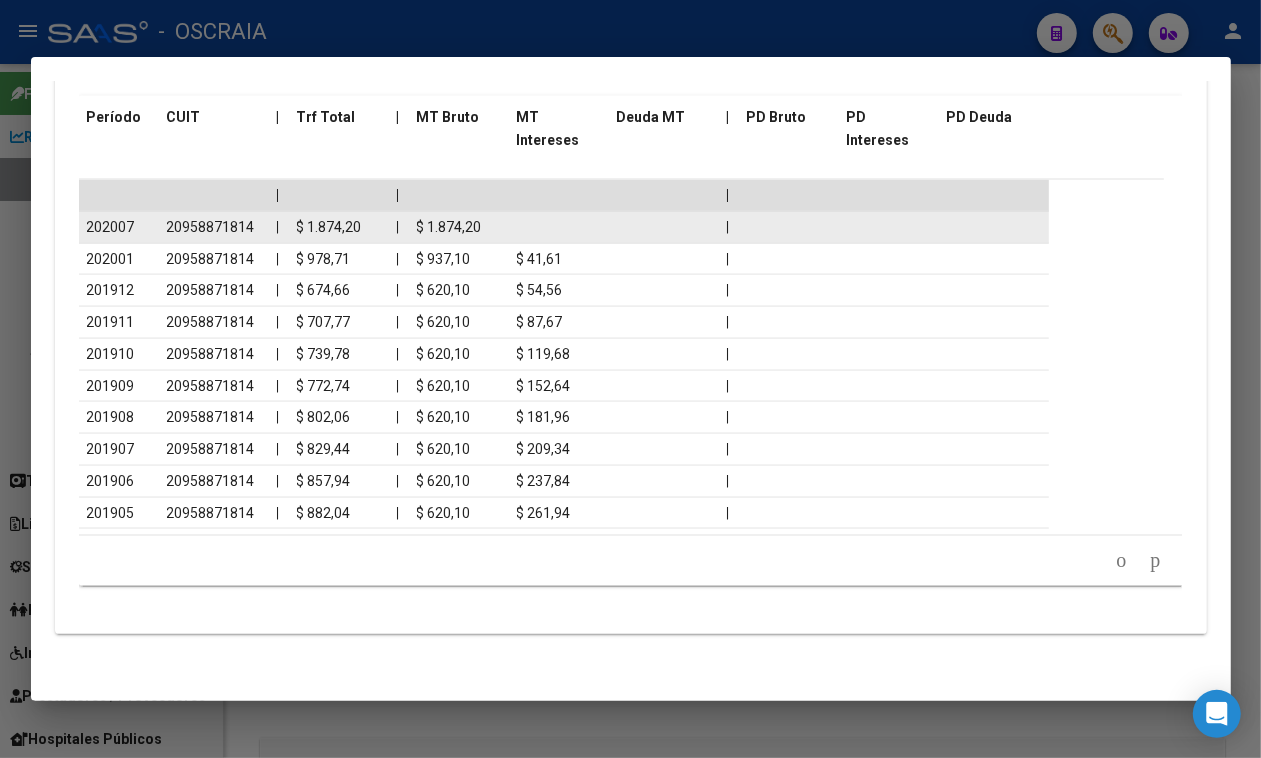 click on "202007" 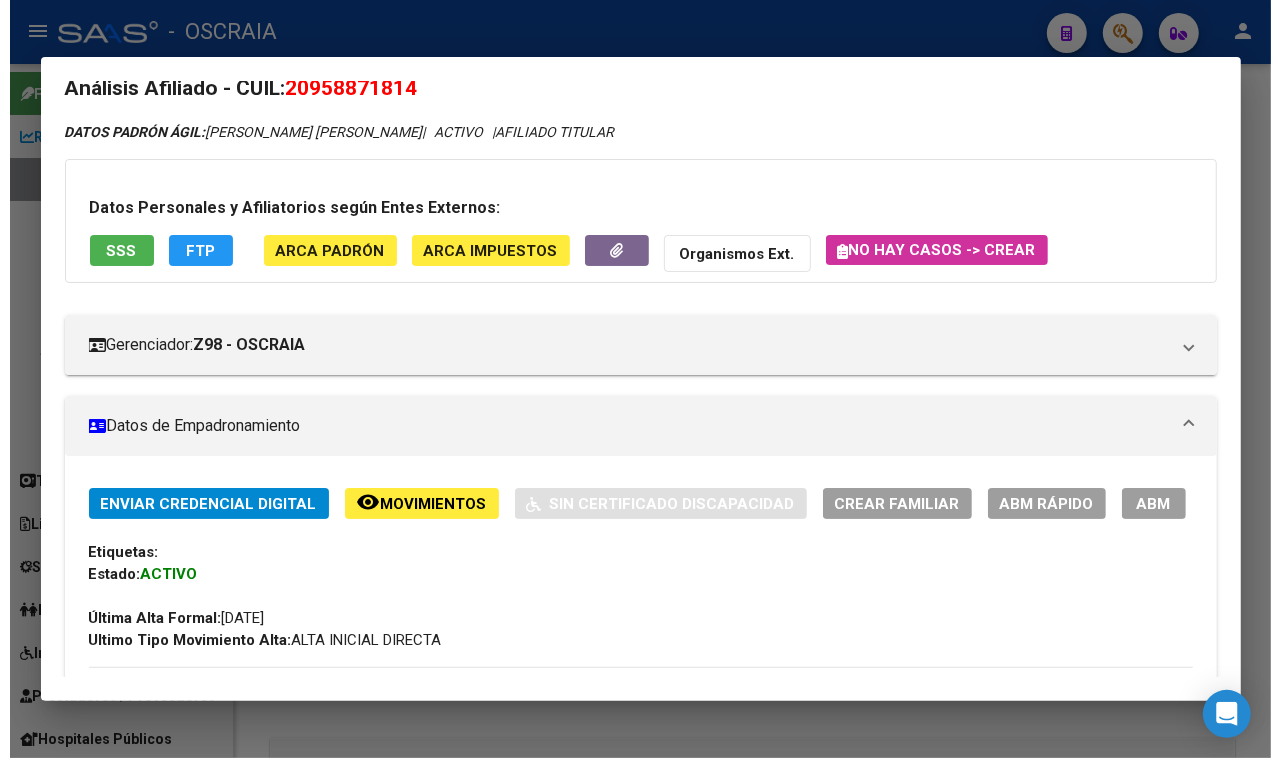 scroll, scrollTop: 2, scrollLeft: 0, axis: vertical 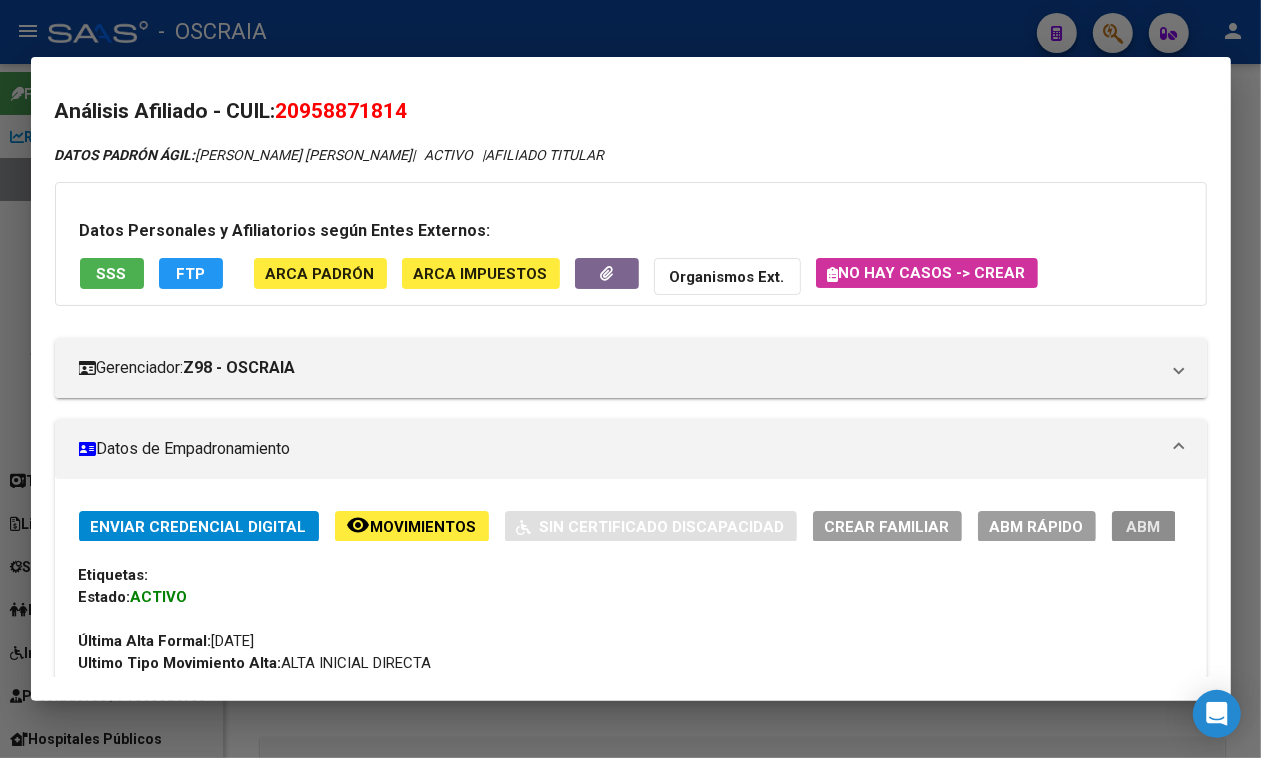 drag, startPoint x: 96, startPoint y: 586, endPoint x: 180, endPoint y: 566, distance: 86.34813 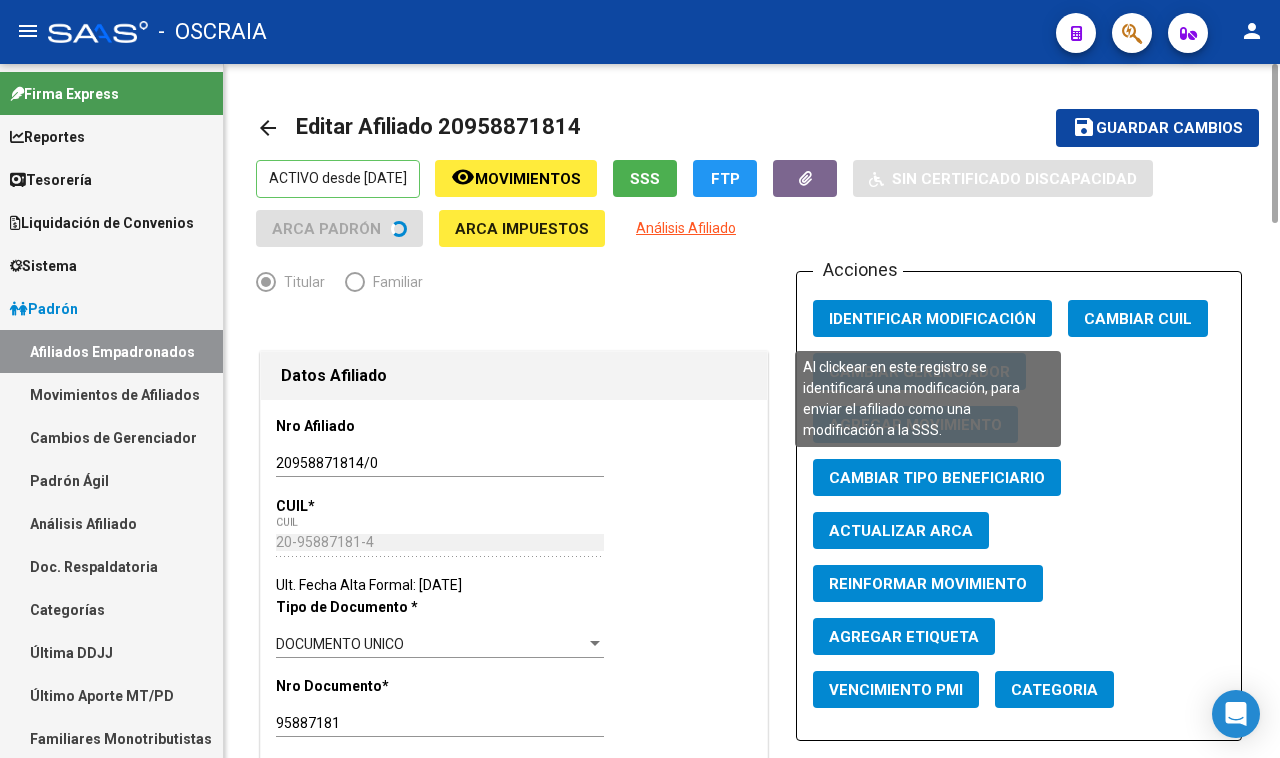 radio on "true" 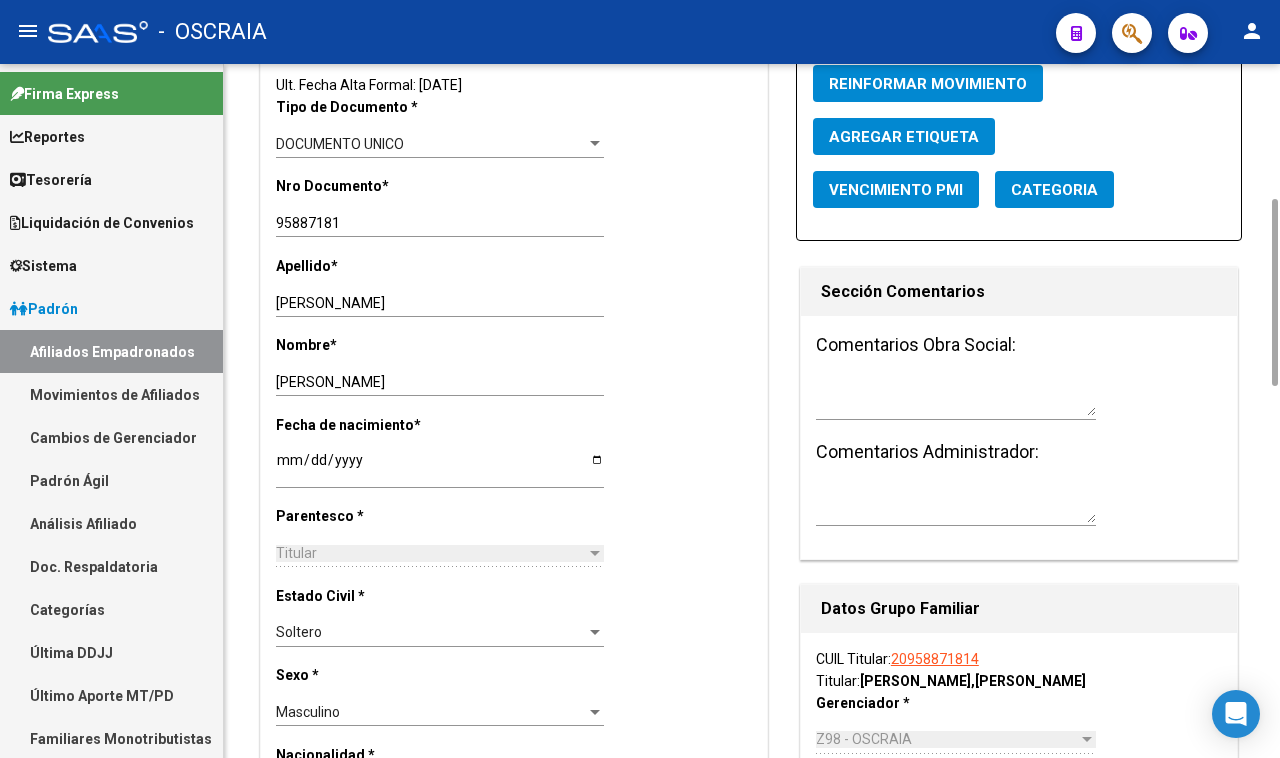 scroll, scrollTop: 750, scrollLeft: 0, axis: vertical 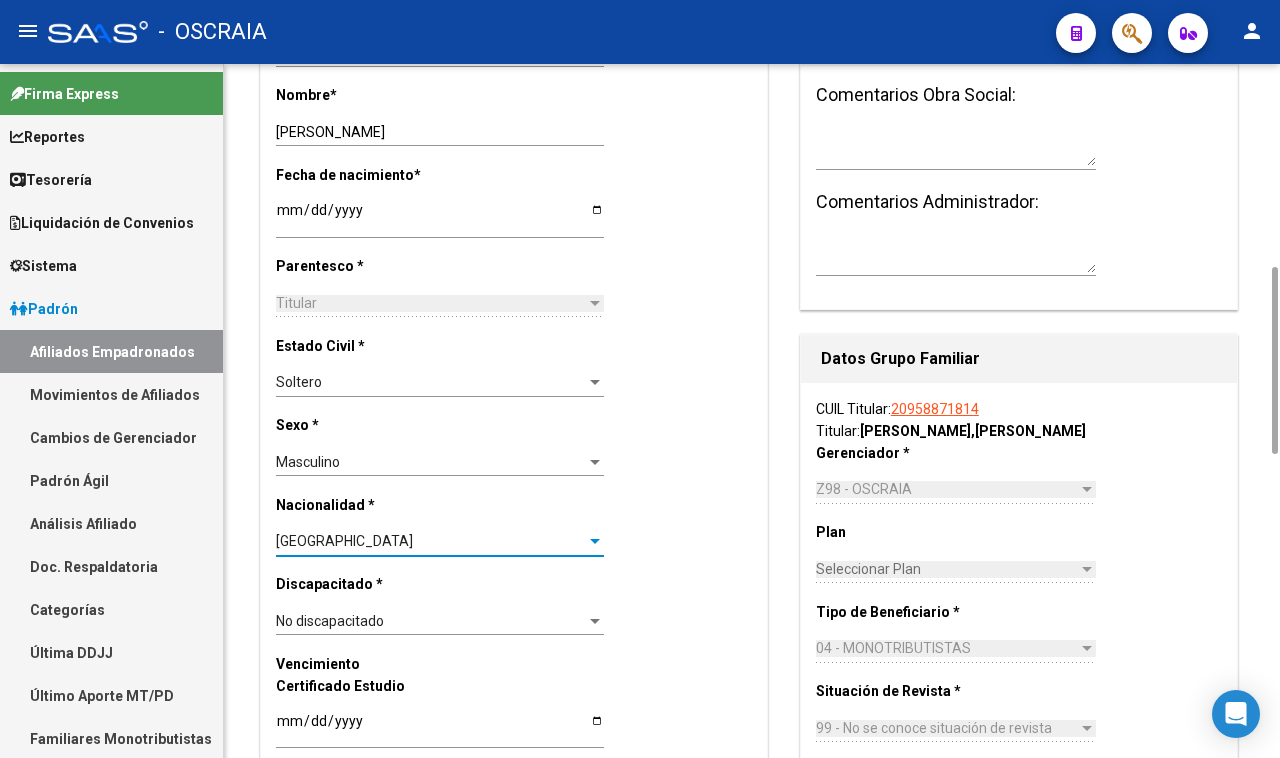 click on "[GEOGRAPHIC_DATA]" at bounding box center [431, 541] 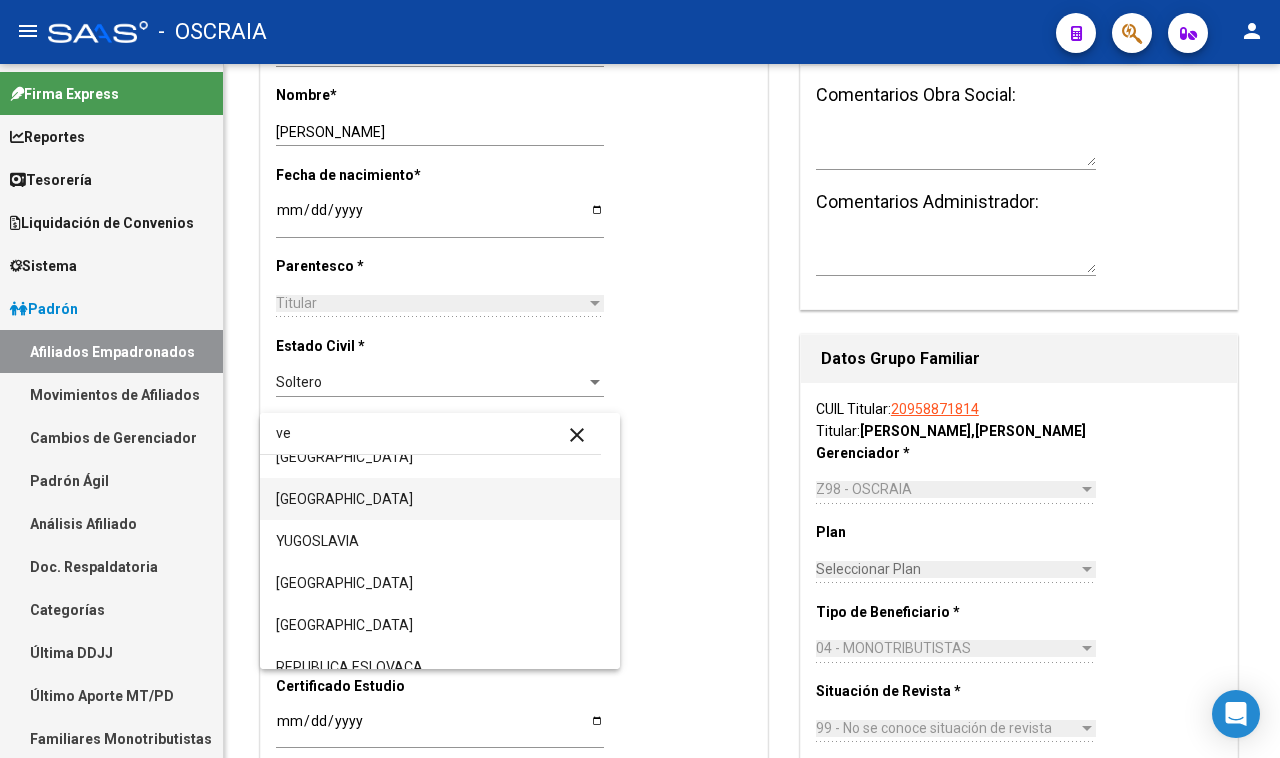 scroll, scrollTop: 0, scrollLeft: 0, axis: both 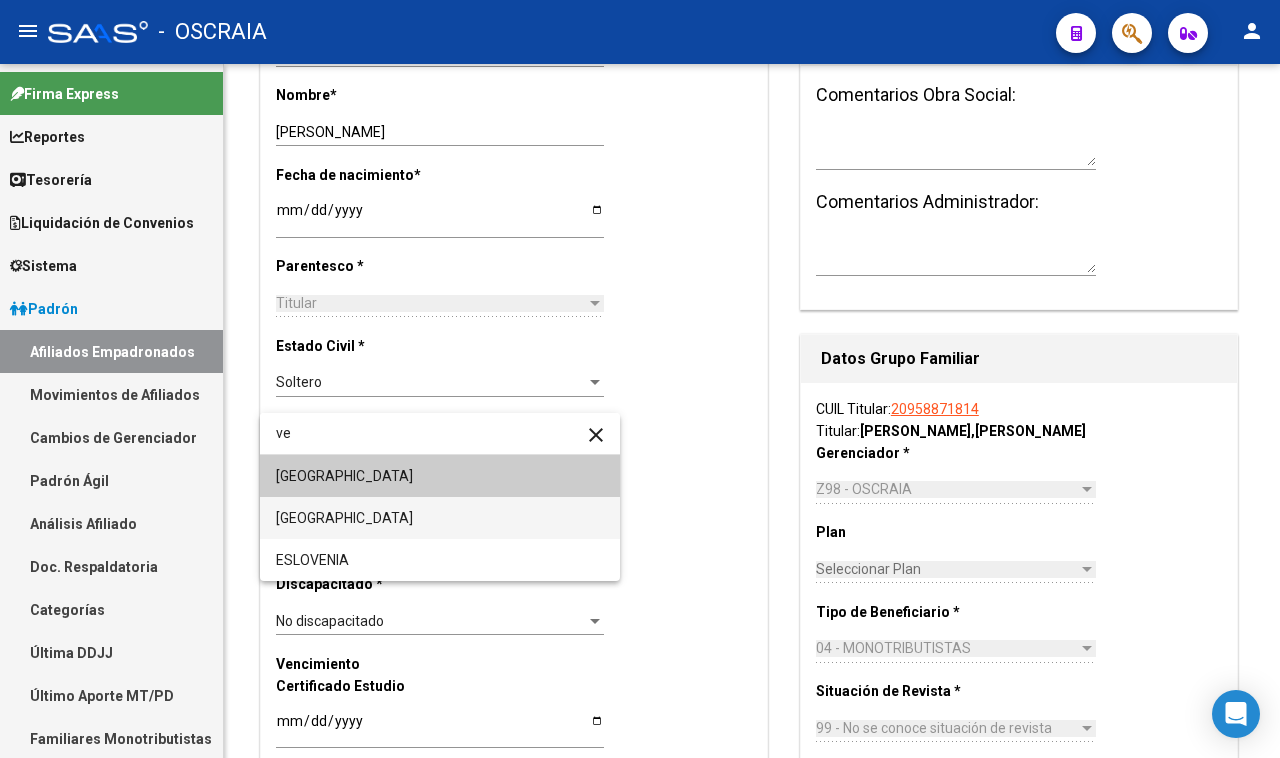 type on "ve" 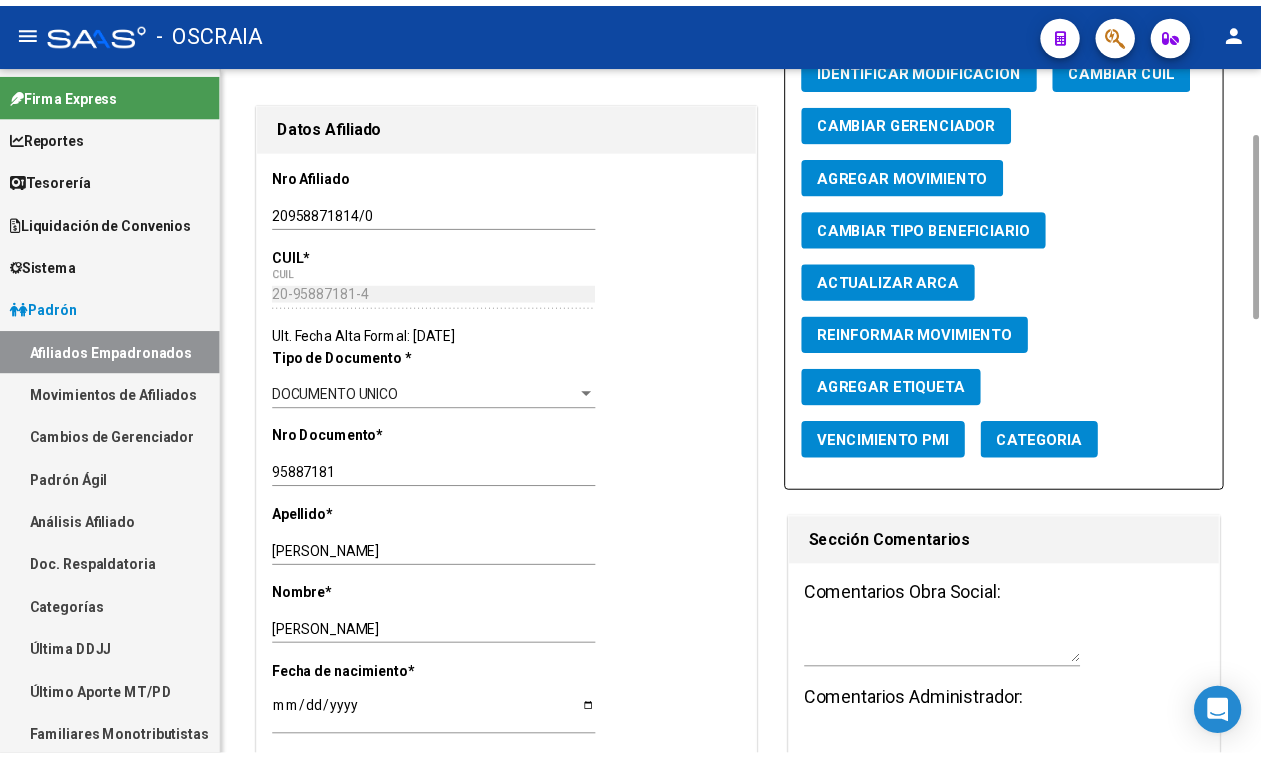 scroll, scrollTop: 0, scrollLeft: 0, axis: both 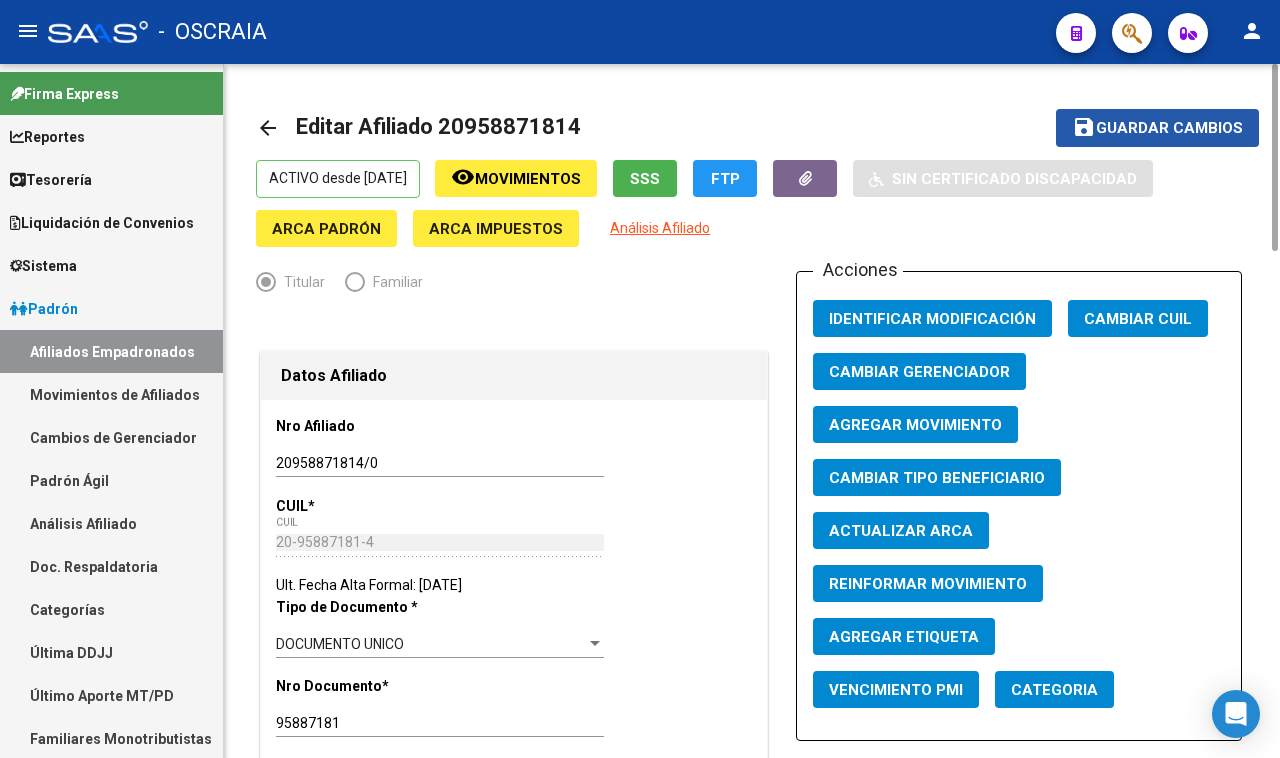 click on "Guardar cambios" 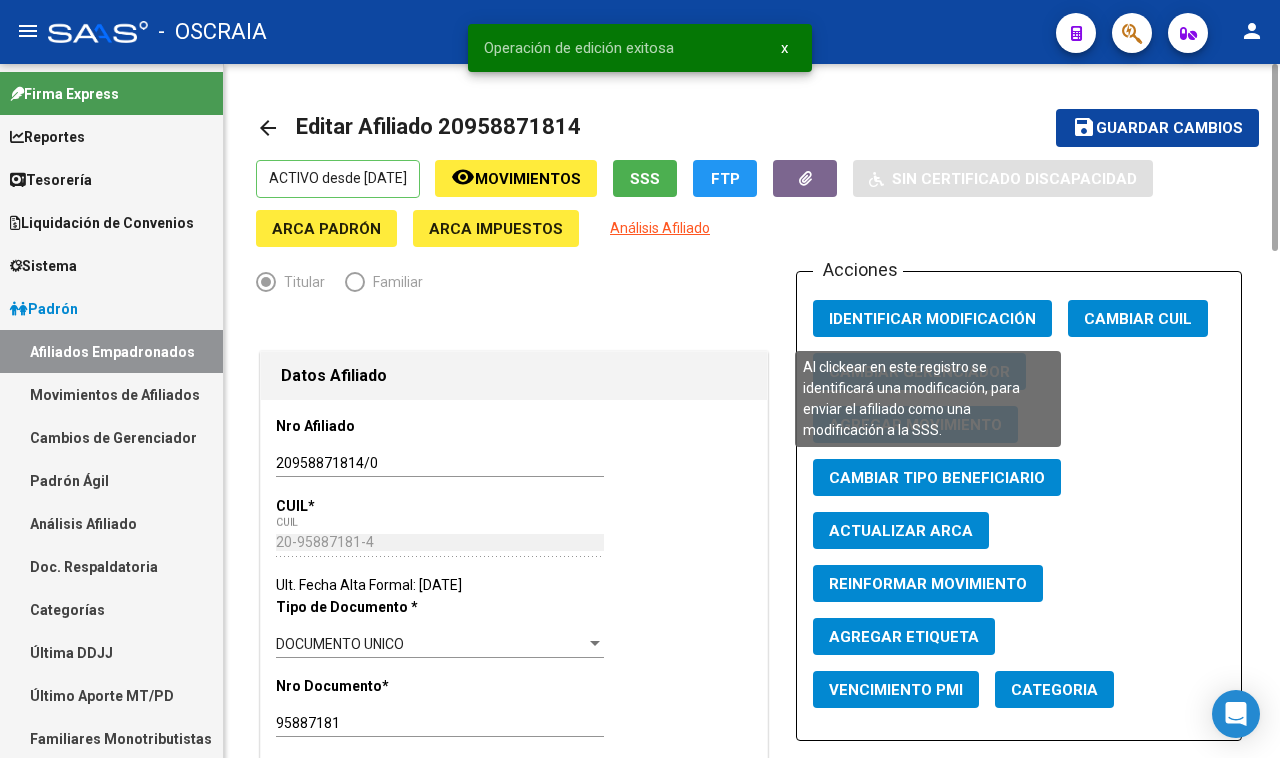 click on "Identificar Modificación" 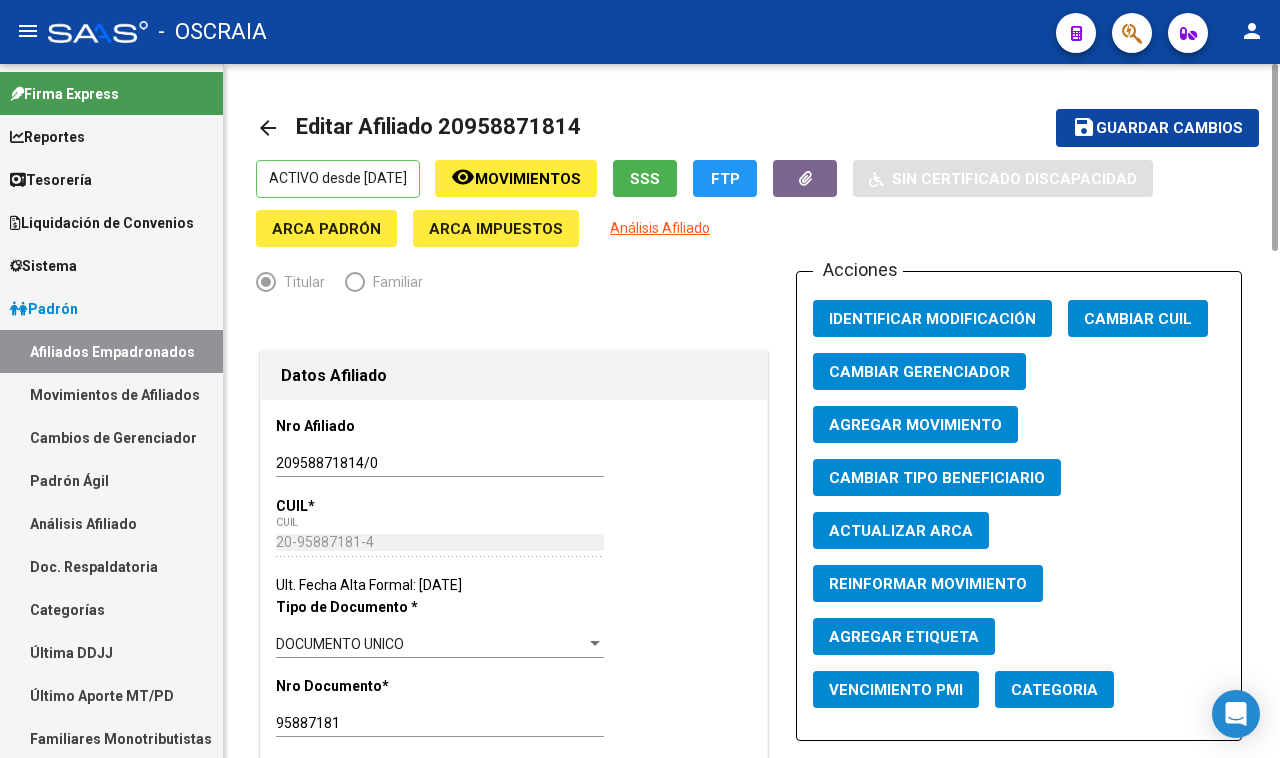 click on "Editar Afiliado 20958871814" 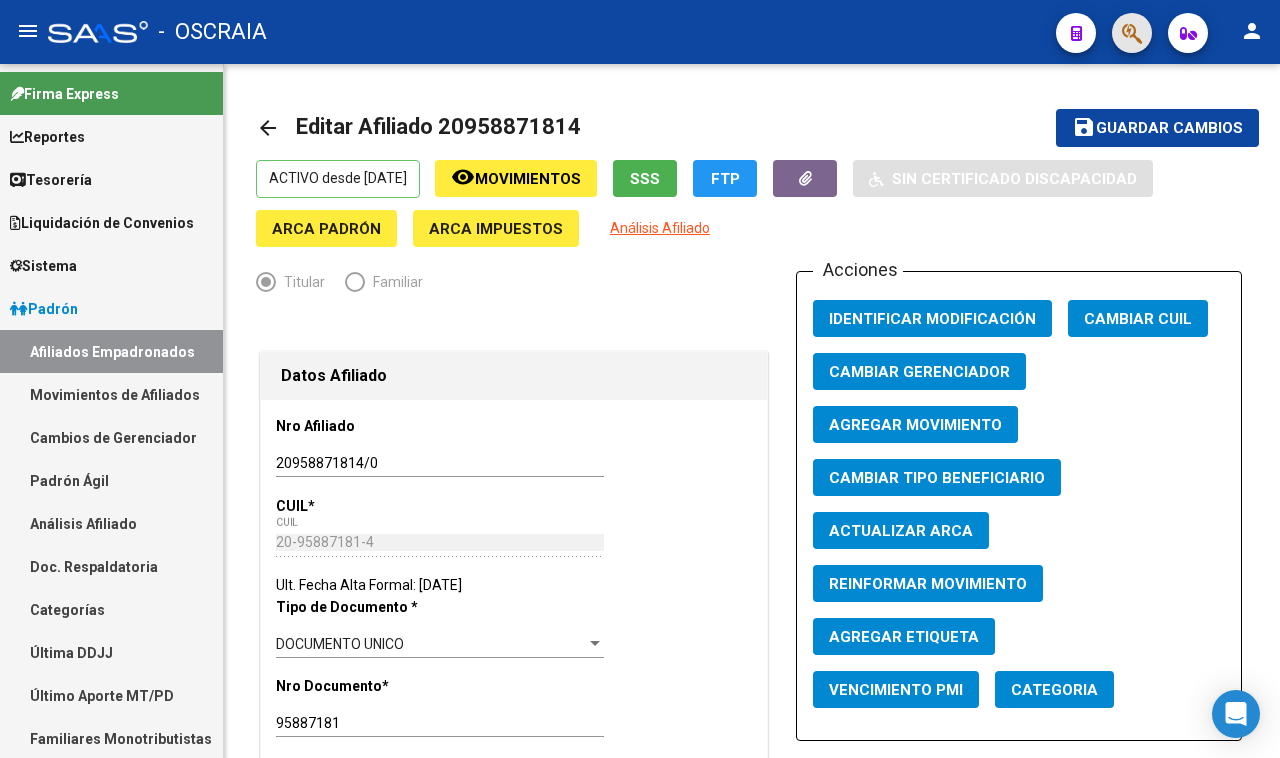 click 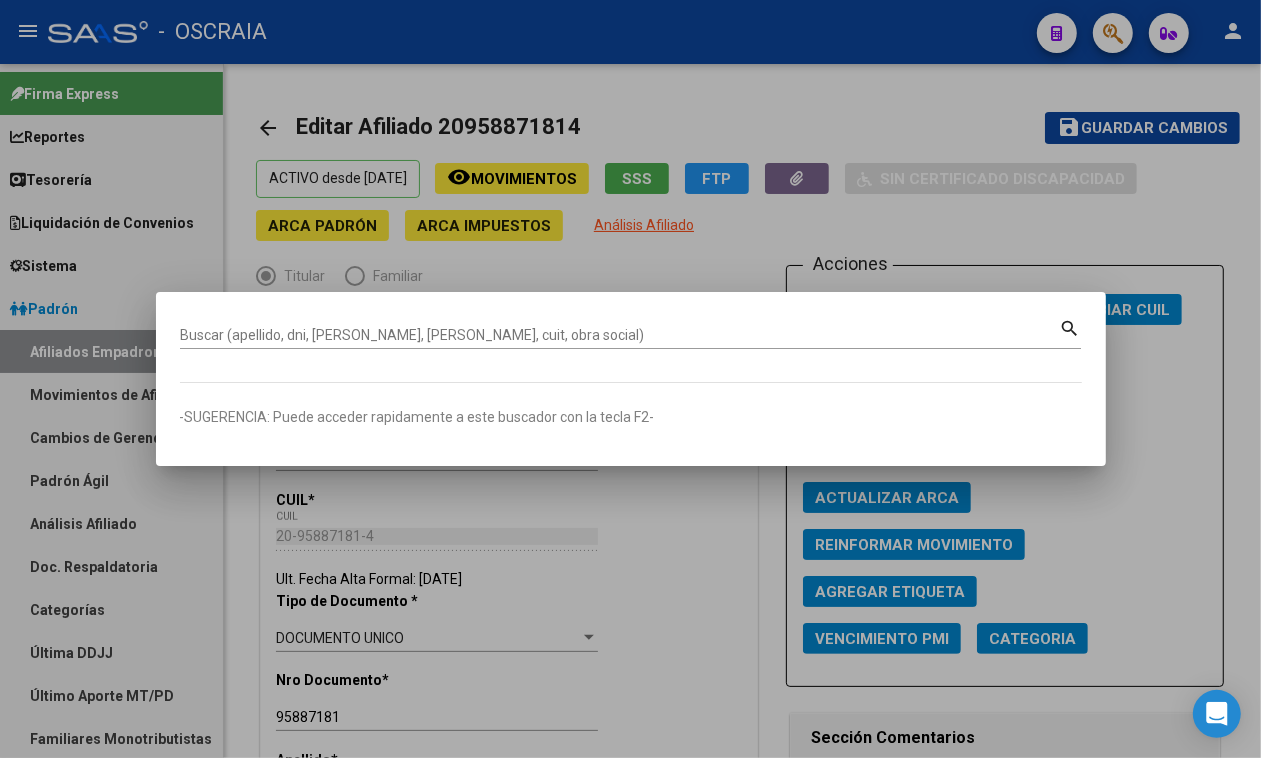 type 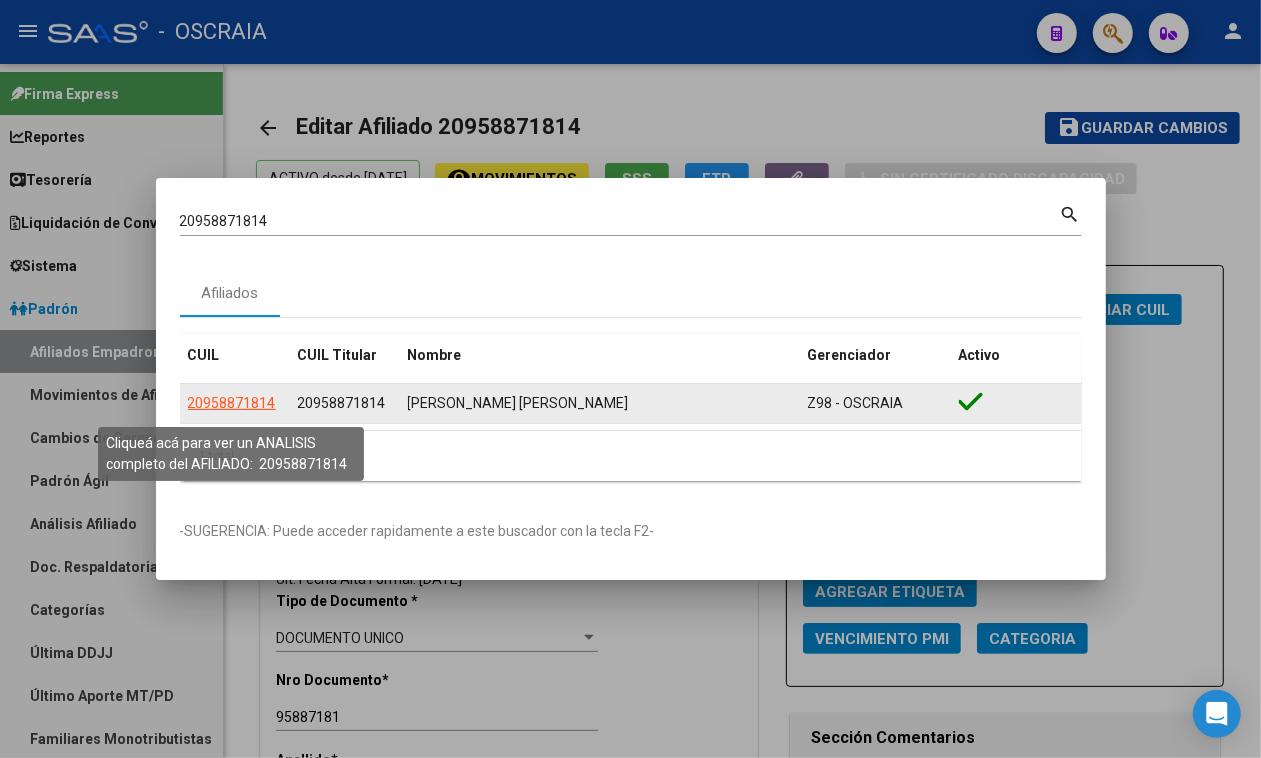 click on "20958871814" 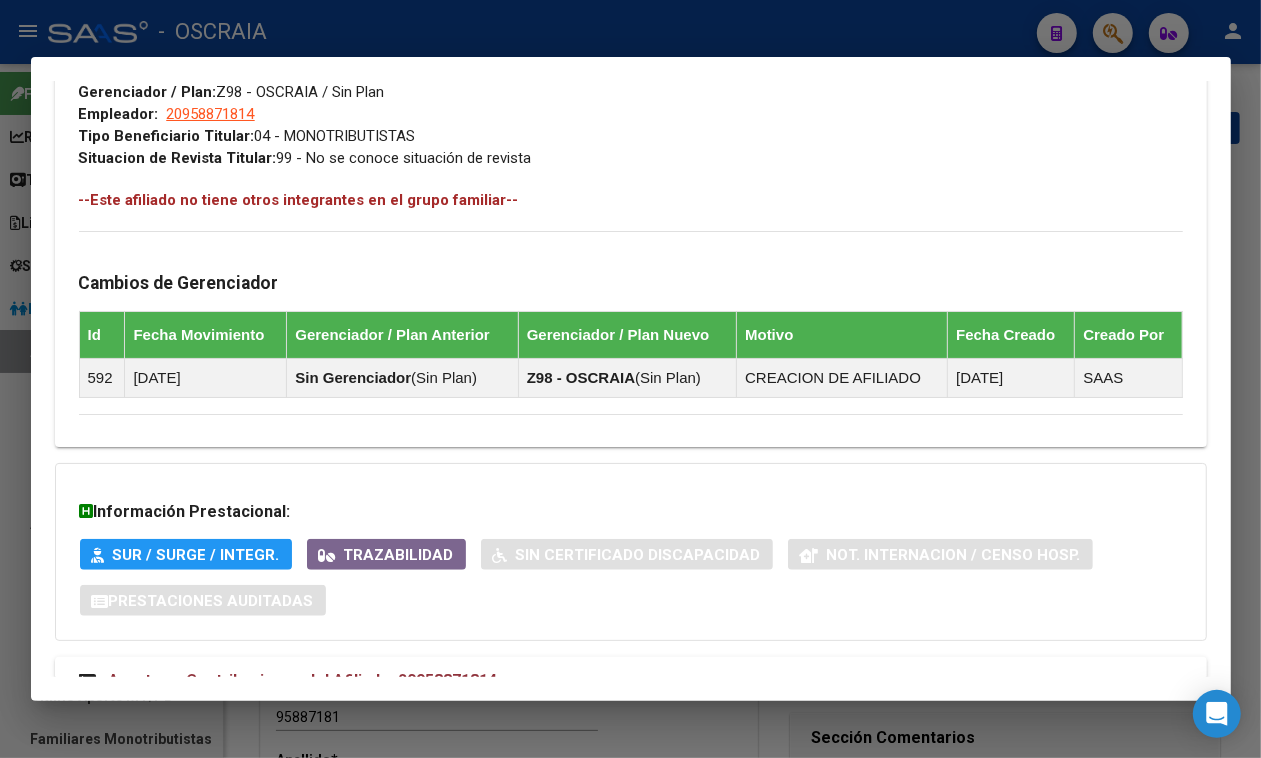 scroll, scrollTop: 965, scrollLeft: 0, axis: vertical 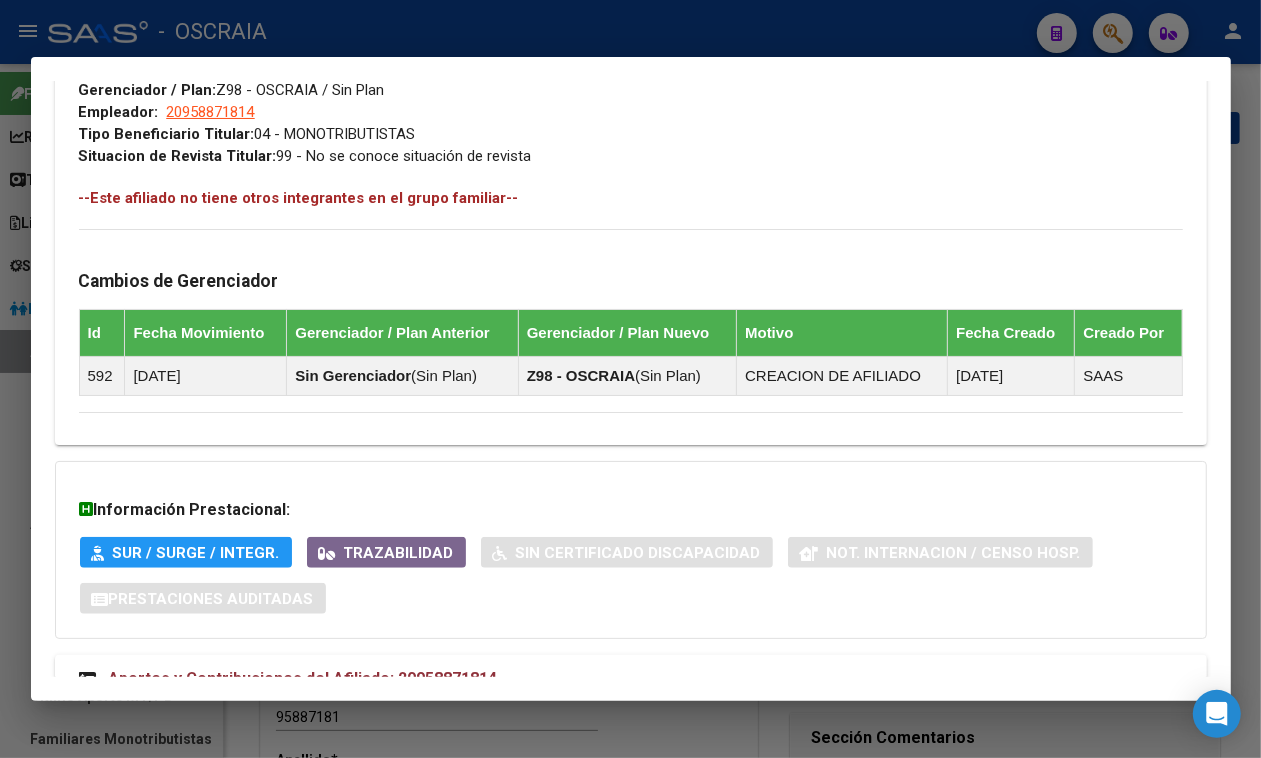 click on "Trazabilidad" 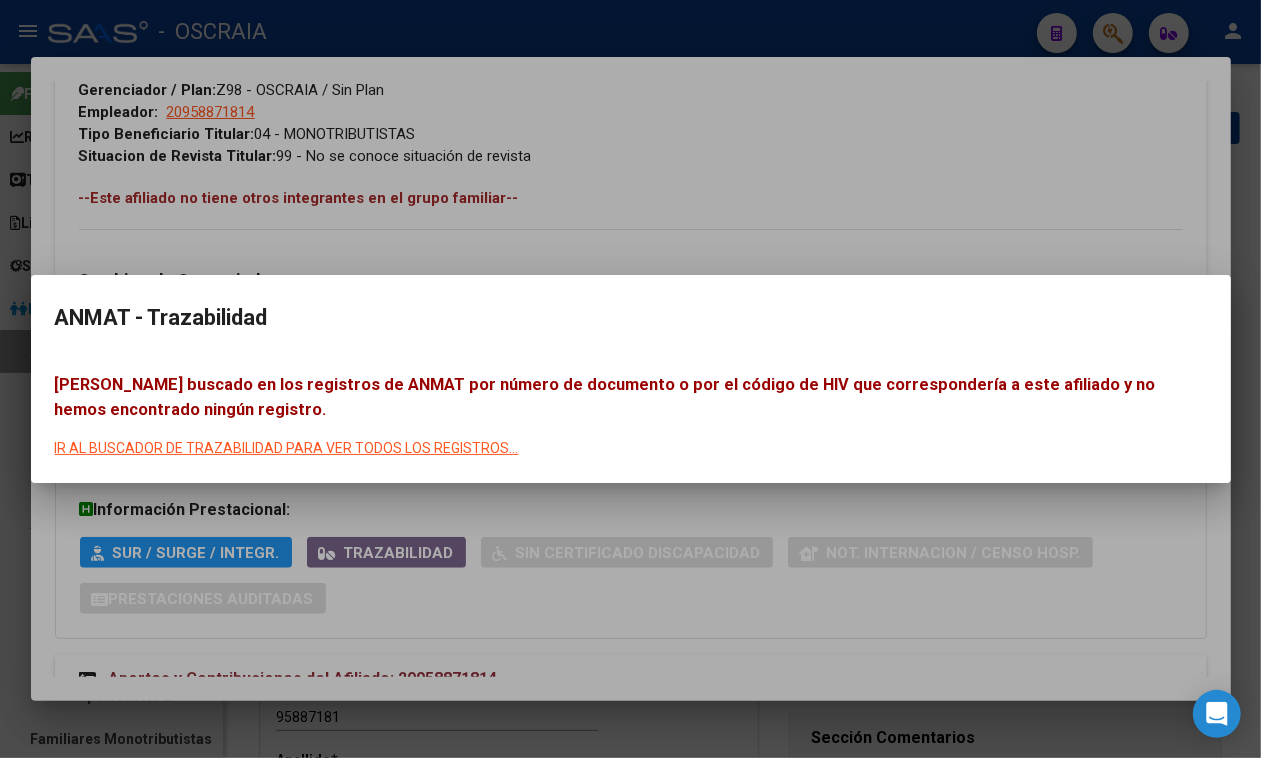 click at bounding box center (630, 379) 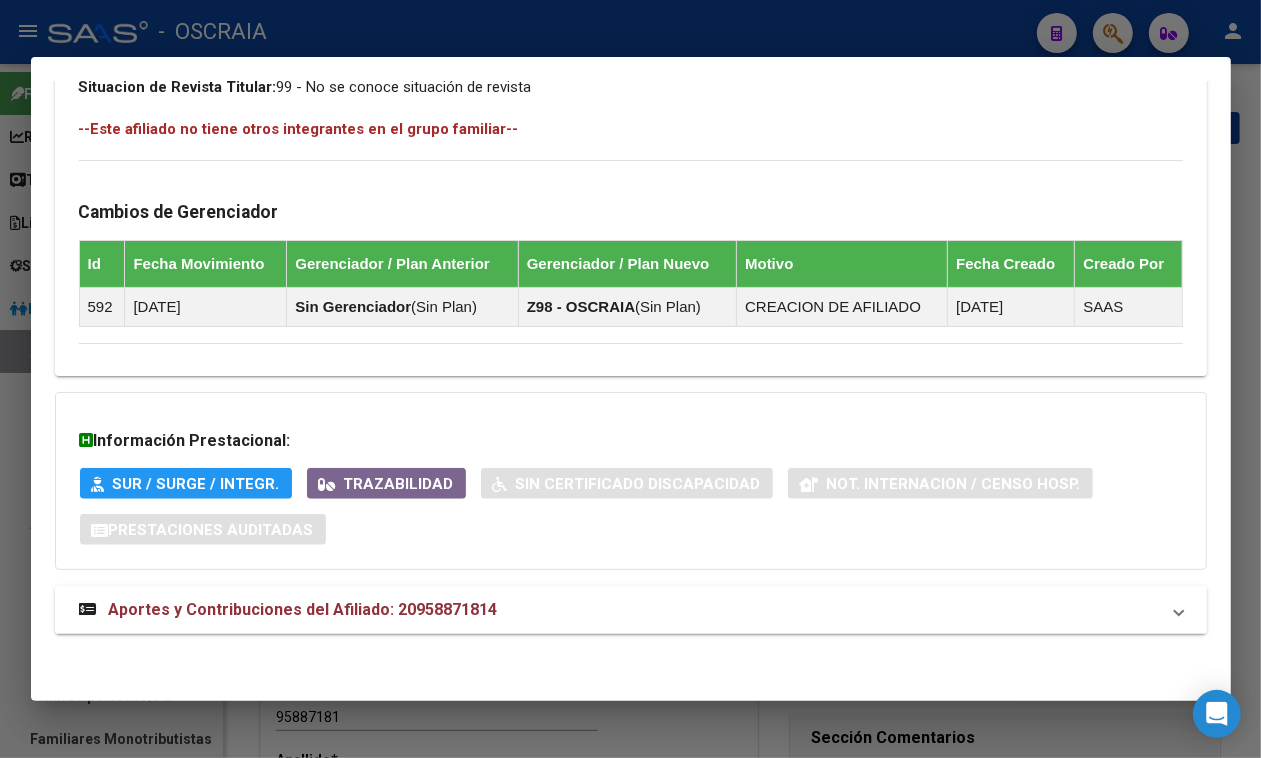 scroll, scrollTop: 1103, scrollLeft: 0, axis: vertical 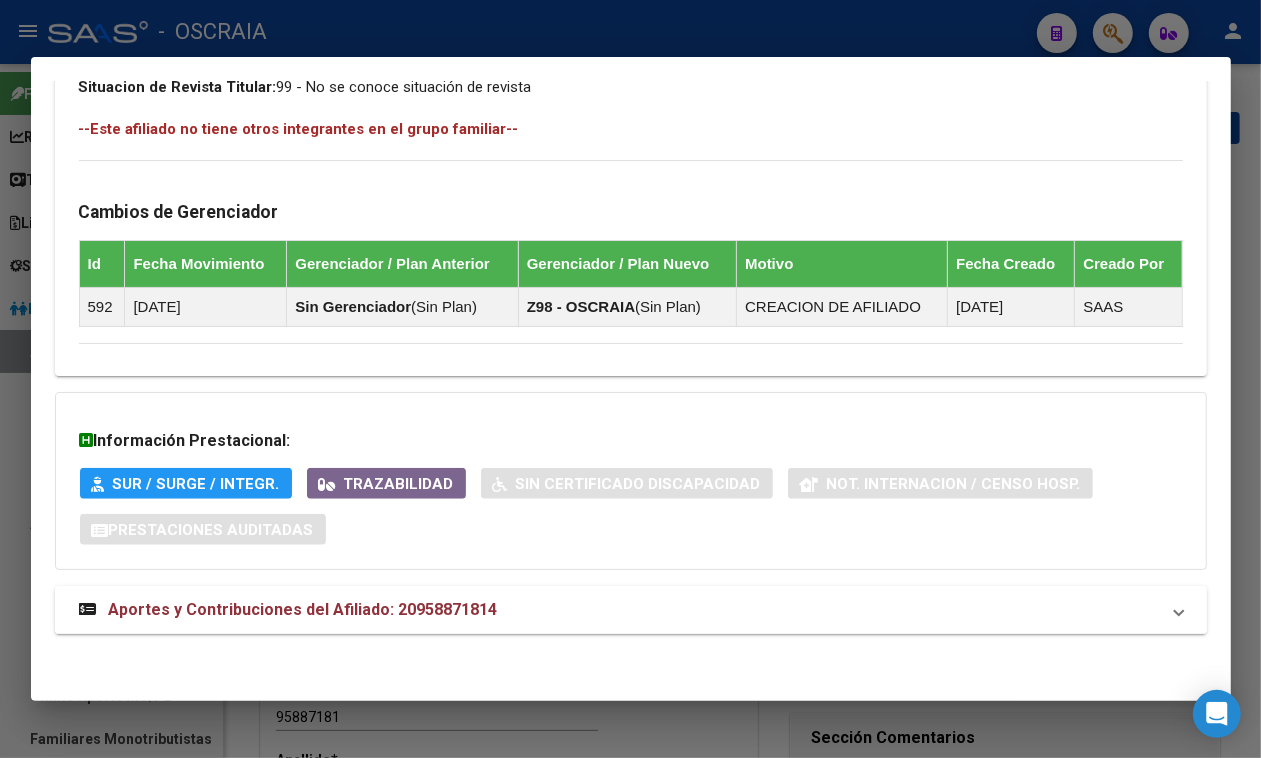 click on "Aportes y Contribuciones del Afiliado: 20958871814" at bounding box center (631, 610) 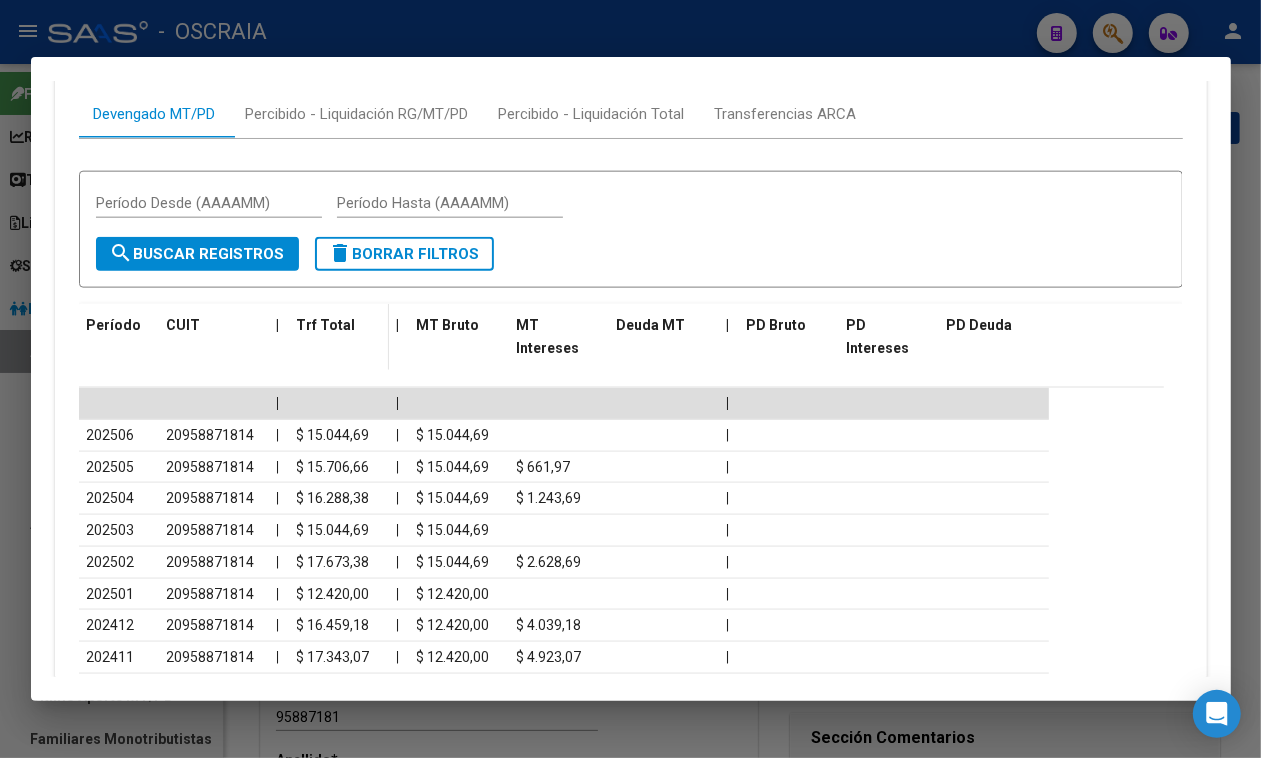 scroll, scrollTop: 1728, scrollLeft: 0, axis: vertical 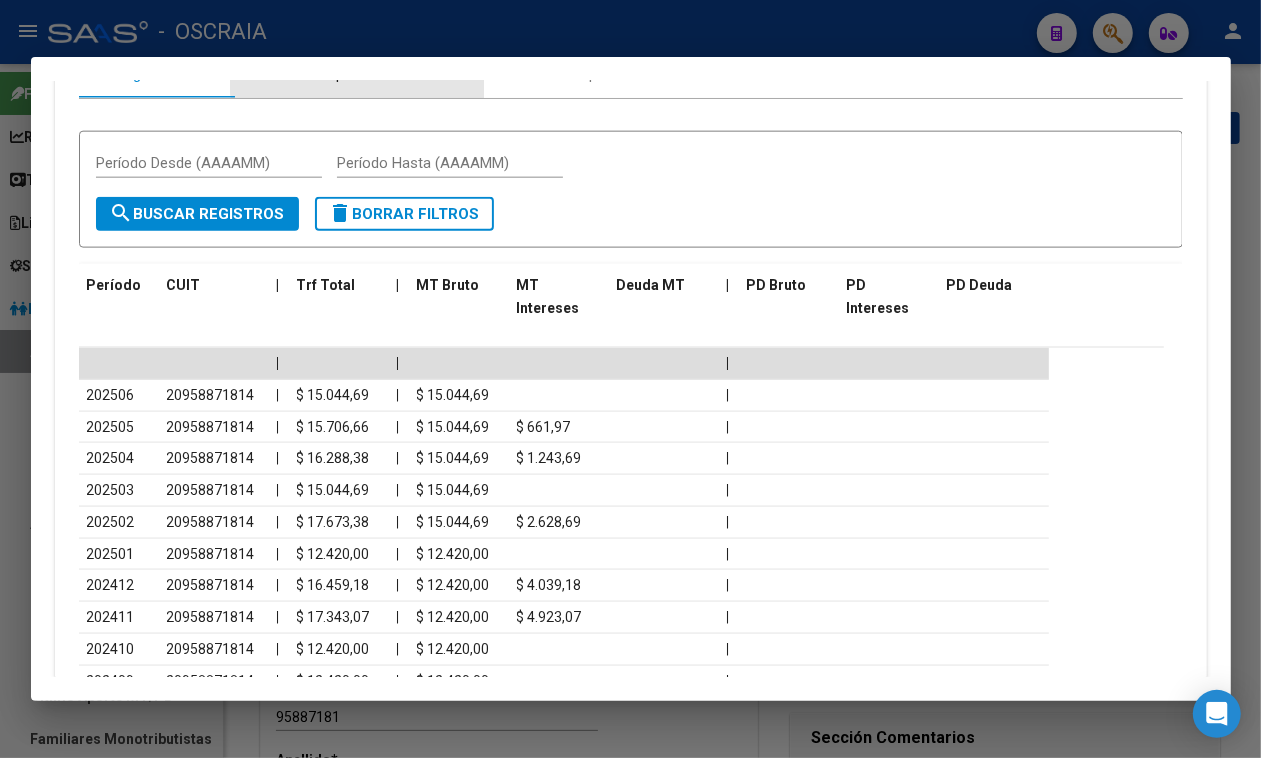 click on "Percibido - Liquidación RG/MT/PD" at bounding box center [357, 74] 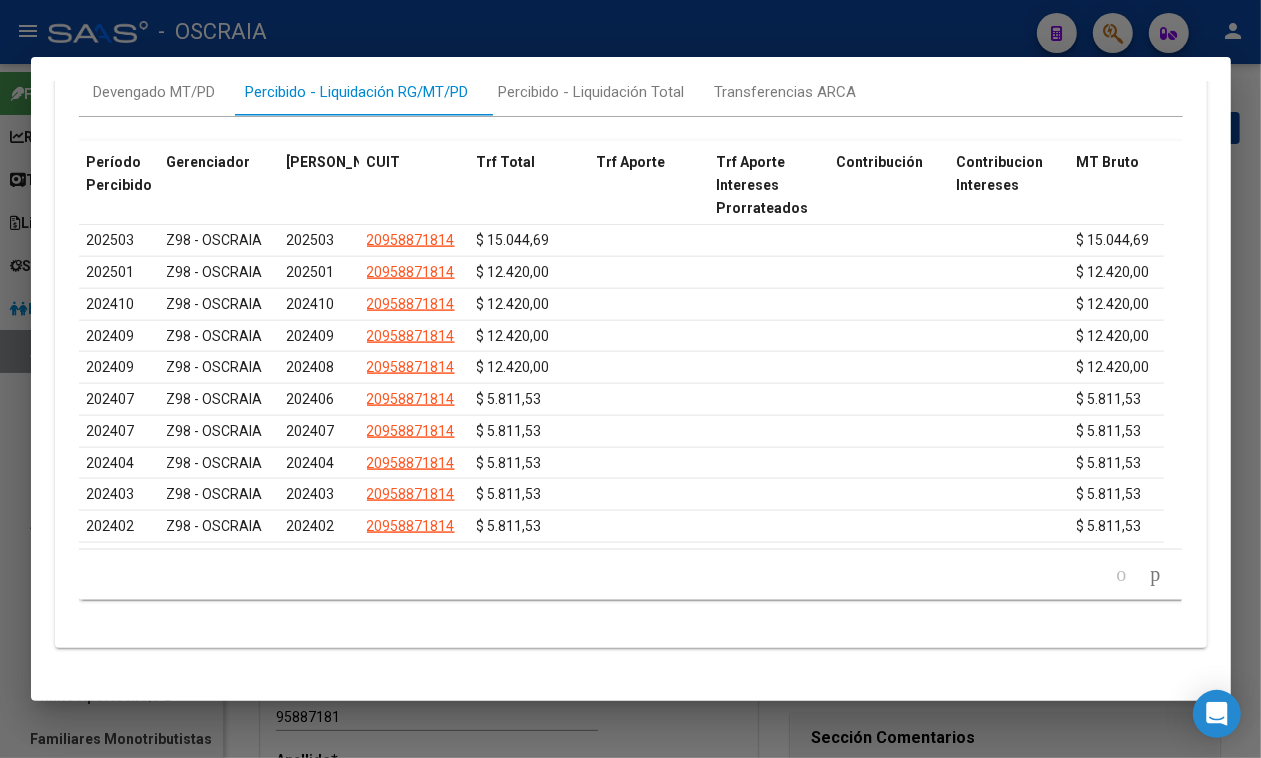 scroll, scrollTop: 1821, scrollLeft: 0, axis: vertical 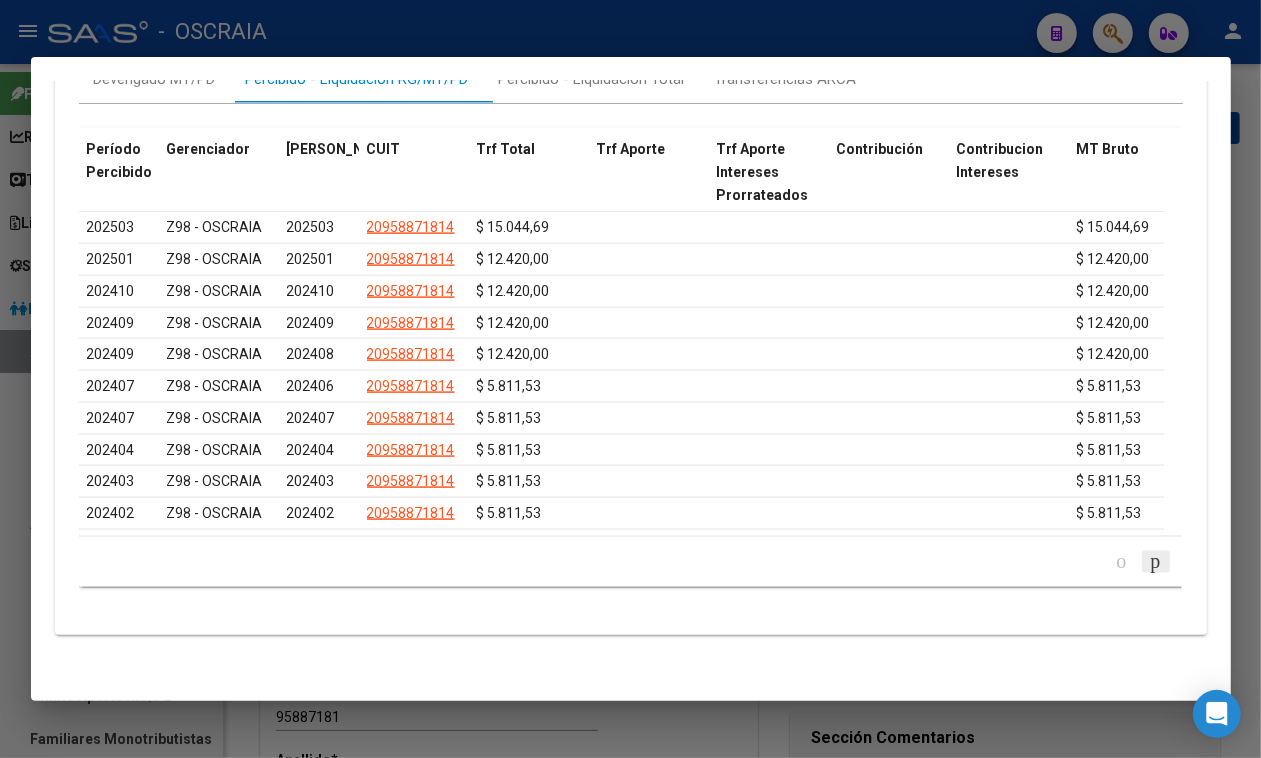click 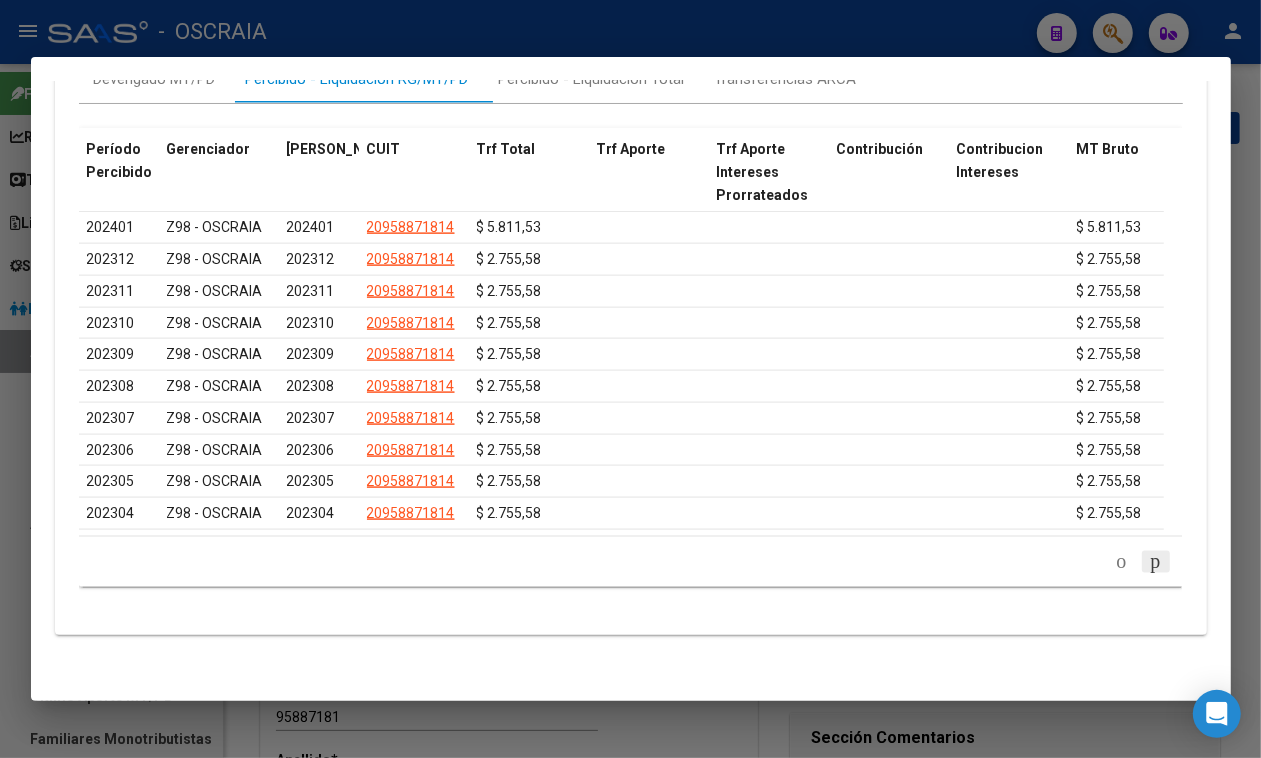 click 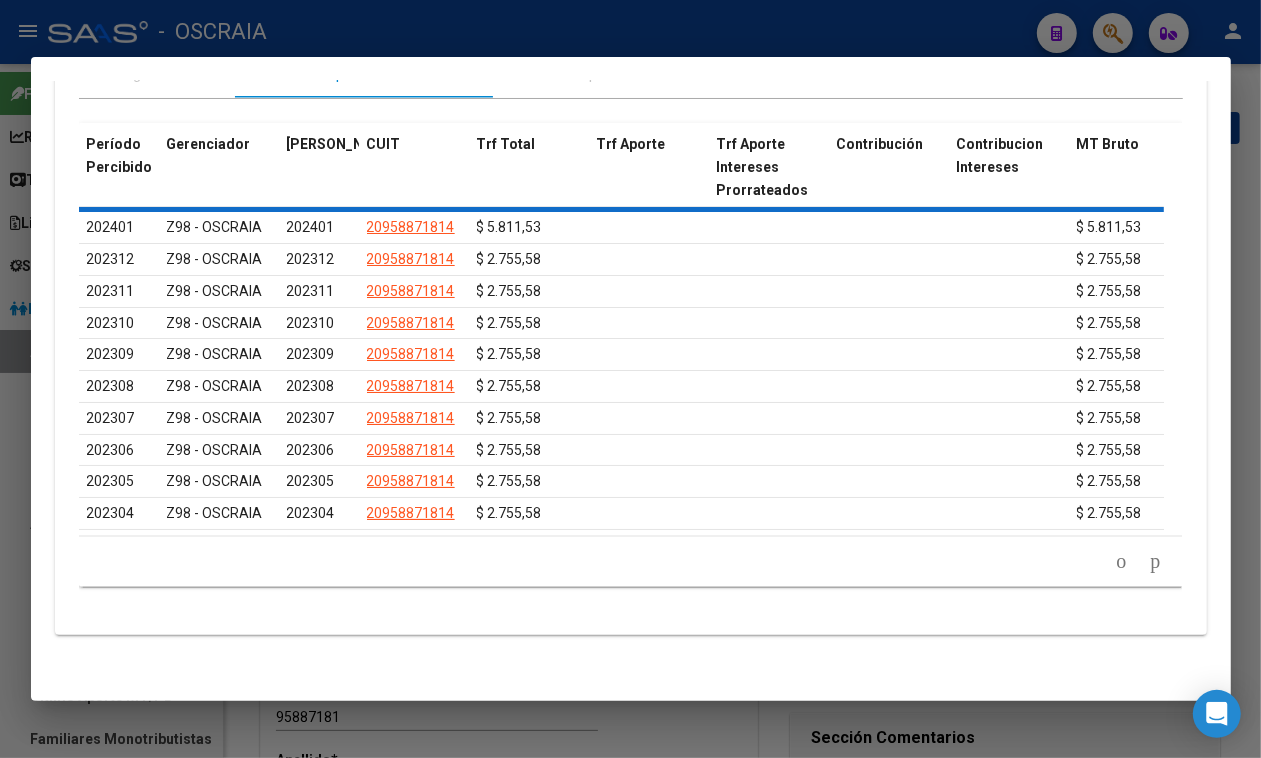 scroll, scrollTop: 1821, scrollLeft: 0, axis: vertical 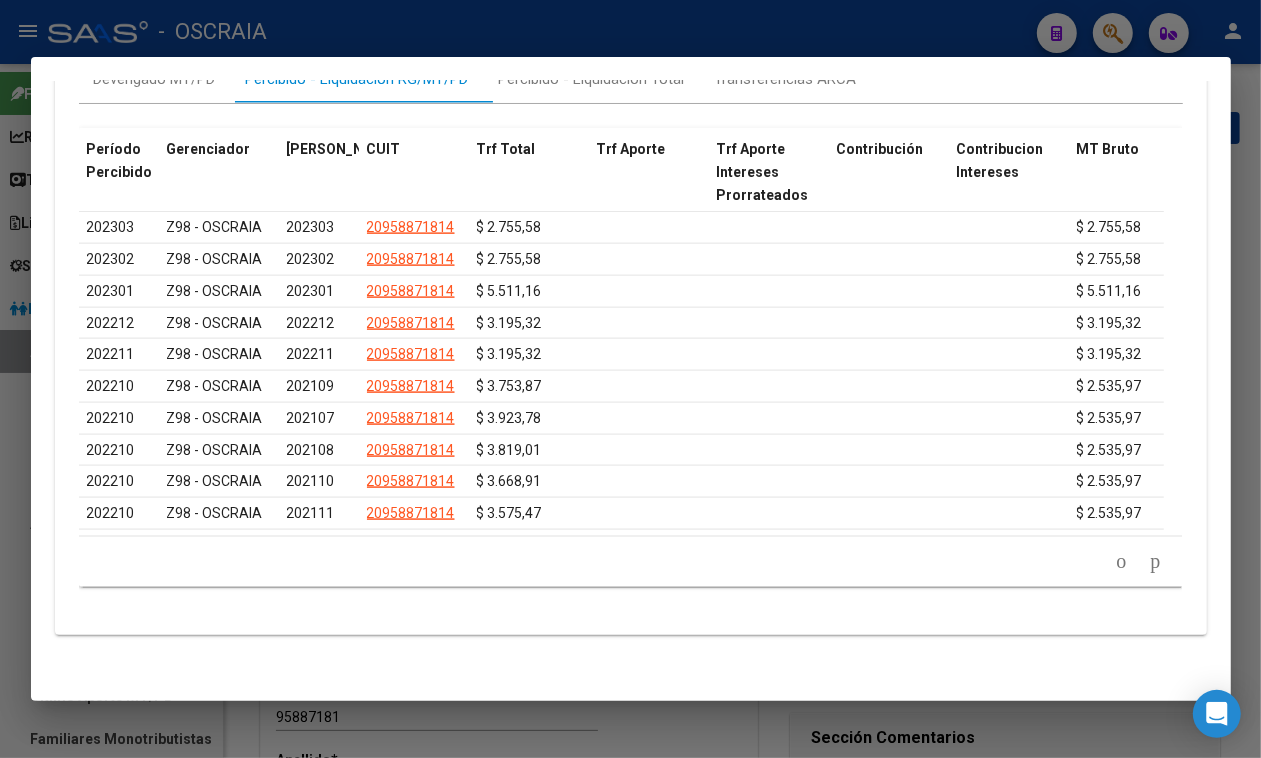 click 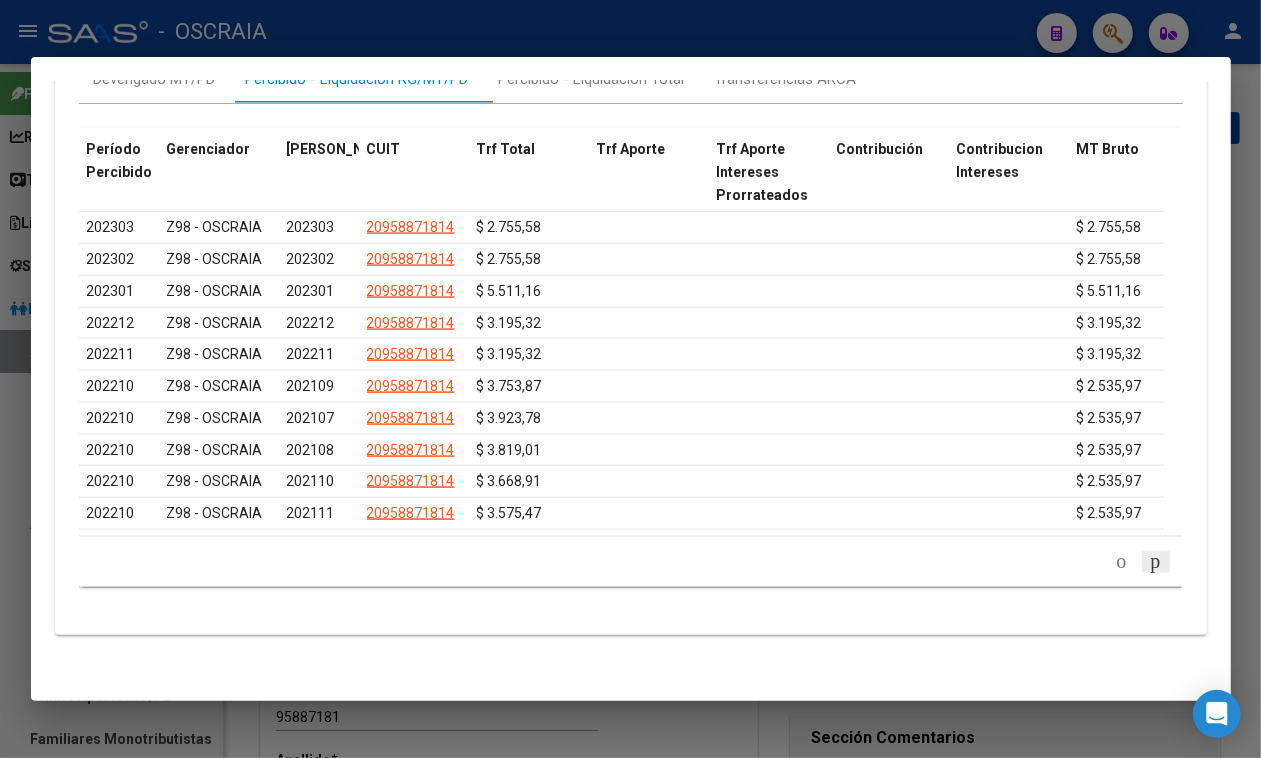 click 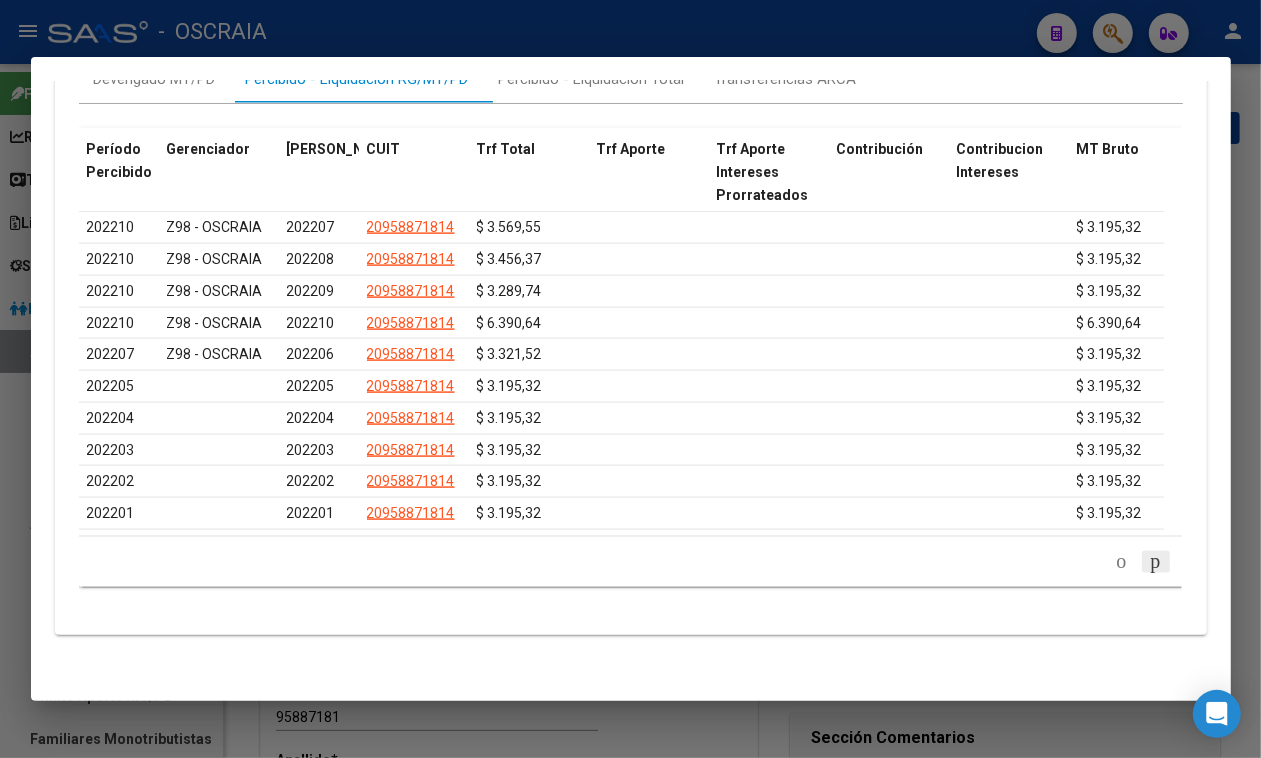 click 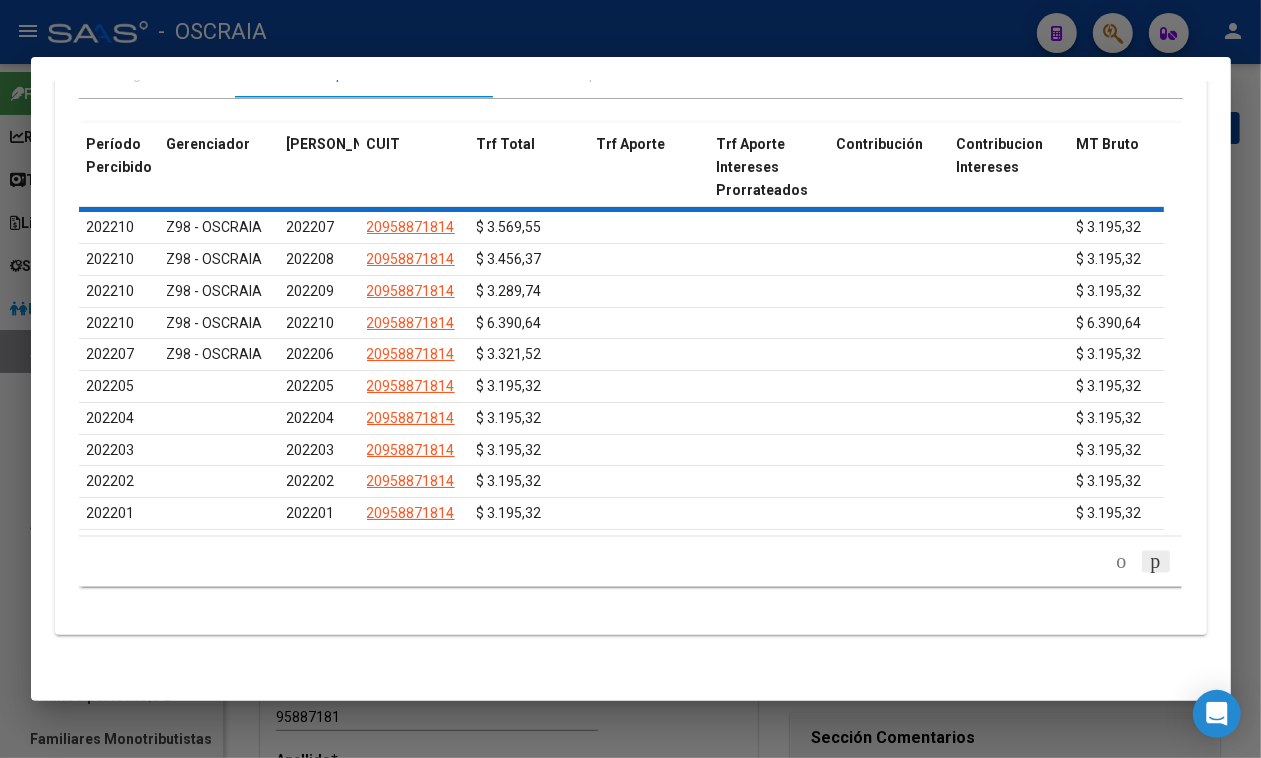 scroll, scrollTop: 1628, scrollLeft: 0, axis: vertical 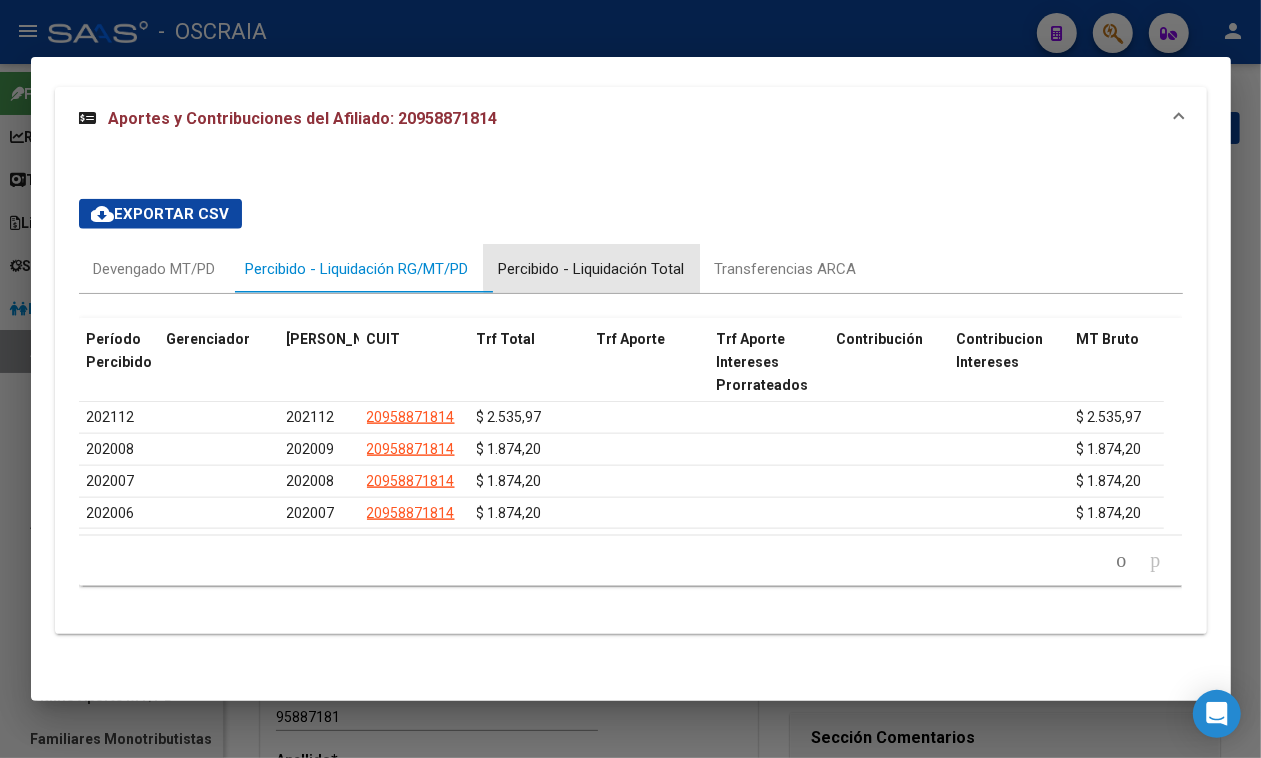 click on "Percibido - Liquidación Total" at bounding box center (592, 269) 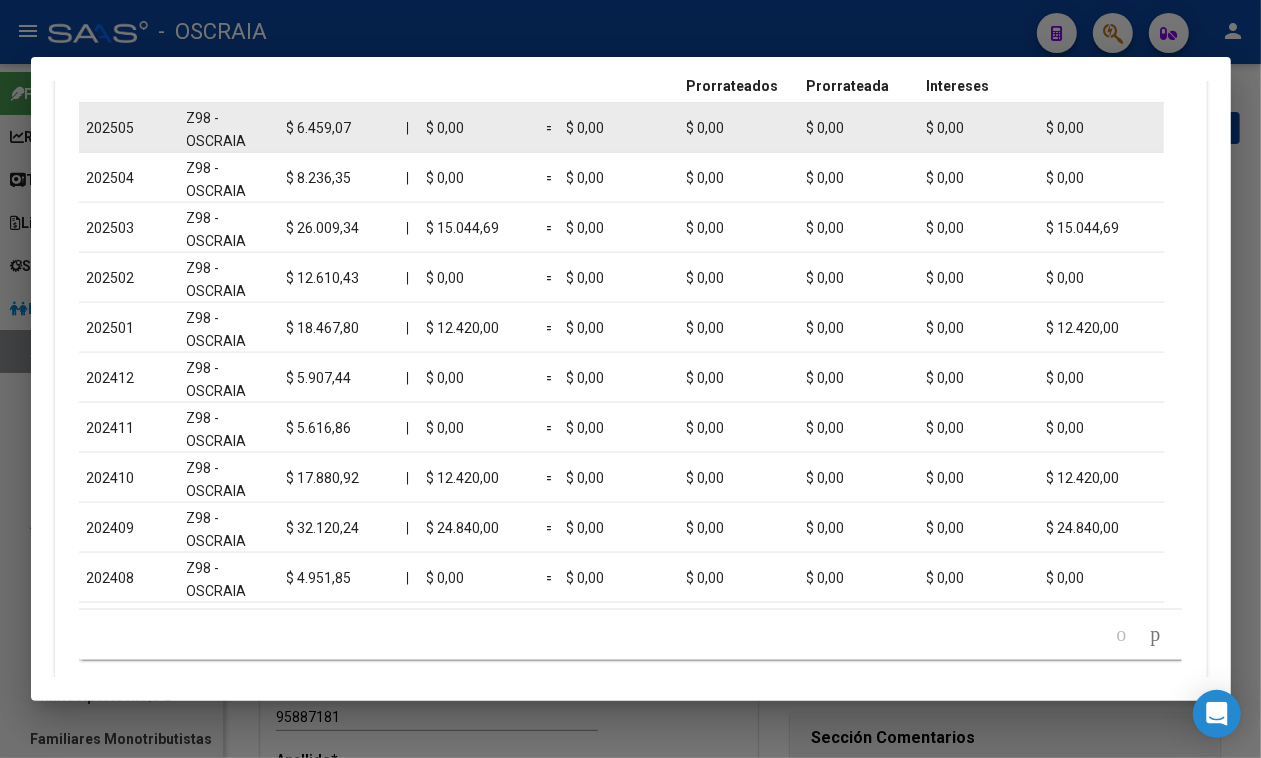scroll, scrollTop: 1835, scrollLeft: 0, axis: vertical 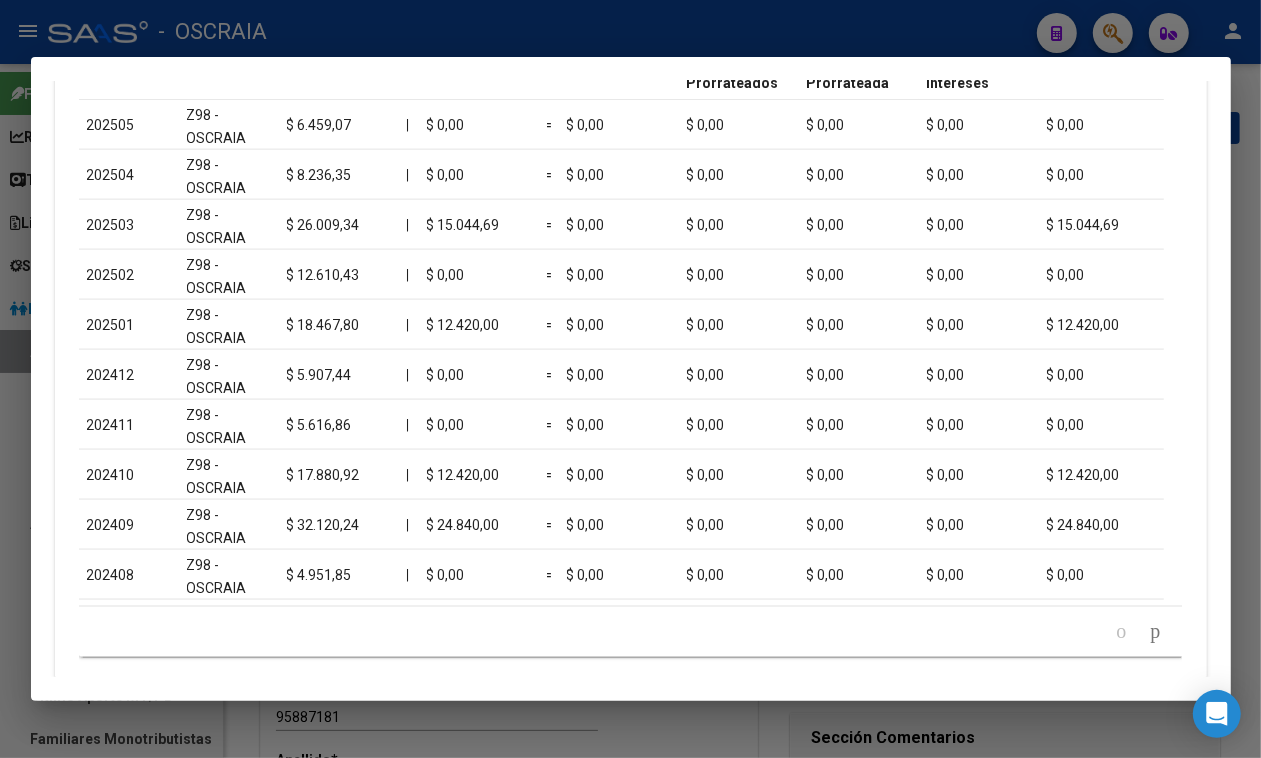 click at bounding box center [630, 379] 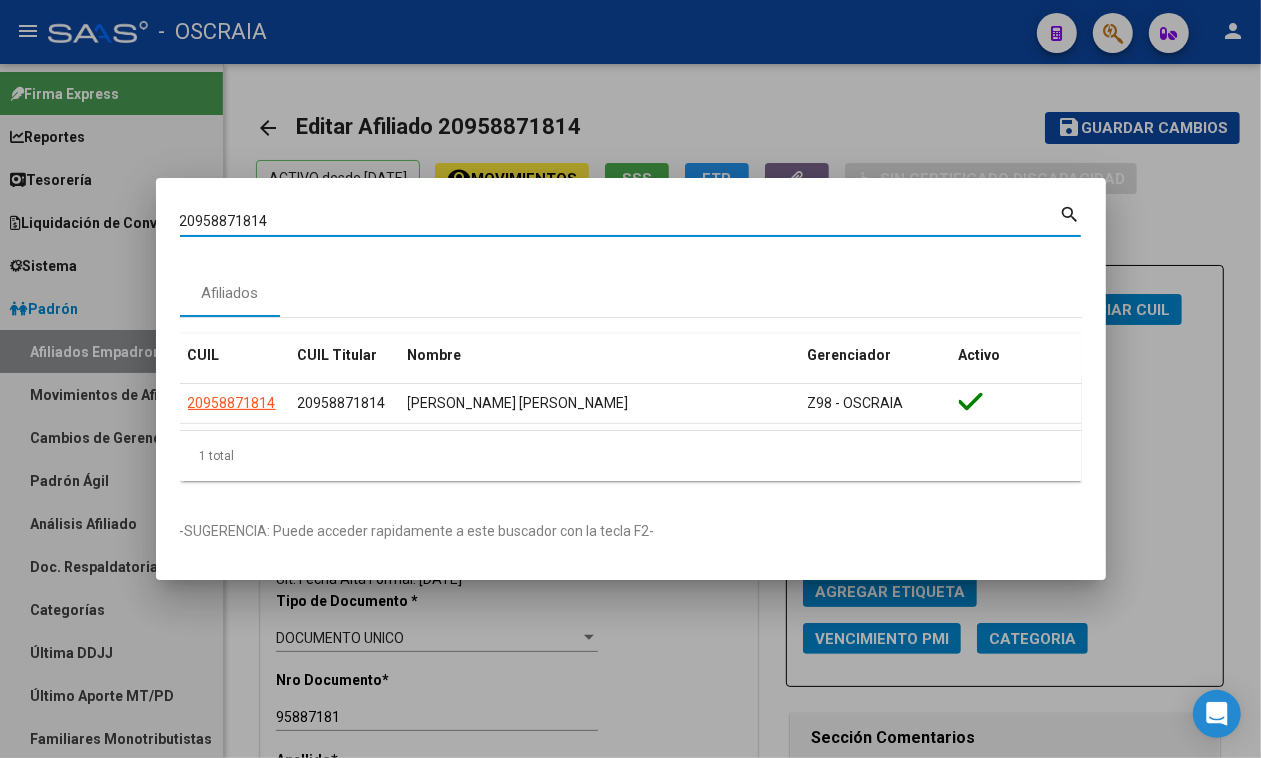 drag, startPoint x: 462, startPoint y: 217, endPoint x: 0, endPoint y: 168, distance: 464.59122 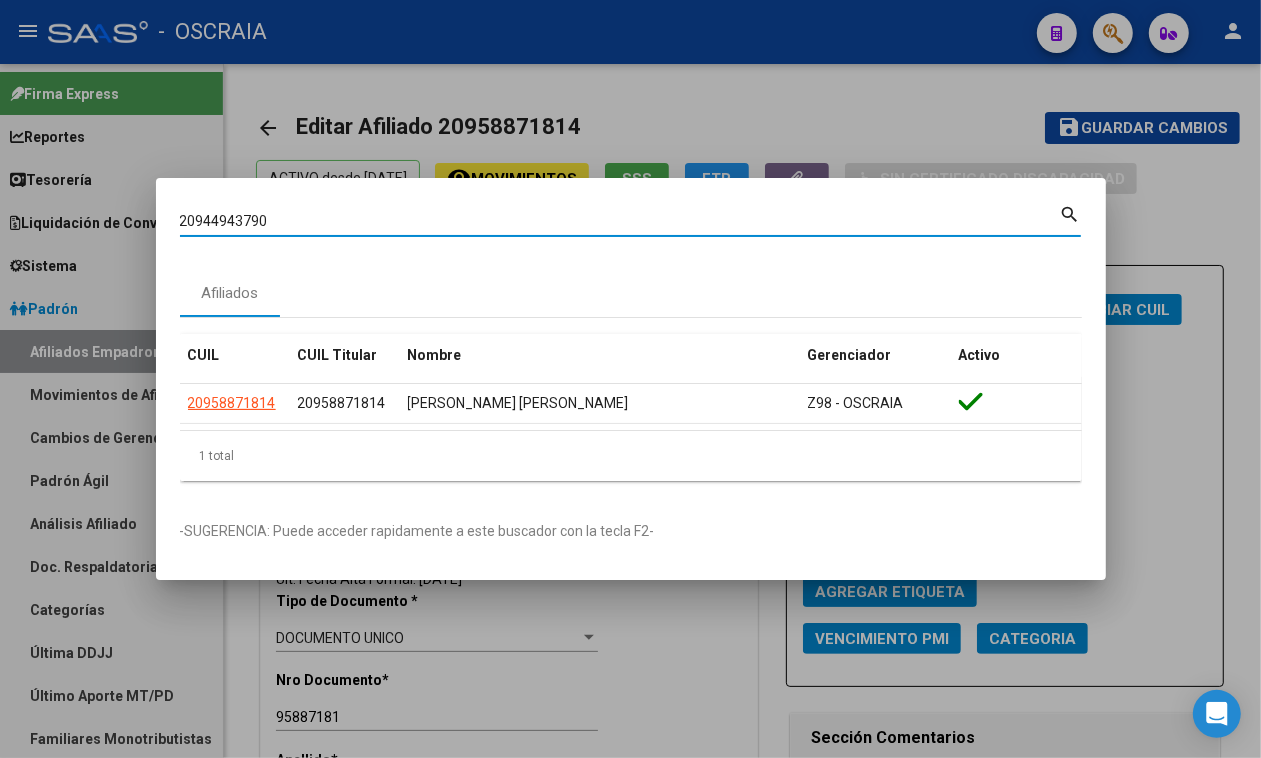type on "20944943790" 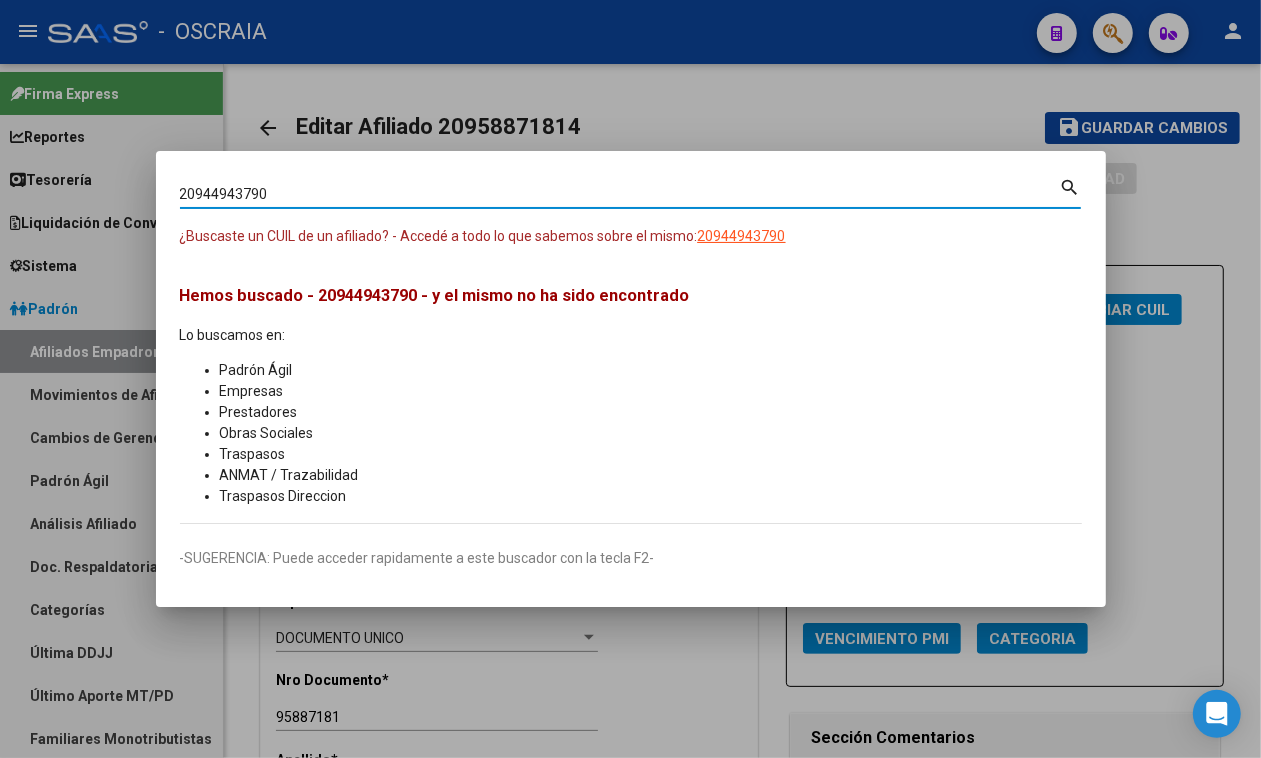 click on "20944943790 Buscar (apellido, dni, [PERSON_NAME], [PERSON_NAME], cuit, obra social) search" at bounding box center (630, 200) 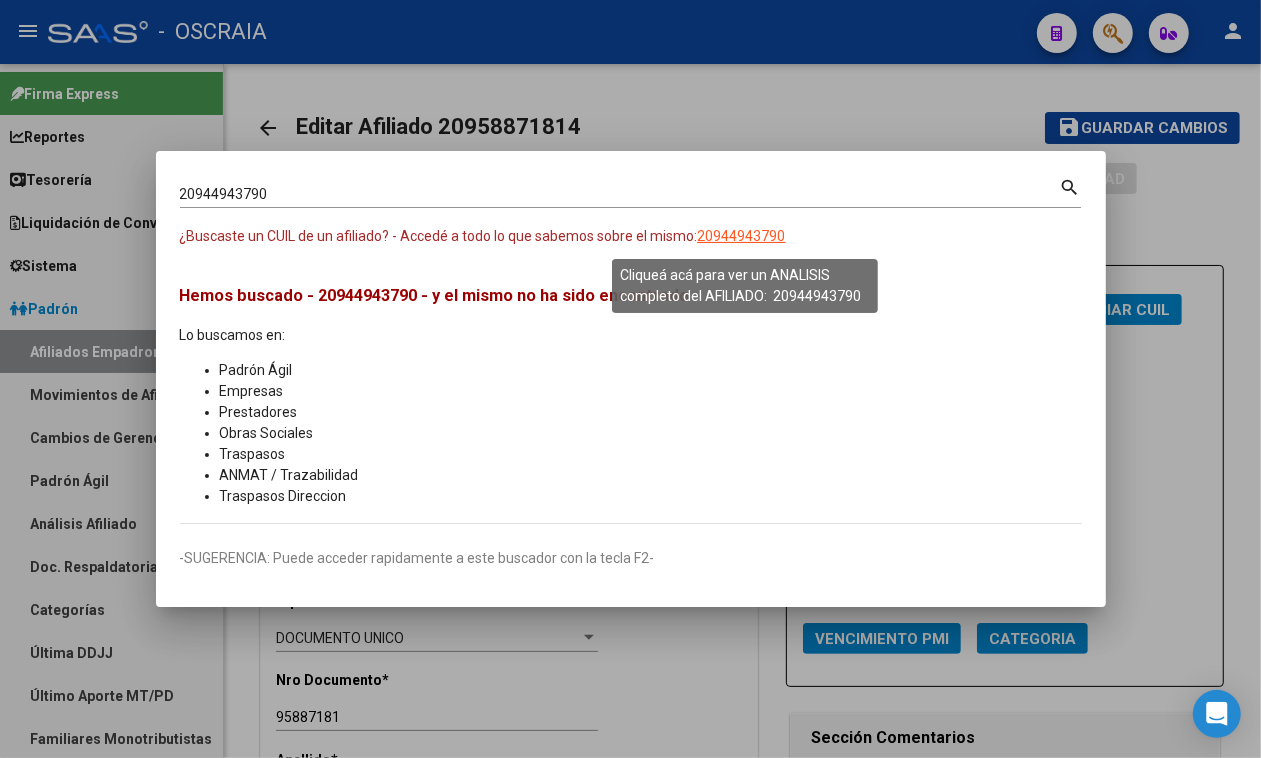 click on "20944943790" at bounding box center [742, 236] 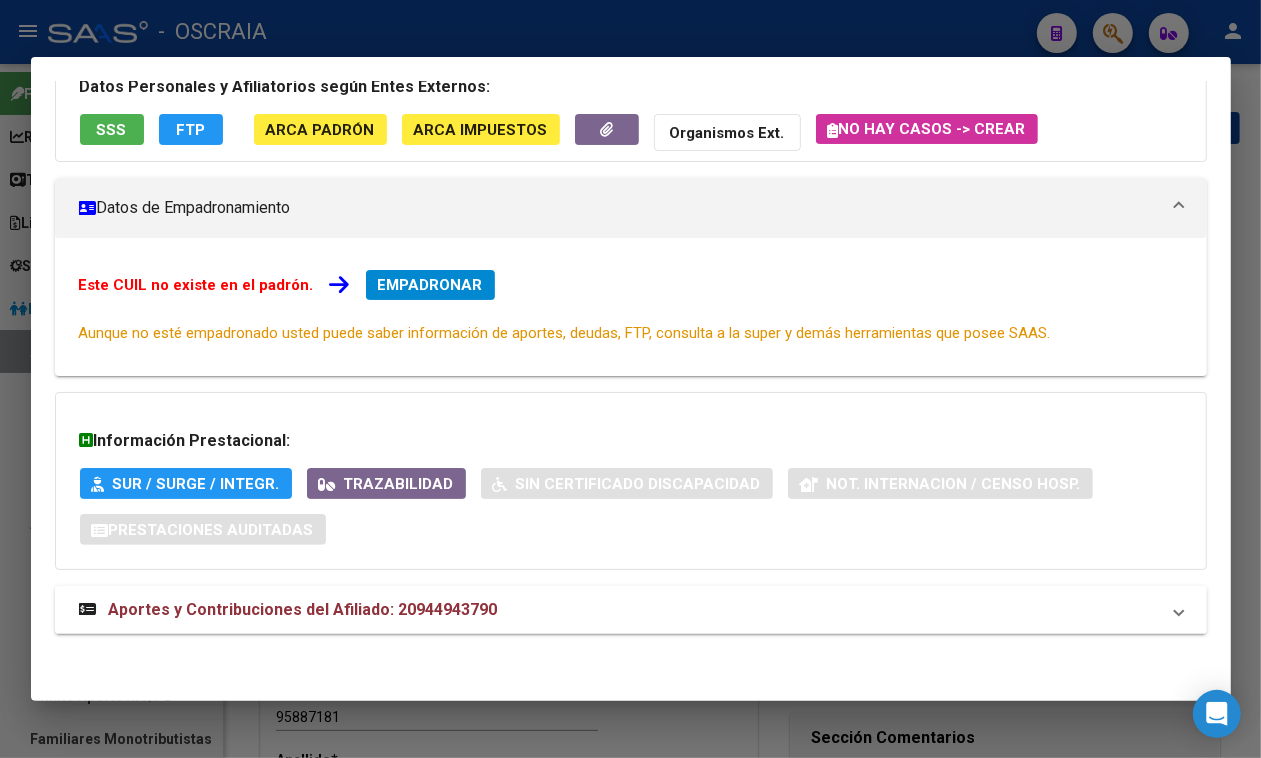 drag, startPoint x: 465, startPoint y: 593, endPoint x: 467, endPoint y: 571, distance: 22.090721 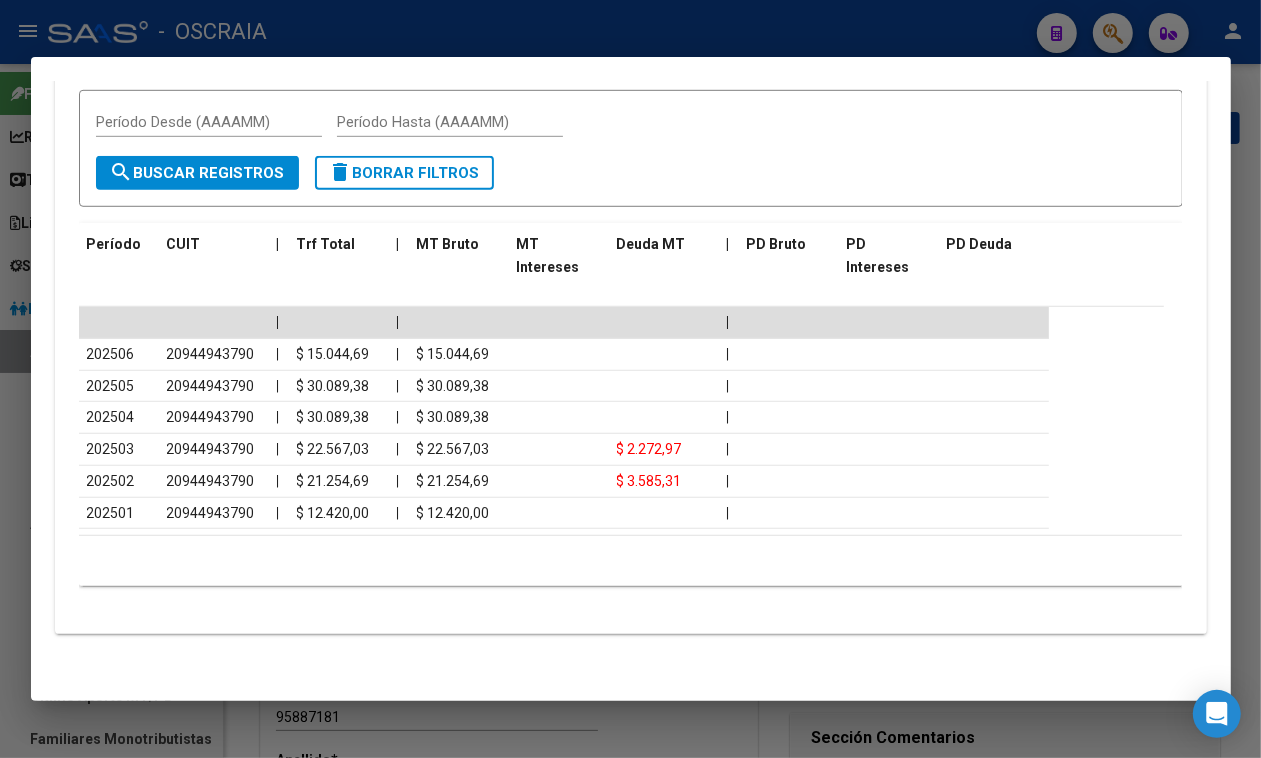 scroll, scrollTop: 0, scrollLeft: 0, axis: both 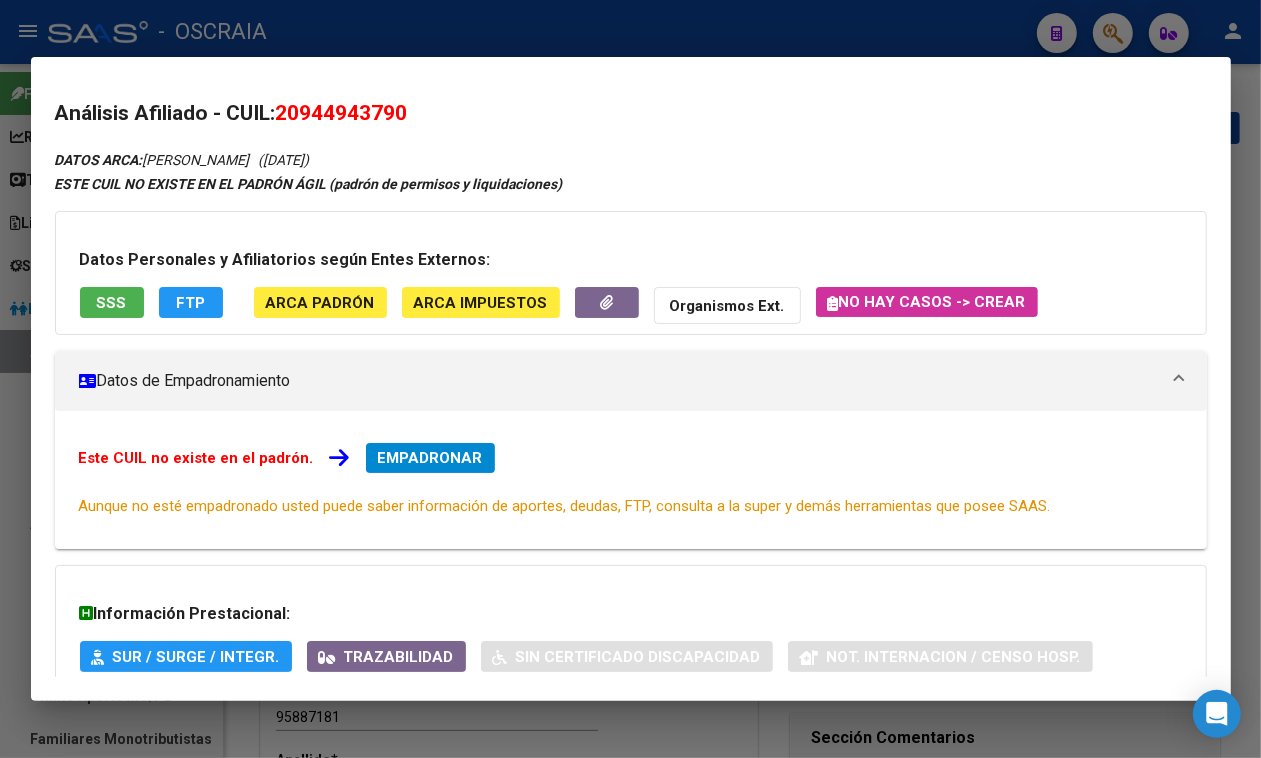 click on "20944943790" at bounding box center [342, 113] 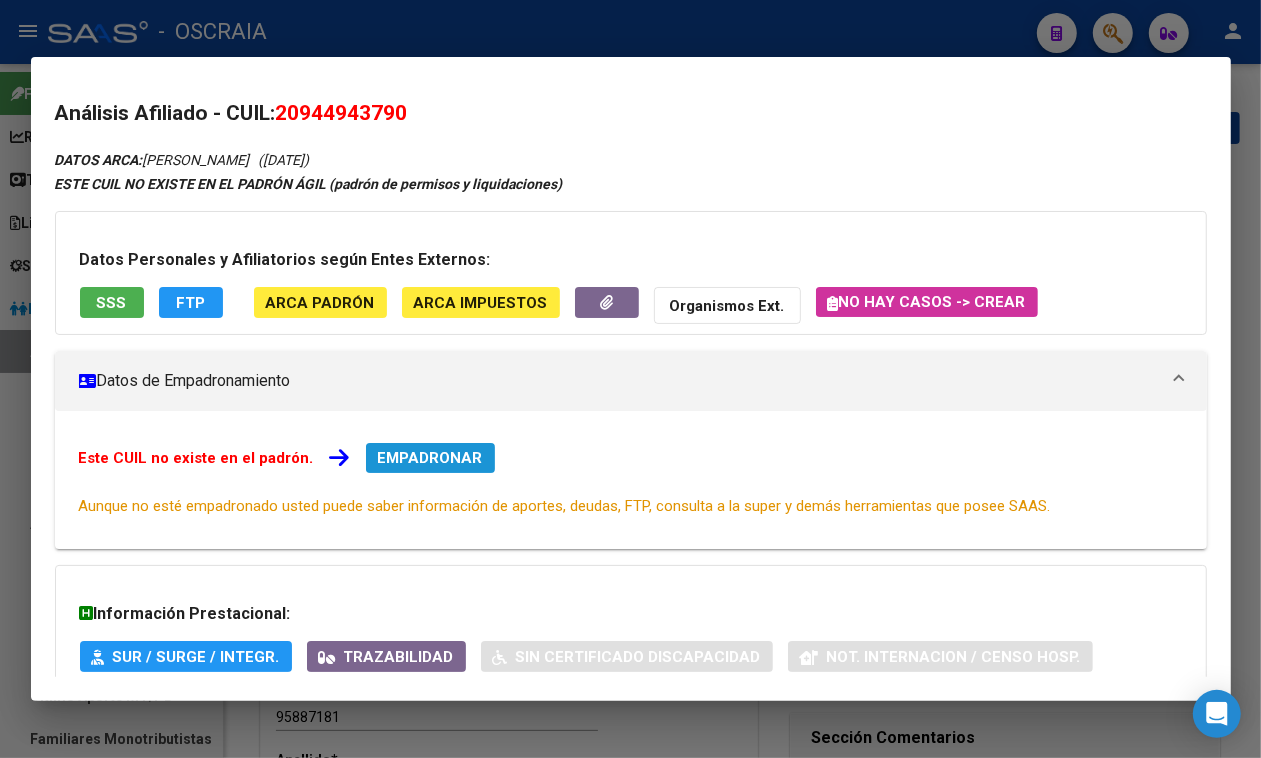 click on "EMPADRONAR" at bounding box center [430, 458] 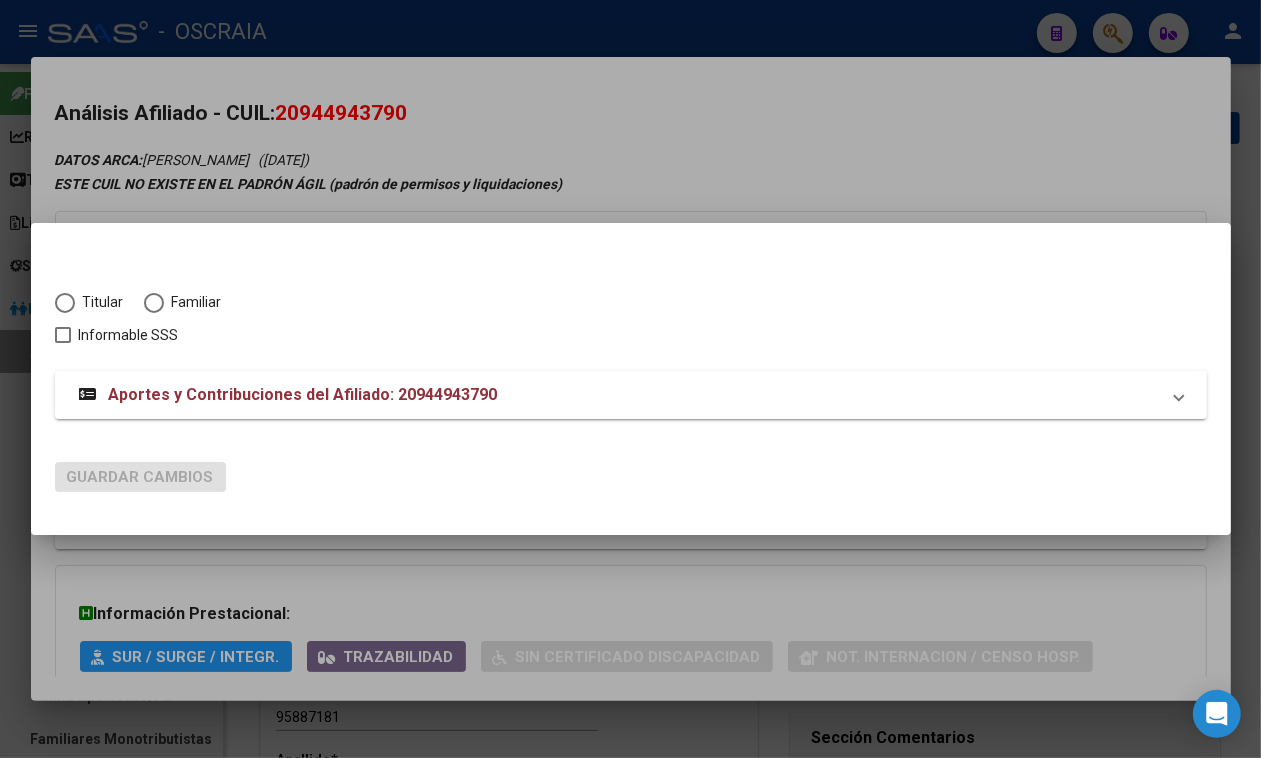 click on "Titular" at bounding box center (99, 302) 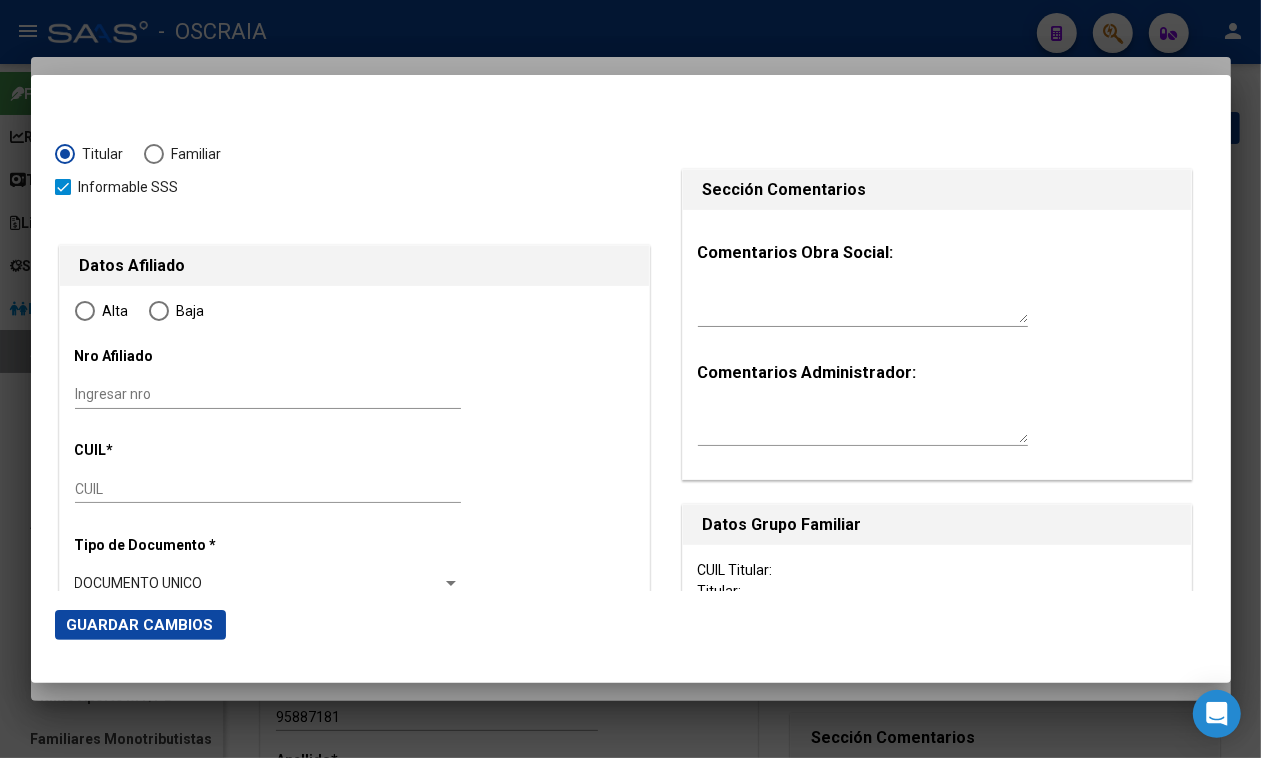 type on "20-94494379-0" 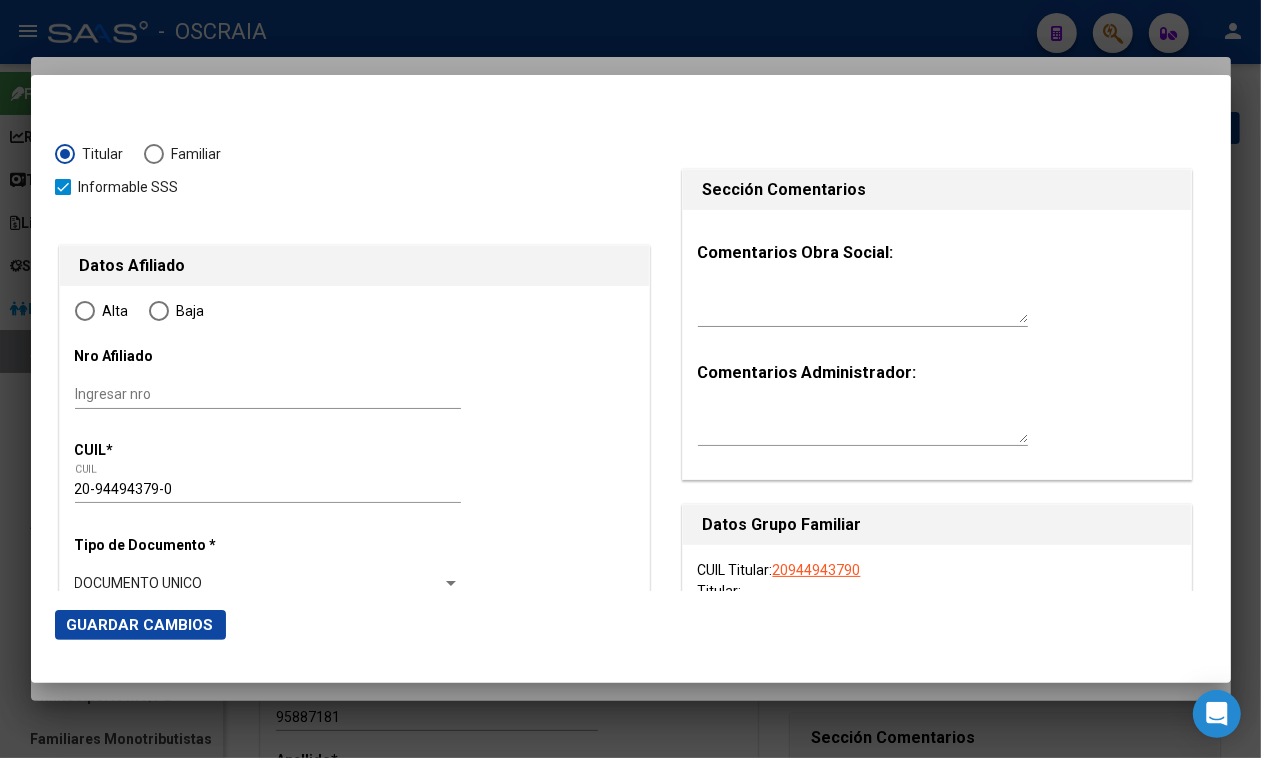 radio on "true" 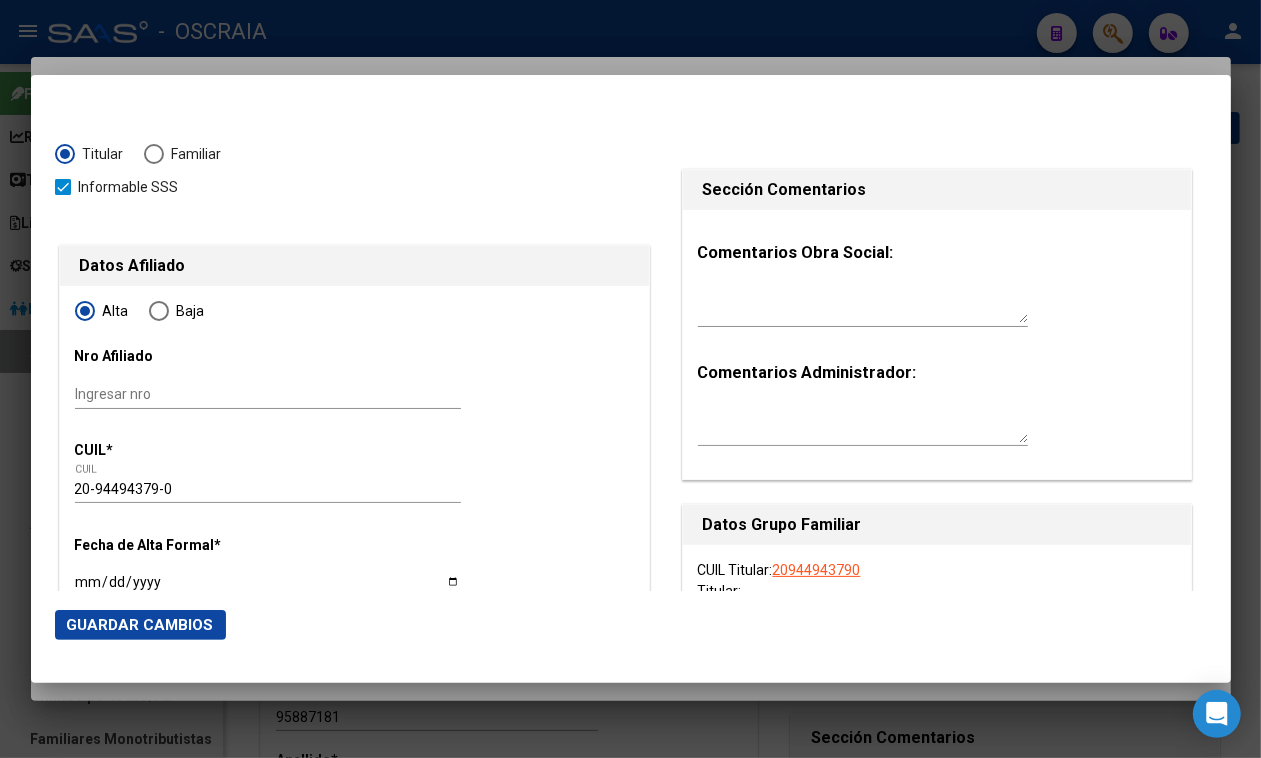 click on "Alta   Baja Nro Afiliado    Ingresar nro  CUIL  *   20-94494379-0 CUIL  ARCA Padrón Fecha de Alta Formal  *   Ingresar fecha   Movimiento * Seleccionar tipo Seleccionar tipo  Tipo de Documento * DOCUMENTO UNICO Seleccionar tipo Nro Documento  *   Ingresar nro  Apellido  *   Ingresar apellido  Nombre  *   Ingresar nombre  Fecha de nacimiento  *   Ingresar fecha   Parentesco * Titular Seleccionar parentesco  Estado Civil * Seleccionar tipo Seleccionar tipo  Sexo * Masculino Seleccionar sexo  Nacionalidad * [DEMOGRAPHIC_DATA] Seleccionar tipo  Discapacitado * No discapacitado Seleccionar tipo Vencimiento Certificado Estudio    Ingresar fecha   Tipo domicilio * Domicilio Completo Seleccionar tipo domicilio  Provincia * Seleccionar provincia Seleccionar provincia Localidad  *   Ingresar el nombre  Codigo Postal  *   Ingresar el codigo  Calle  *   Ingresar calle  Numero  *   Ingresar nro  Piso    Ingresar piso  Departamento    Ingresar depto  Teléfono celular    Ingresar tel  Teléfono laboral    Ingresar tel" at bounding box center (354, 1620) 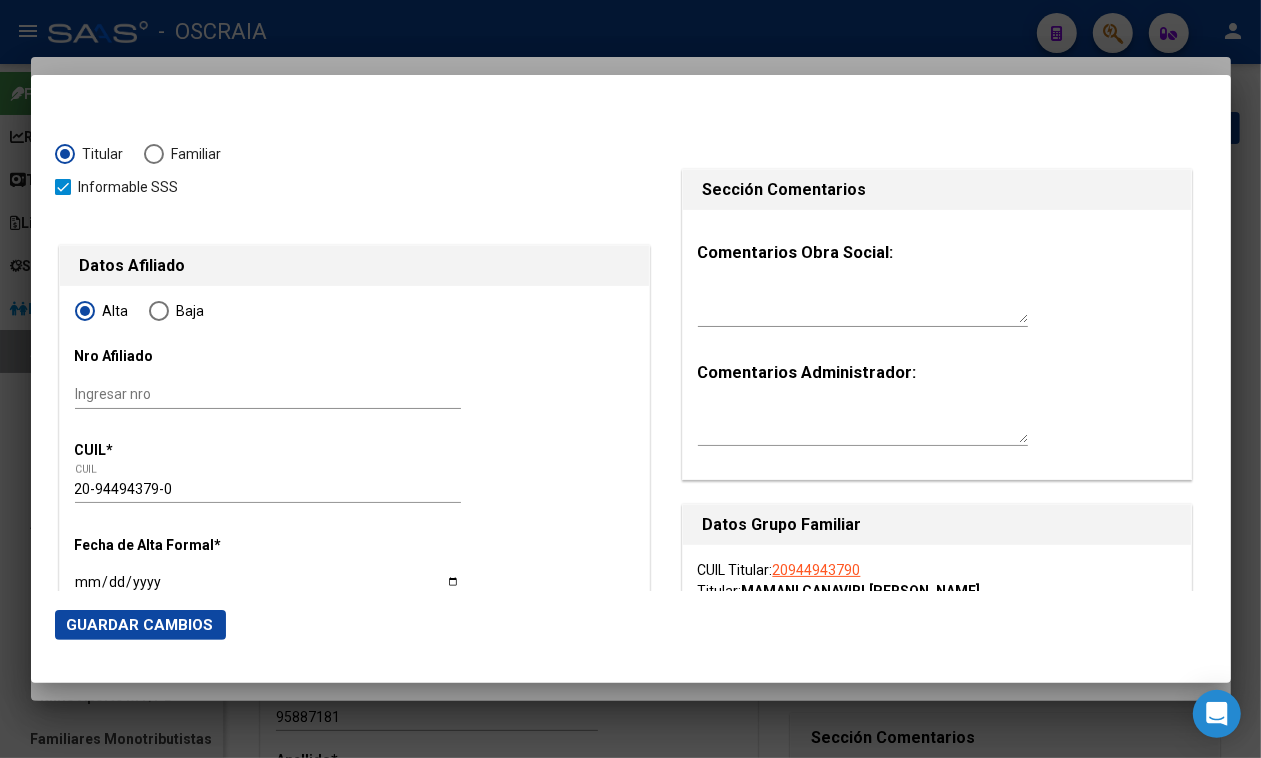 click on "Ingresar nro" at bounding box center (268, 394) 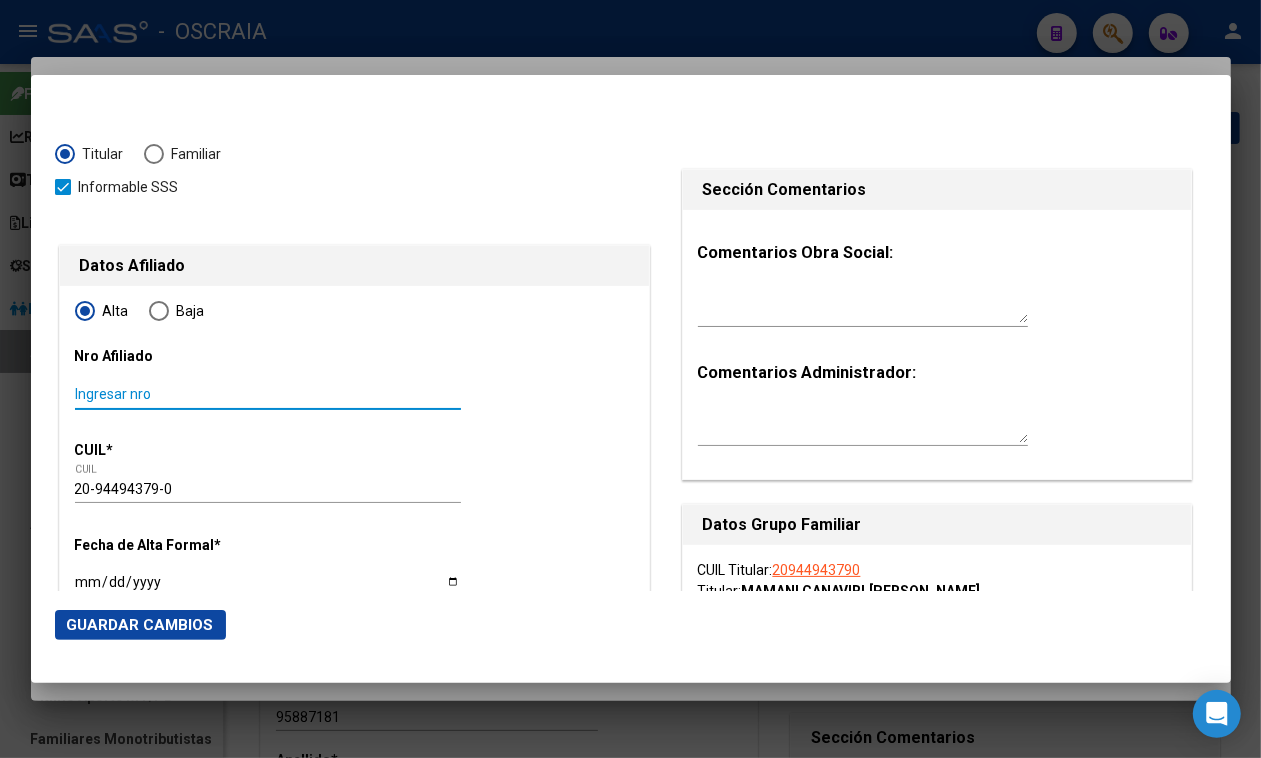 paste on "20-94494379-0" 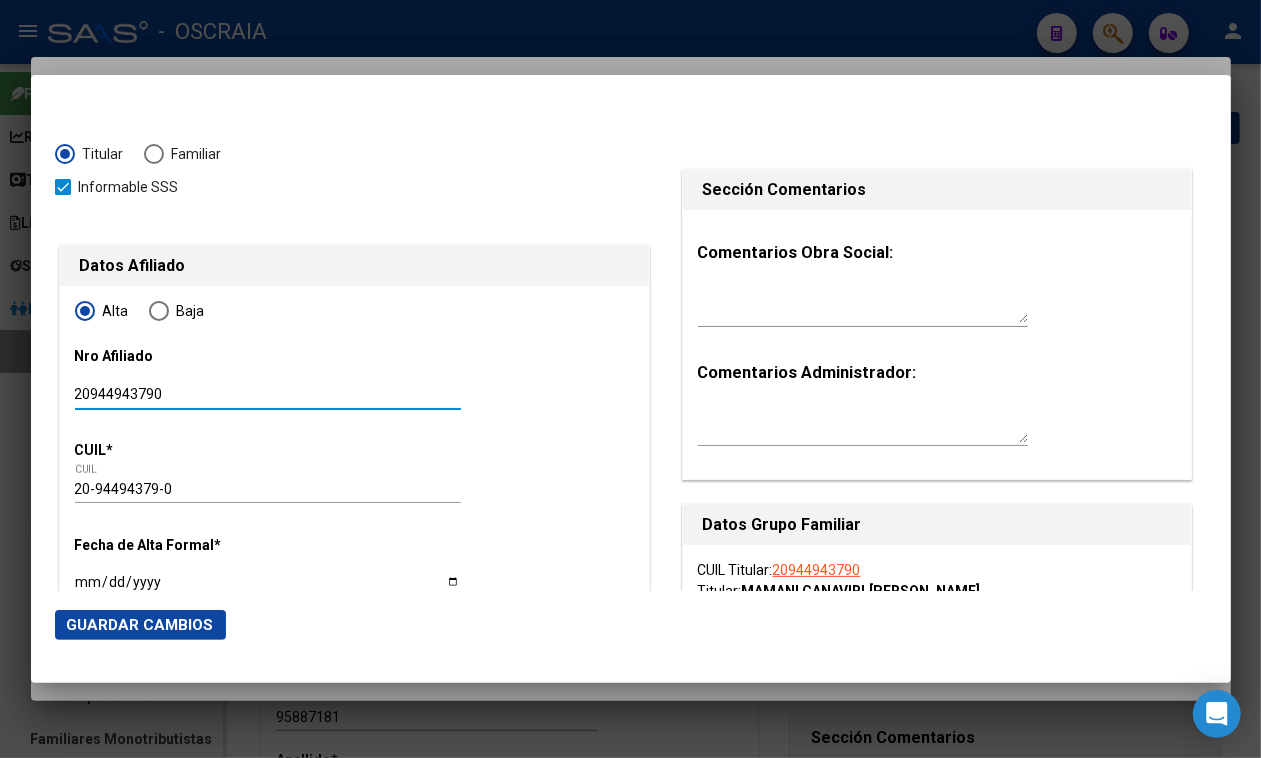 click on "20944943790" at bounding box center (268, 394) 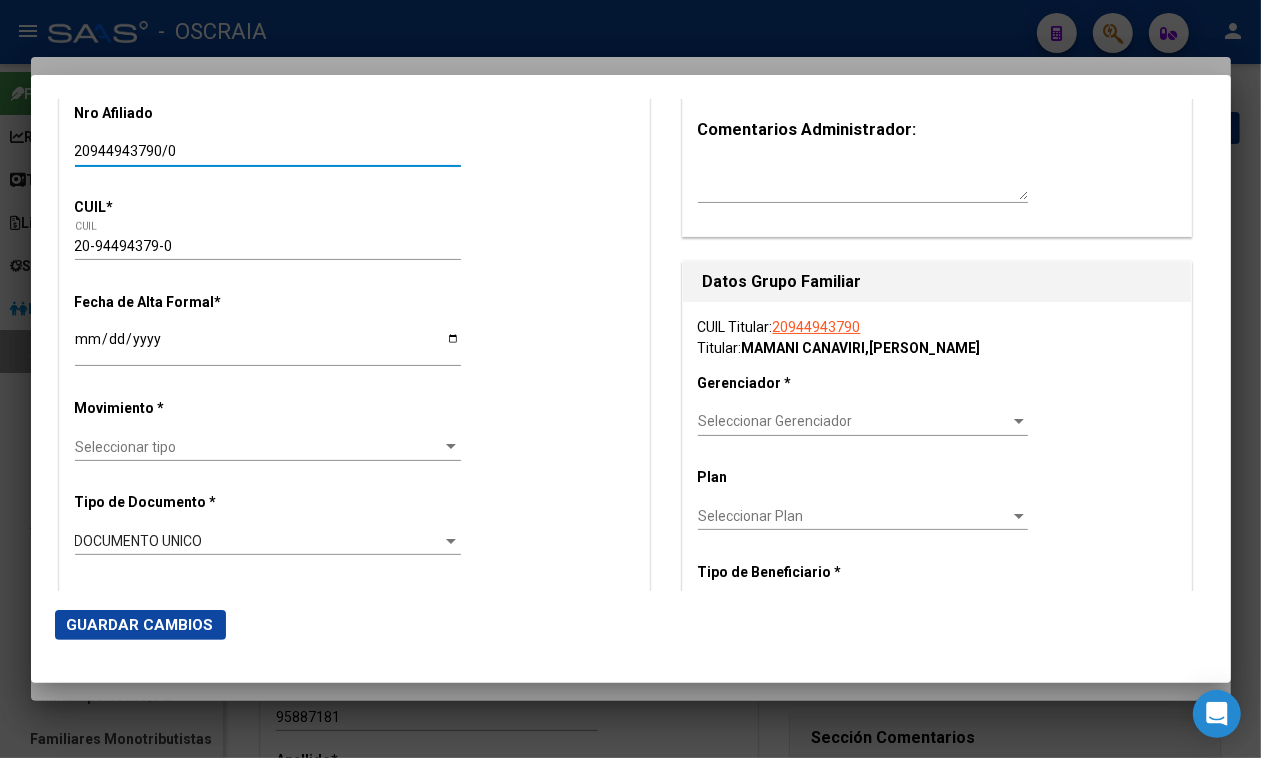 scroll, scrollTop: 250, scrollLeft: 0, axis: vertical 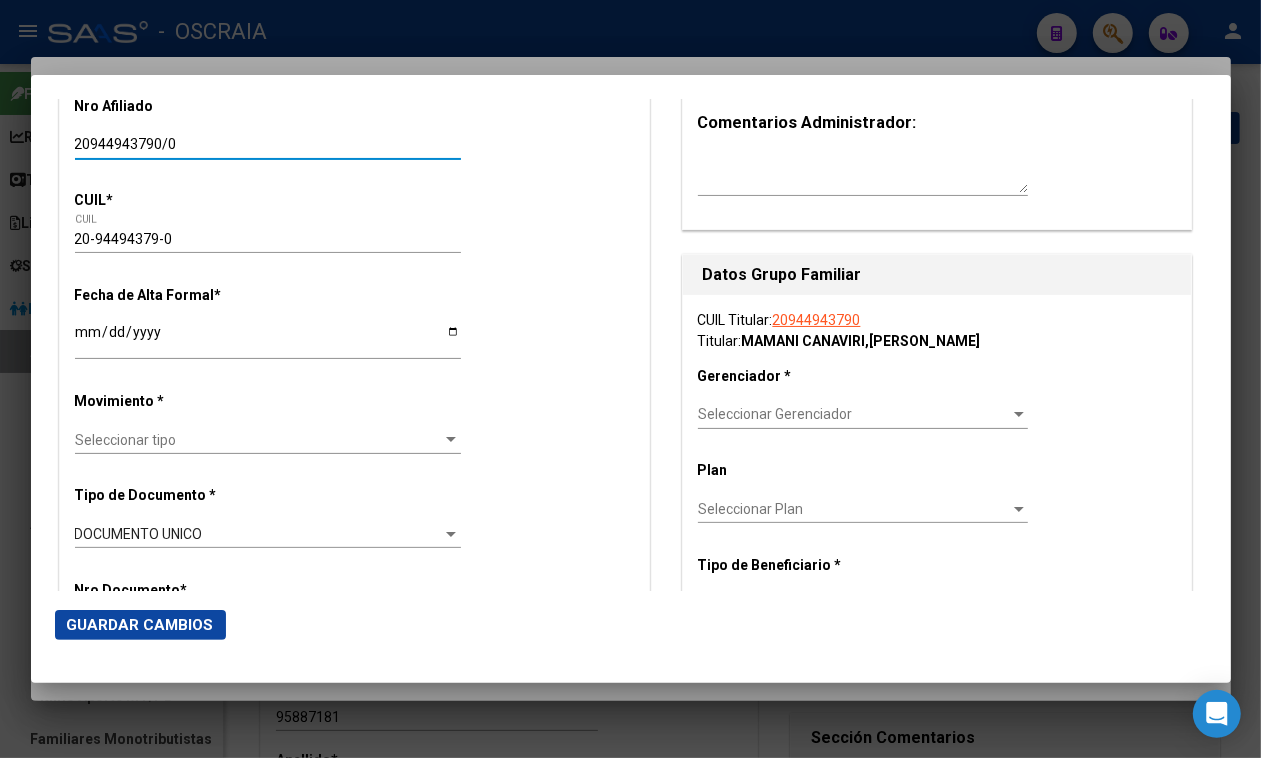 type on "20944943790/0" 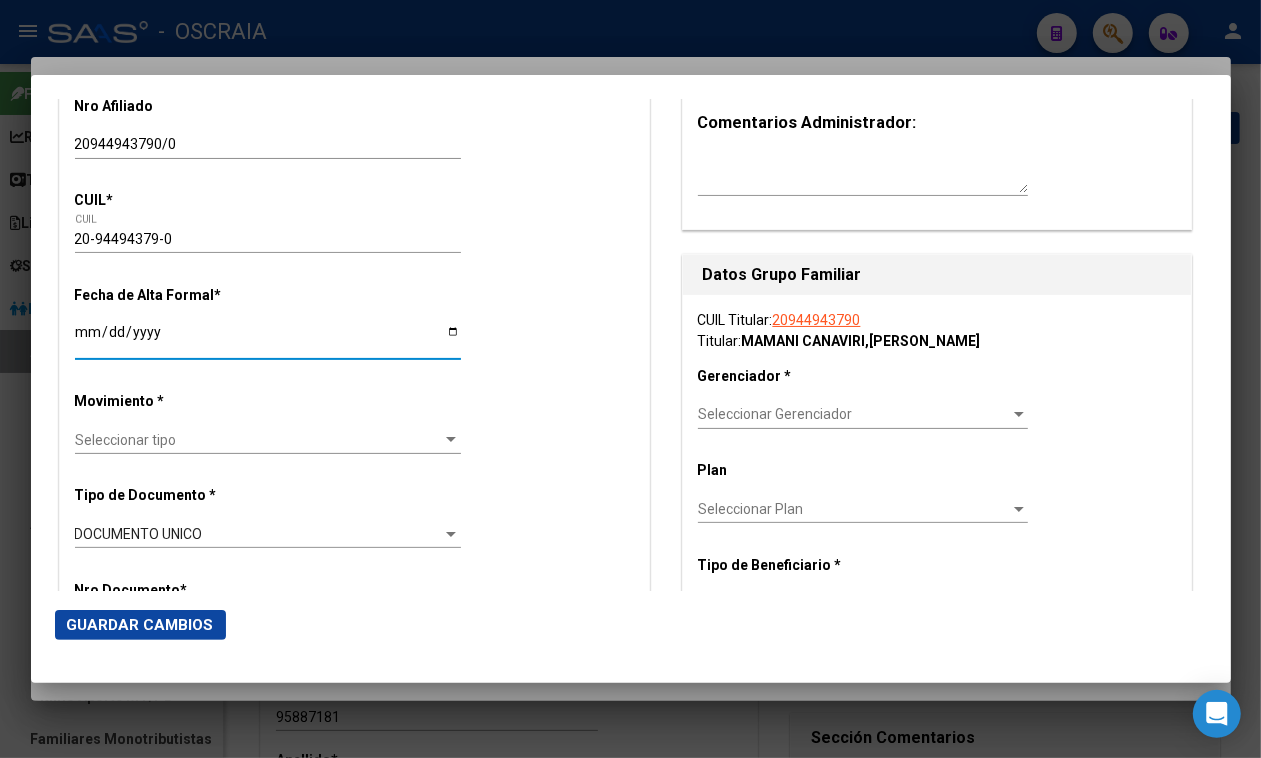 click on "Ingresar fecha" at bounding box center [268, 339] 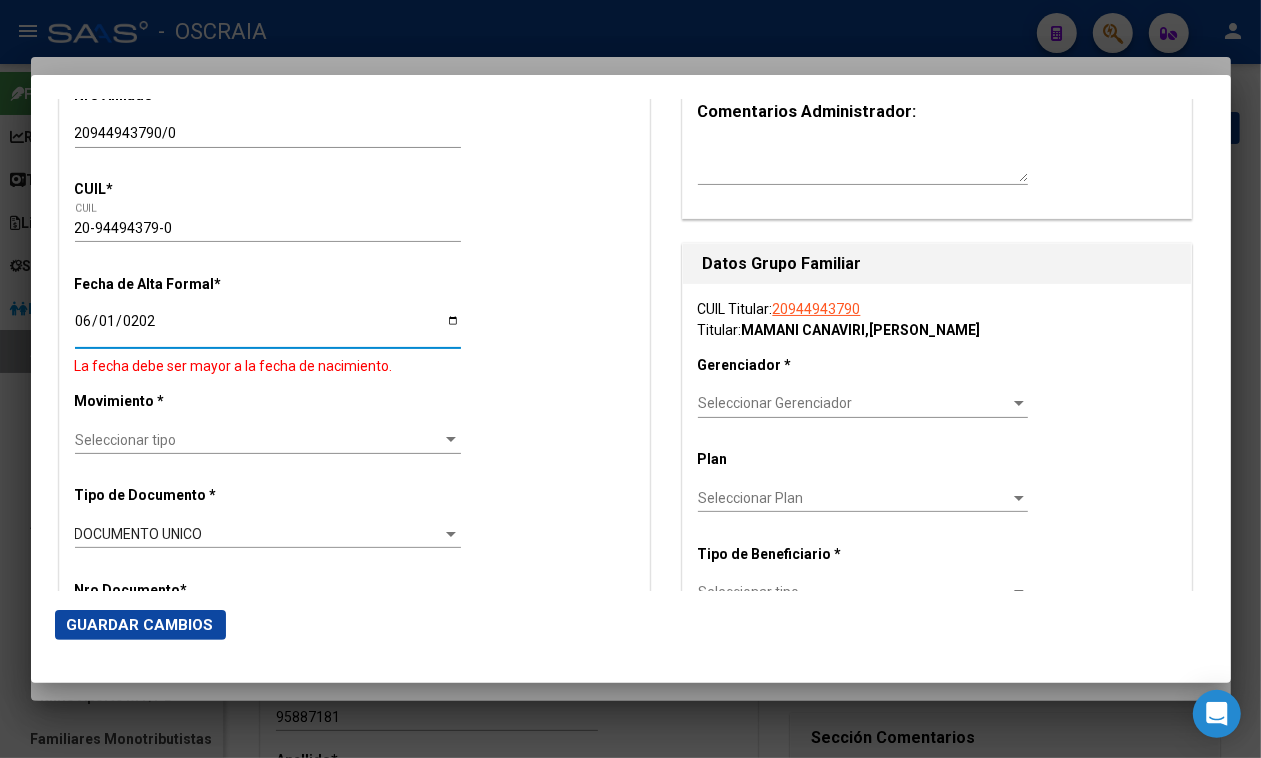 type on "[DATE]" 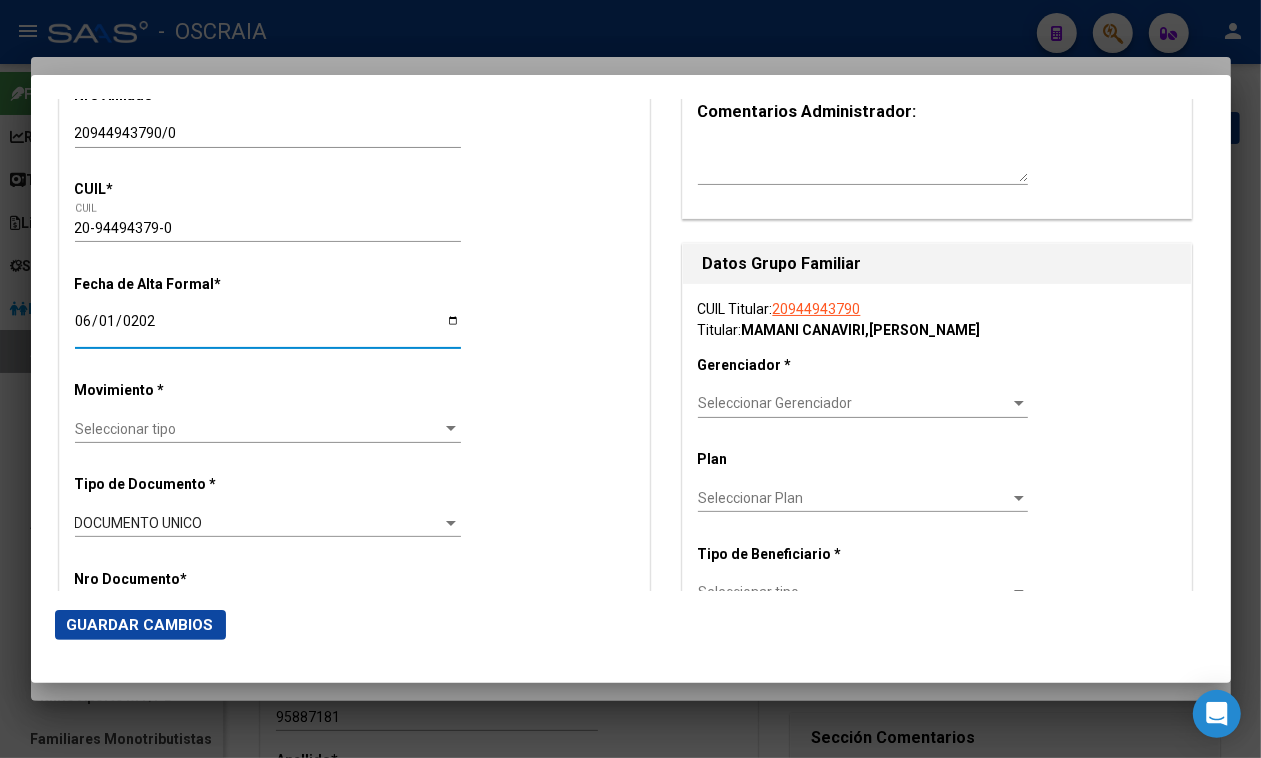 scroll, scrollTop: 250, scrollLeft: 0, axis: vertical 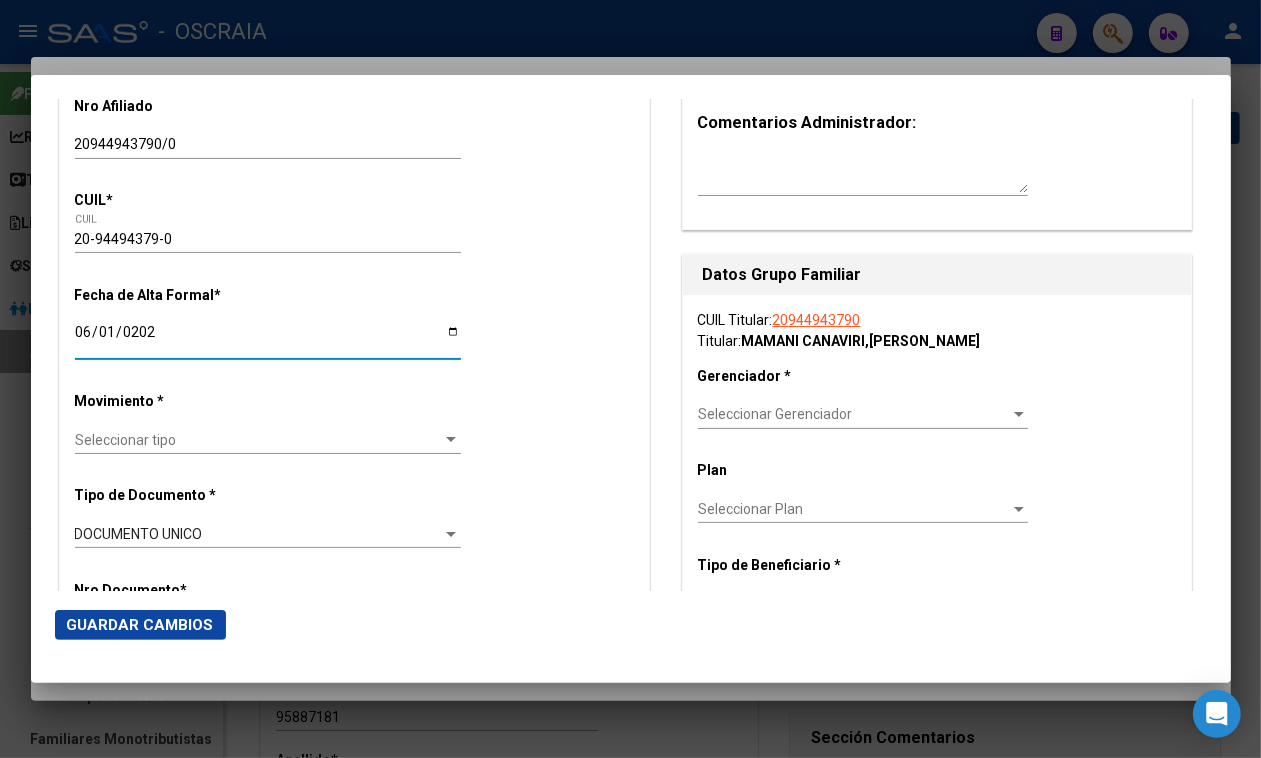 click on "Seleccionar tipo" at bounding box center (259, 440) 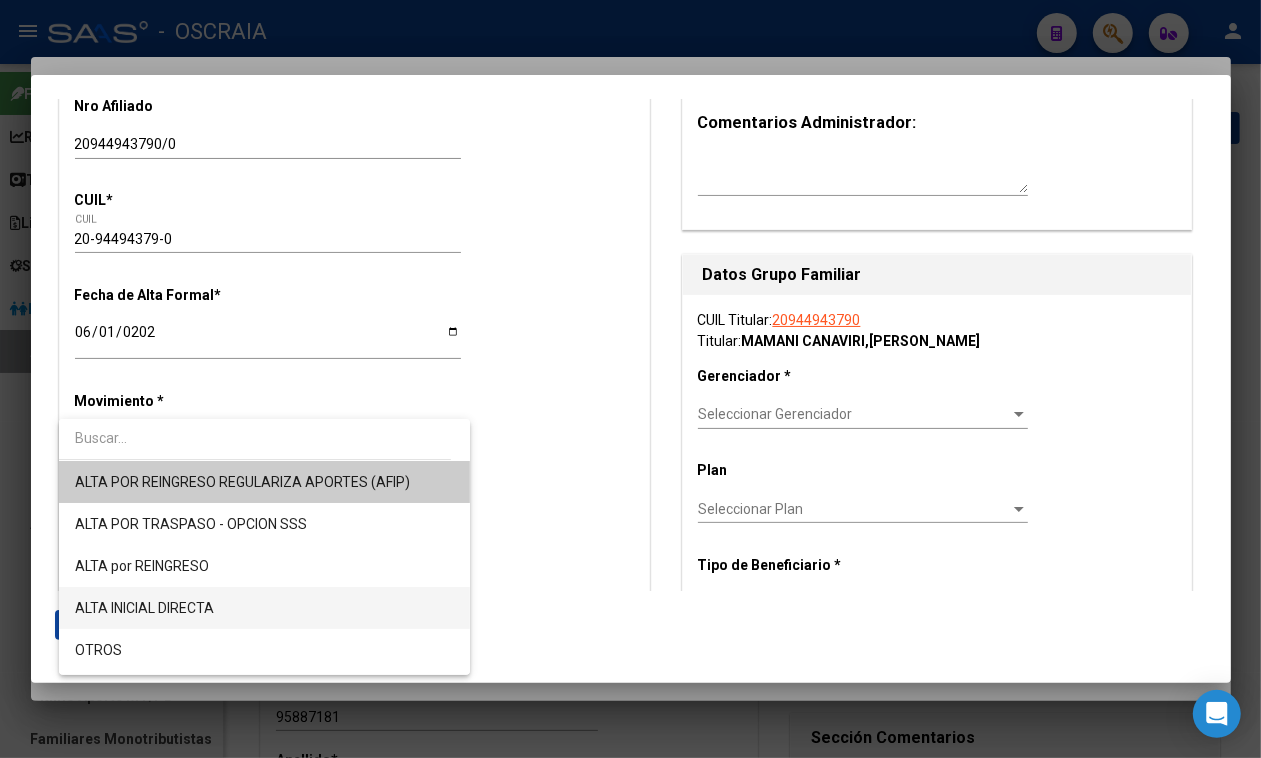 click on "ALTA INICIAL DIRECTA" at bounding box center (264, 608) 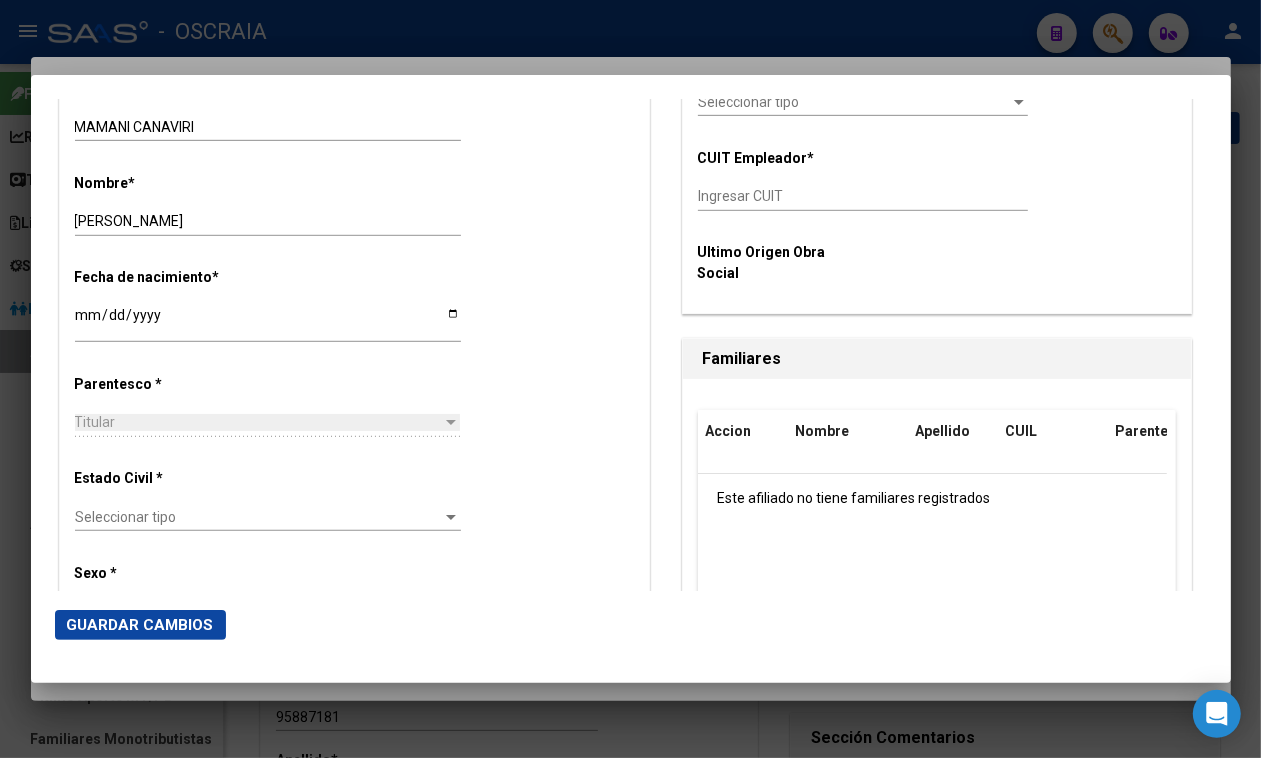 scroll, scrollTop: 875, scrollLeft: 0, axis: vertical 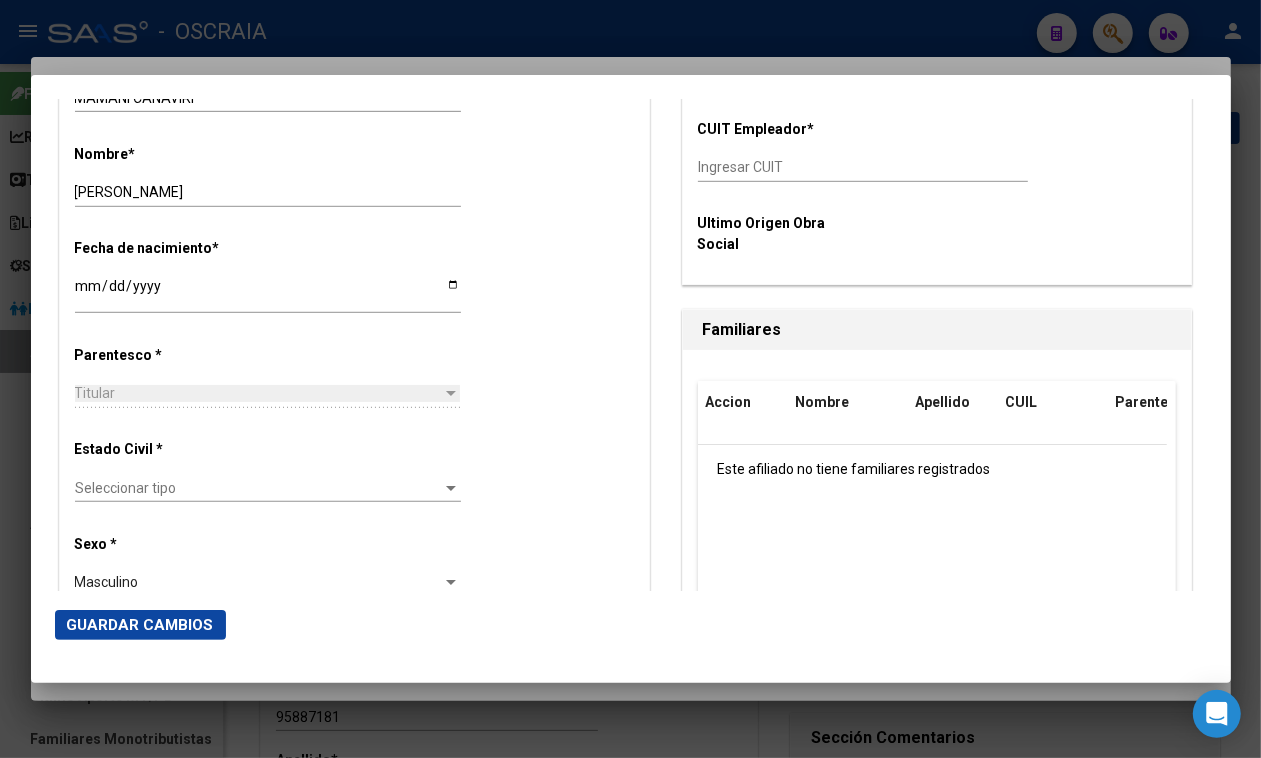 click on "Seleccionar tipo" at bounding box center [259, 488] 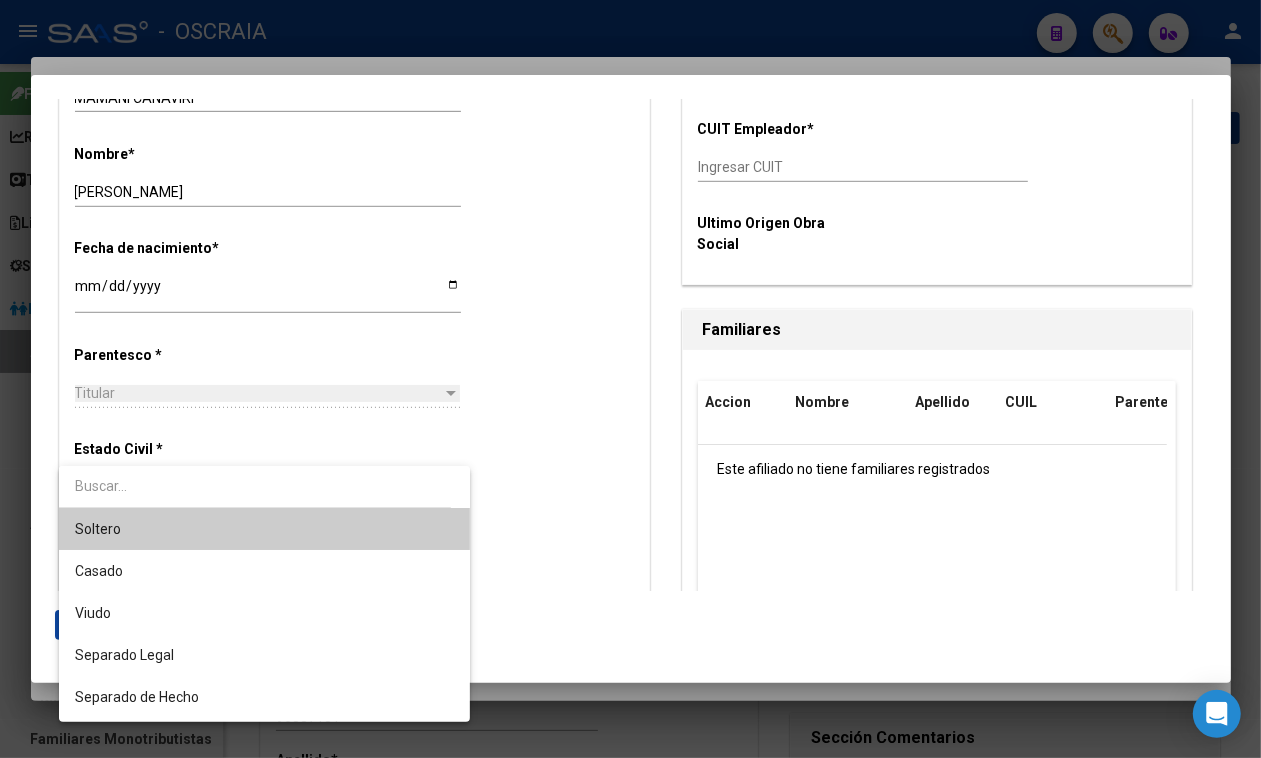 click on "Soltero" at bounding box center [264, 529] 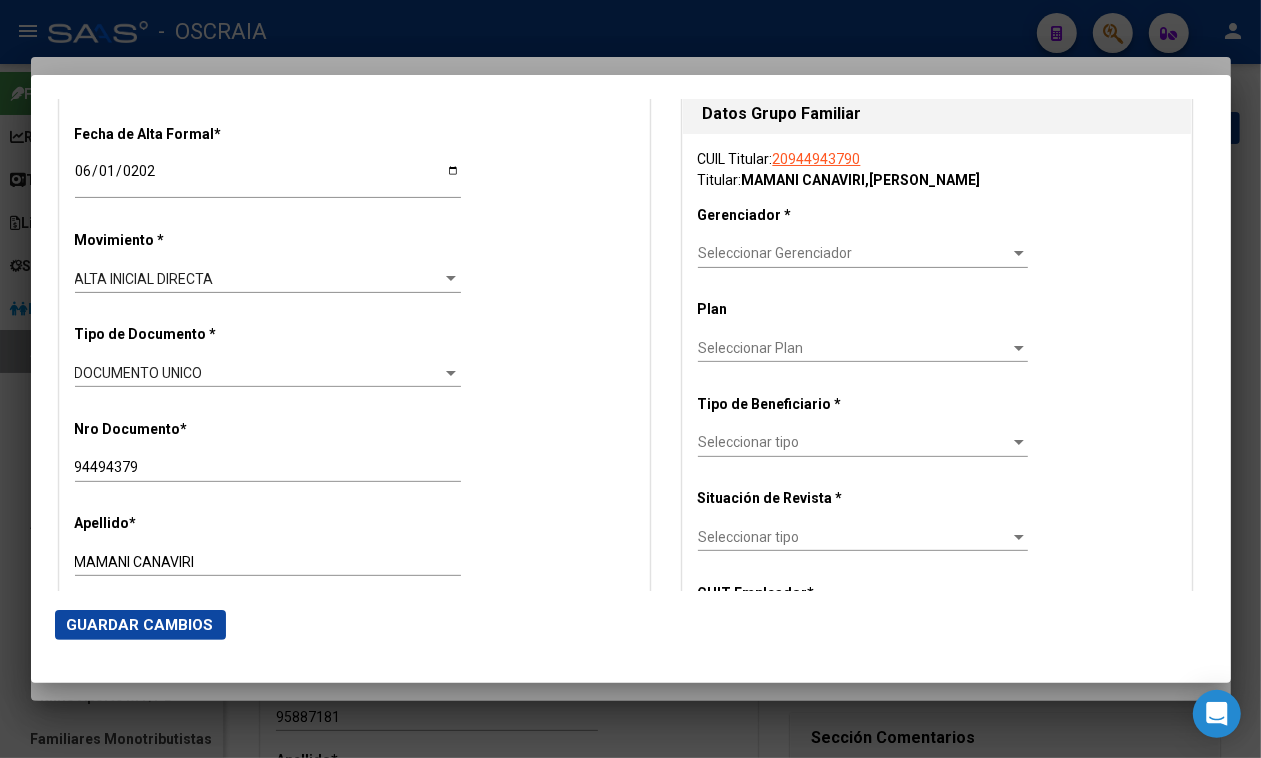 scroll, scrollTop: 375, scrollLeft: 0, axis: vertical 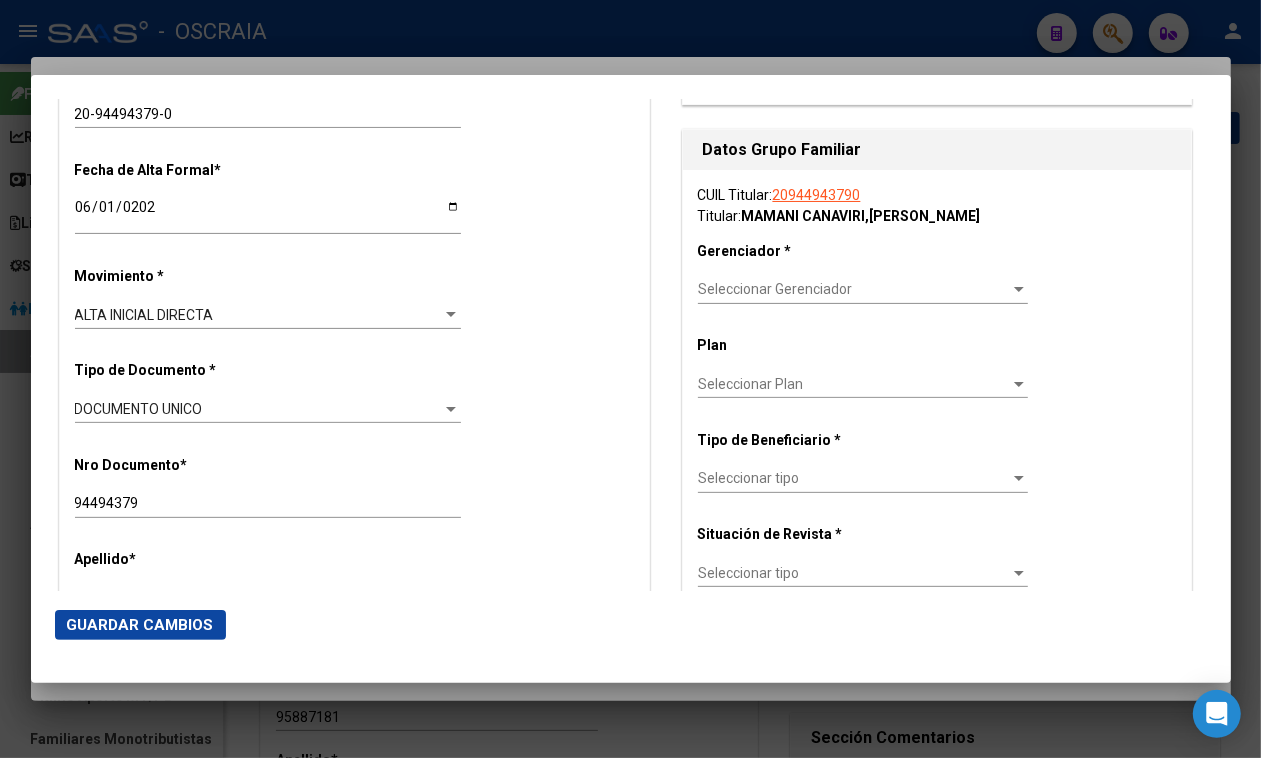 click on "Seleccionar tipo" at bounding box center (854, 478) 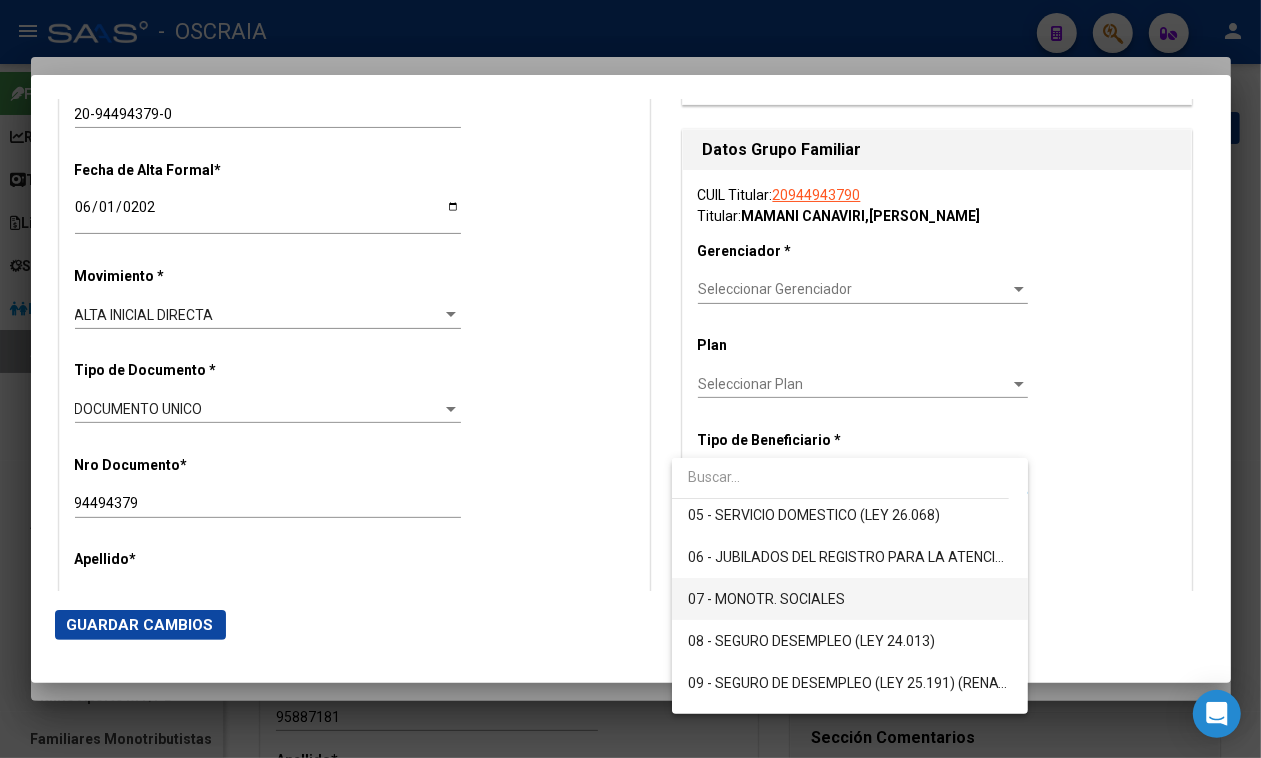 scroll, scrollTop: 250, scrollLeft: 0, axis: vertical 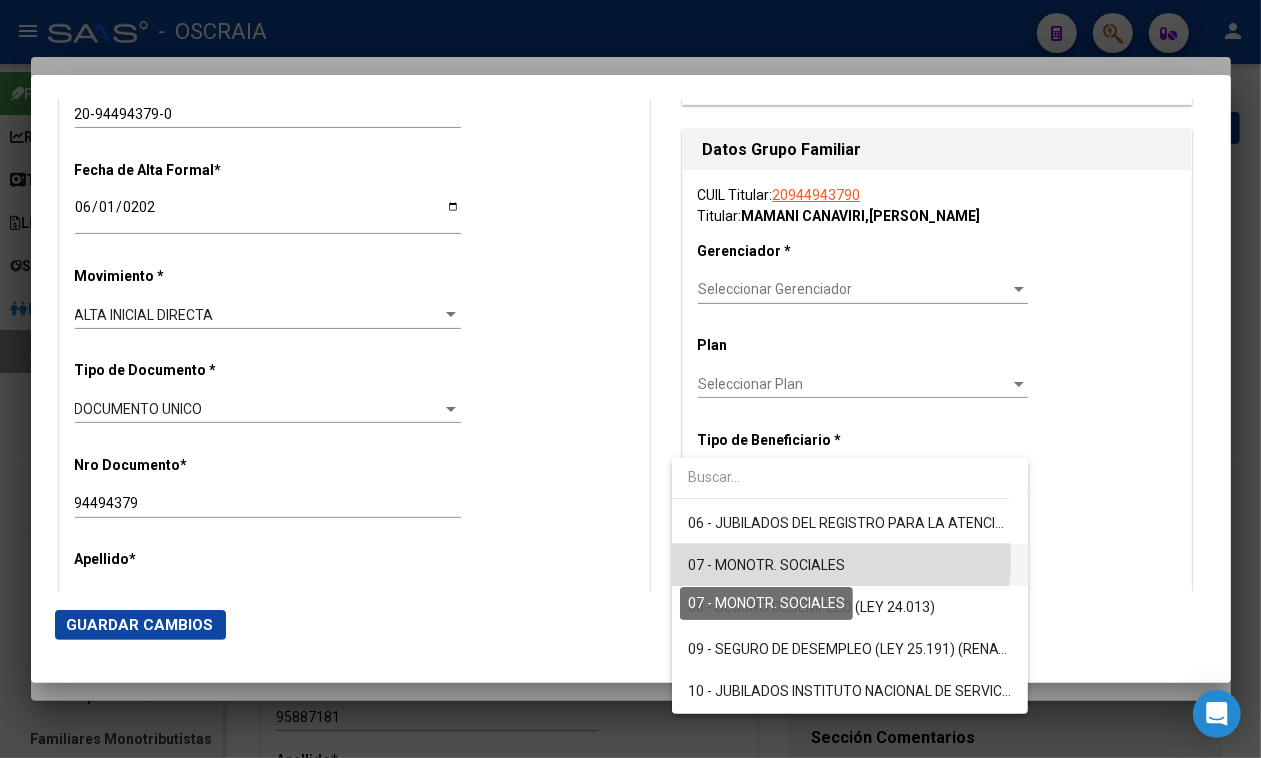 drag, startPoint x: 797, startPoint y: 558, endPoint x: 856, endPoint y: 557, distance: 59.008472 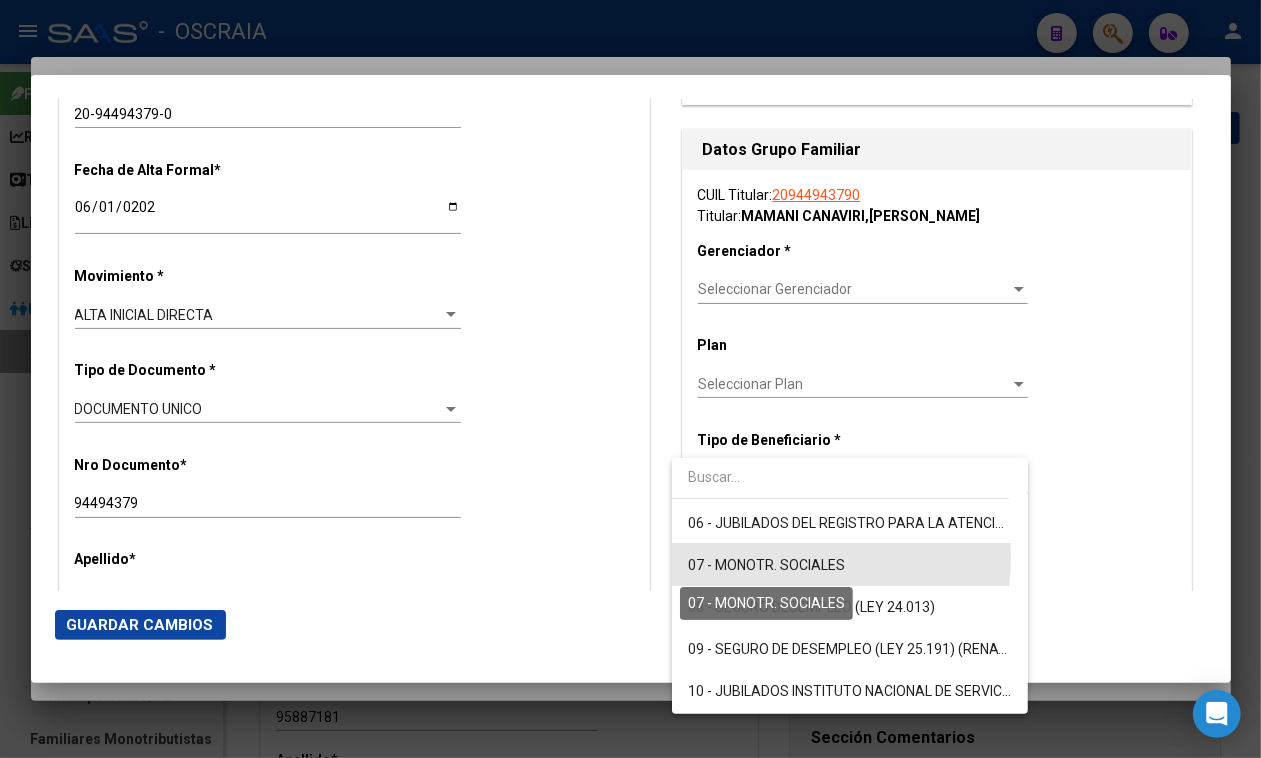 type on "20-94494379-0" 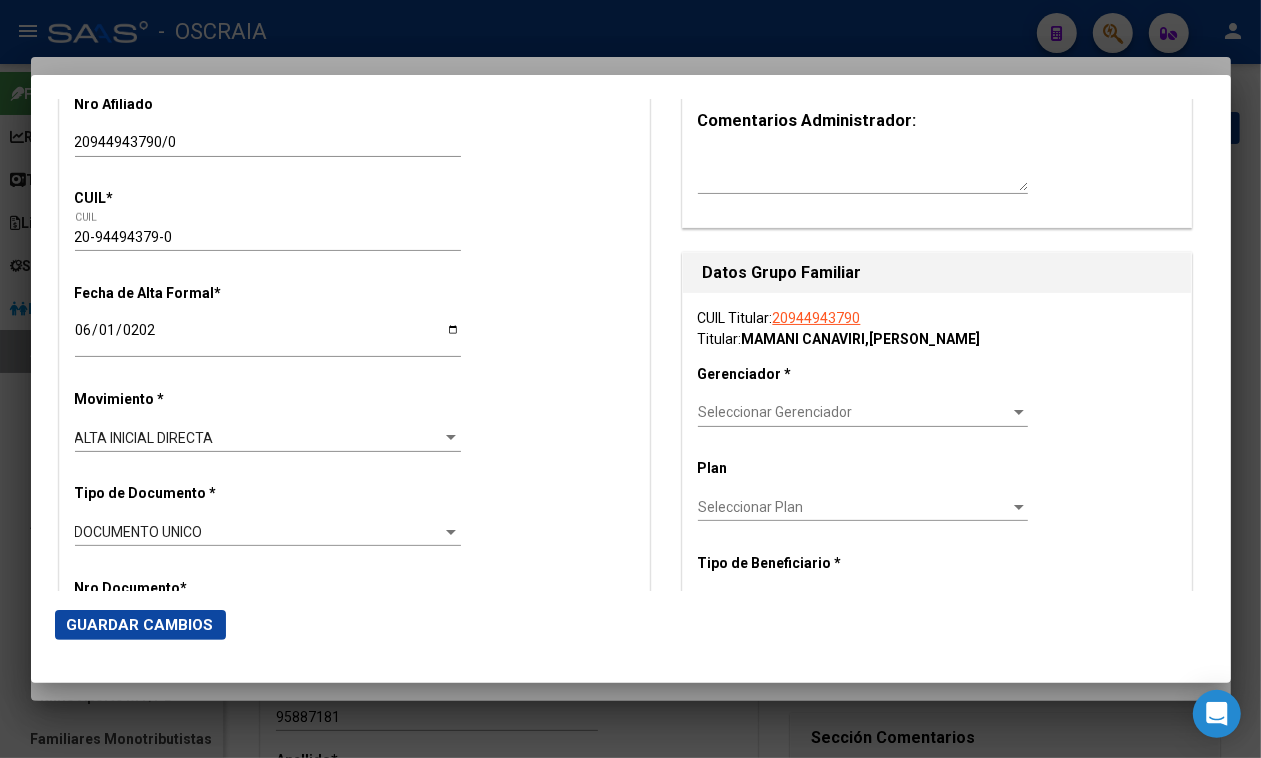 scroll, scrollTop: 250, scrollLeft: 0, axis: vertical 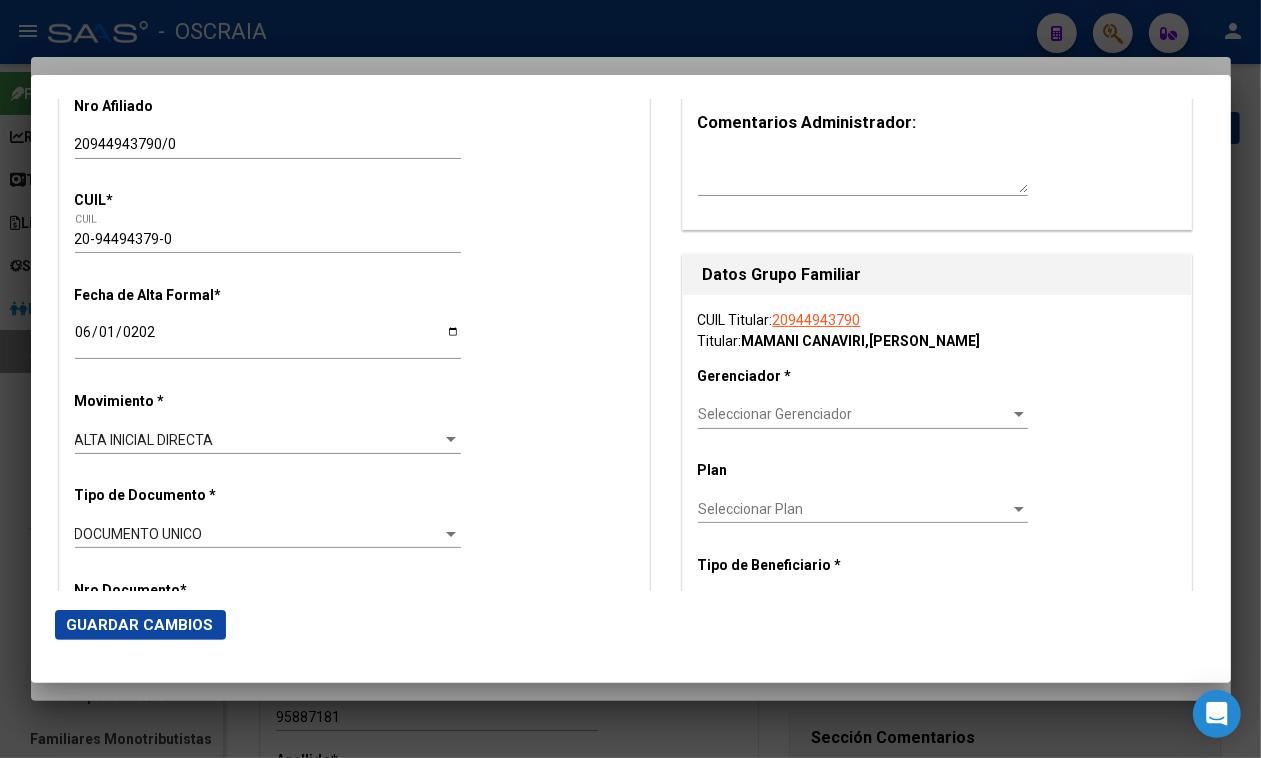 click on "Seleccionar Gerenciador Seleccionar Gerenciador" at bounding box center (863, 415) 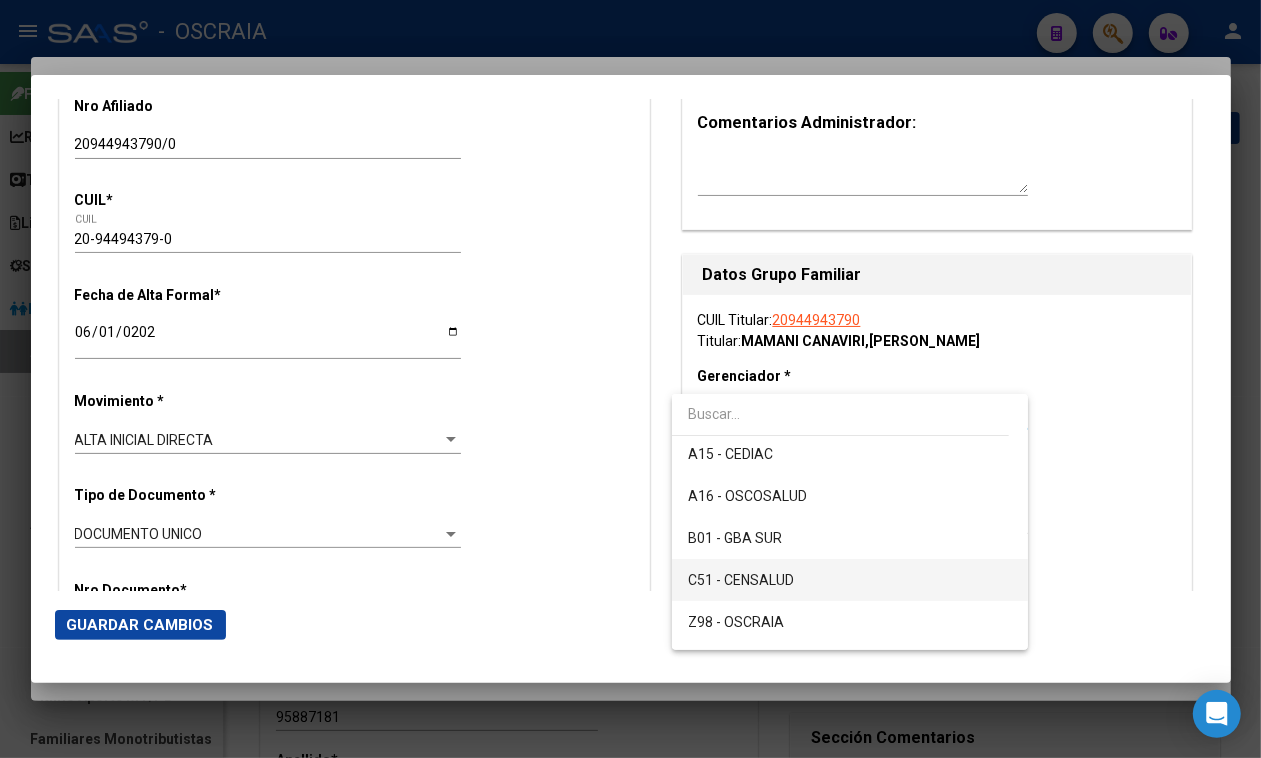 scroll, scrollTop: 121, scrollLeft: 0, axis: vertical 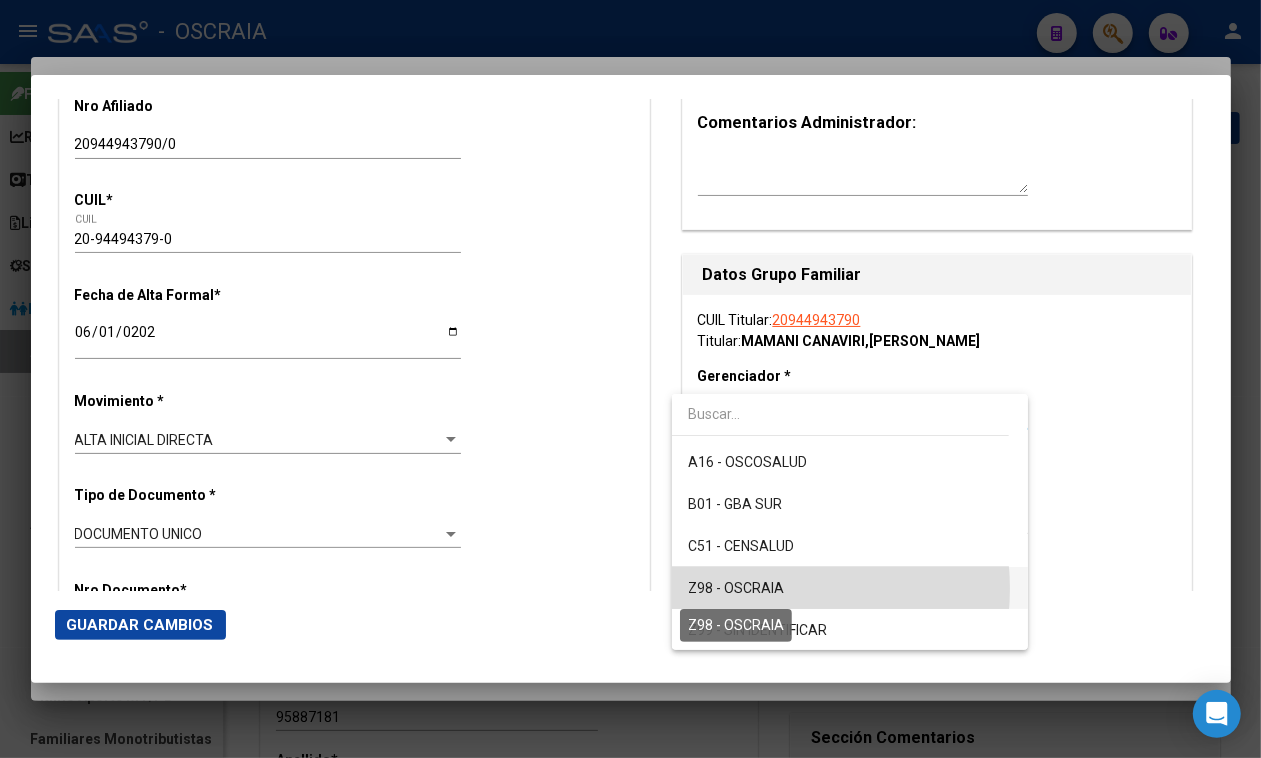 click on "Z98 - OSCRAIA" at bounding box center [736, 588] 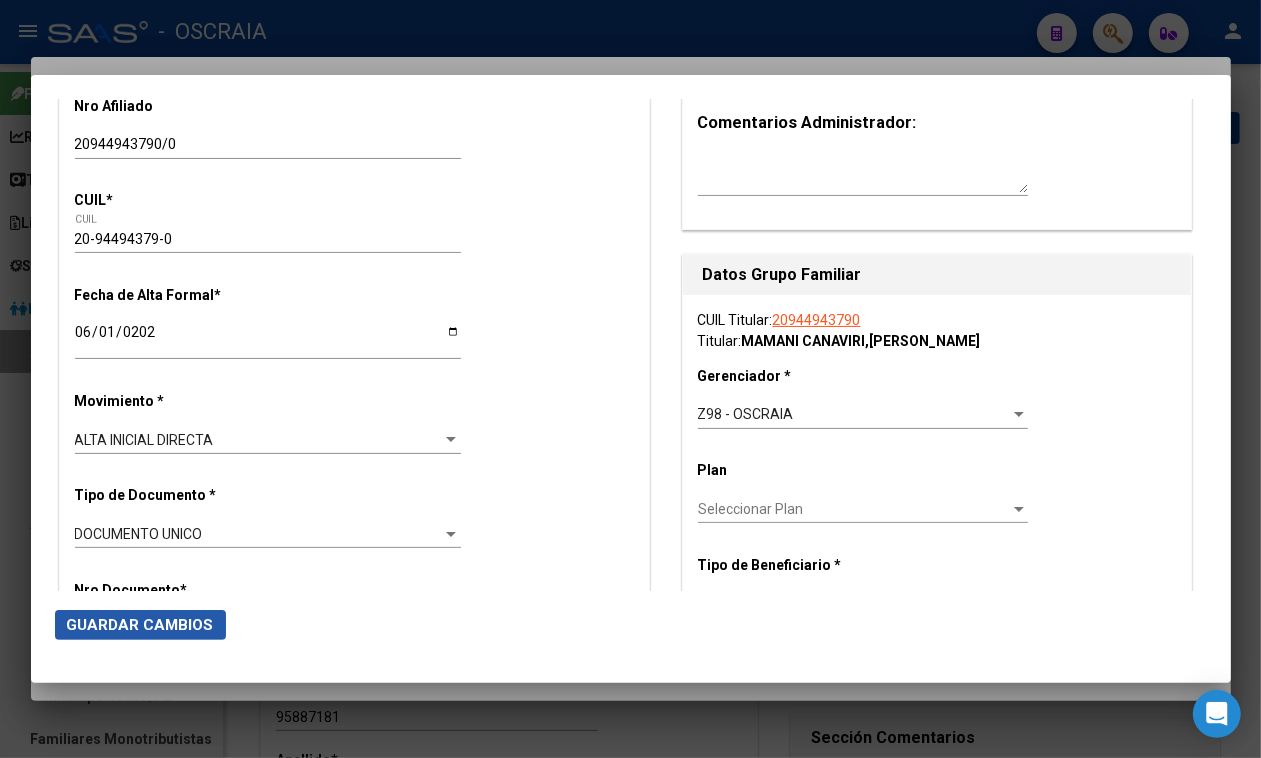 click on "Guardar Cambios" 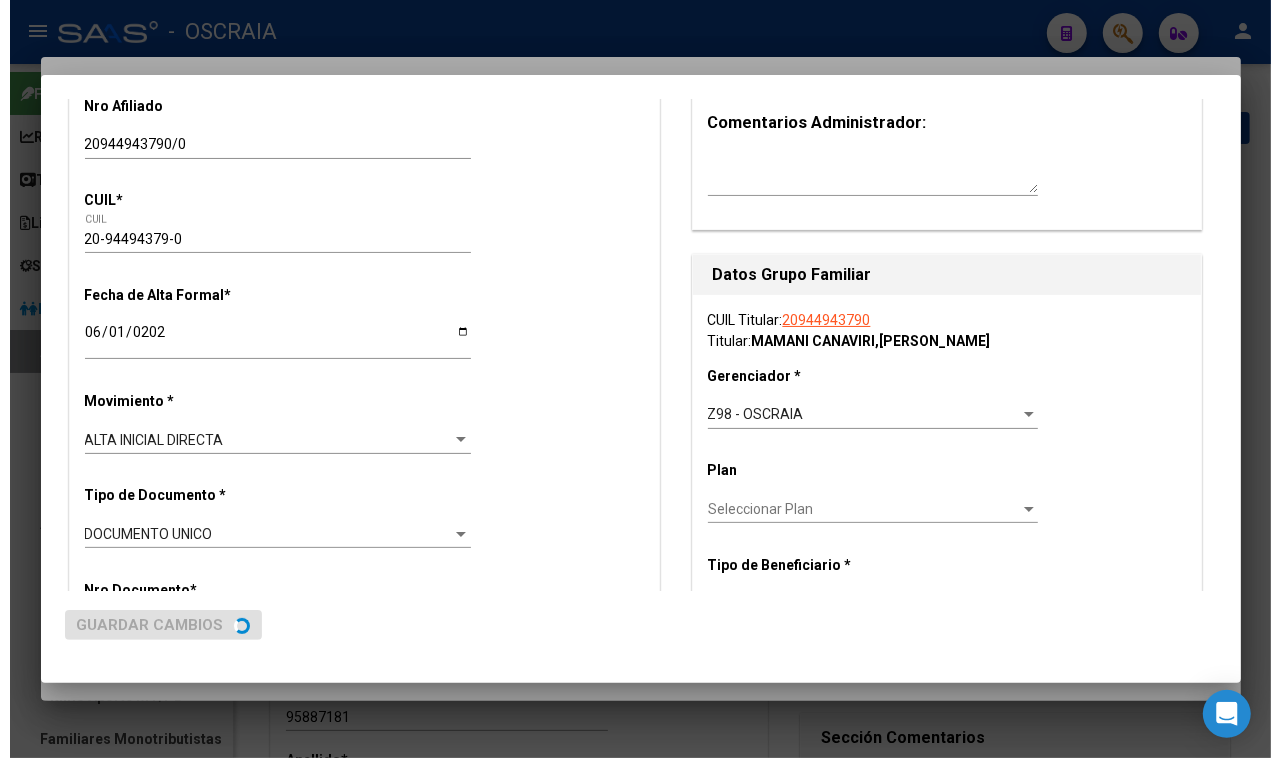 scroll, scrollTop: 0, scrollLeft: 0, axis: both 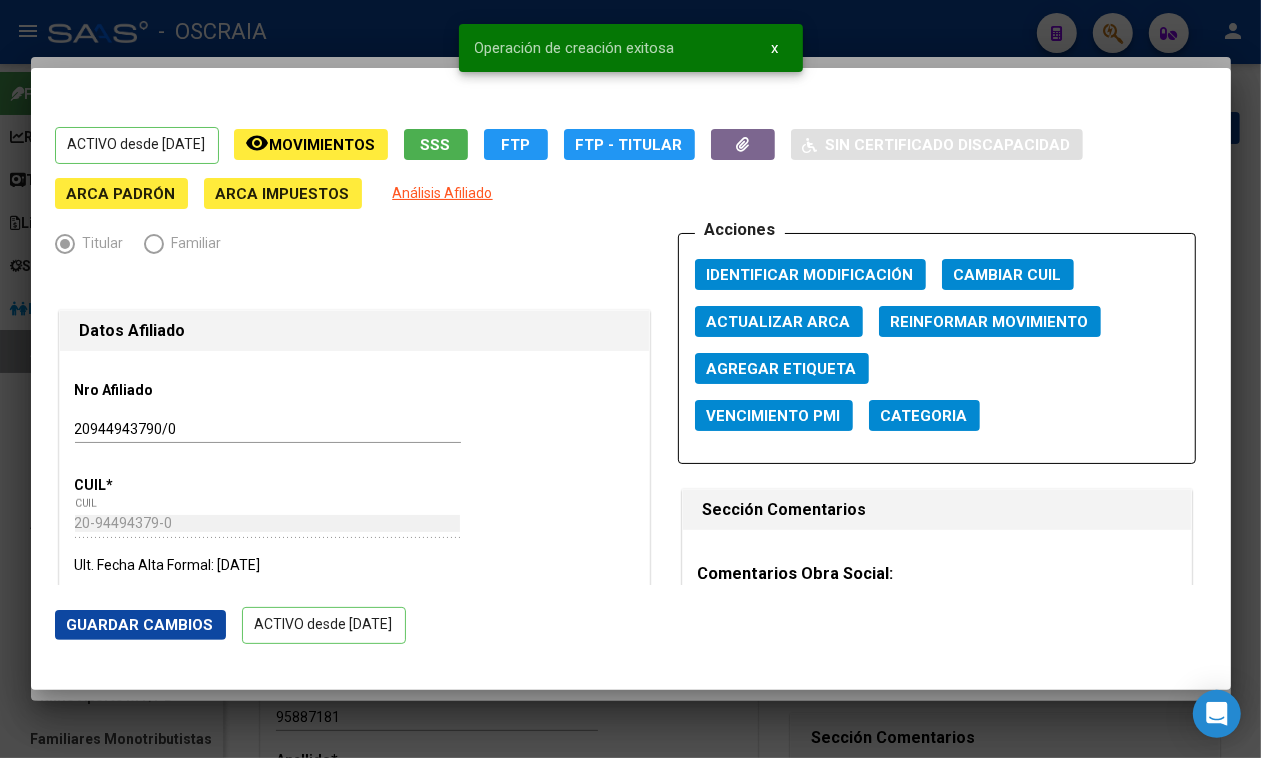 click at bounding box center [630, 379] 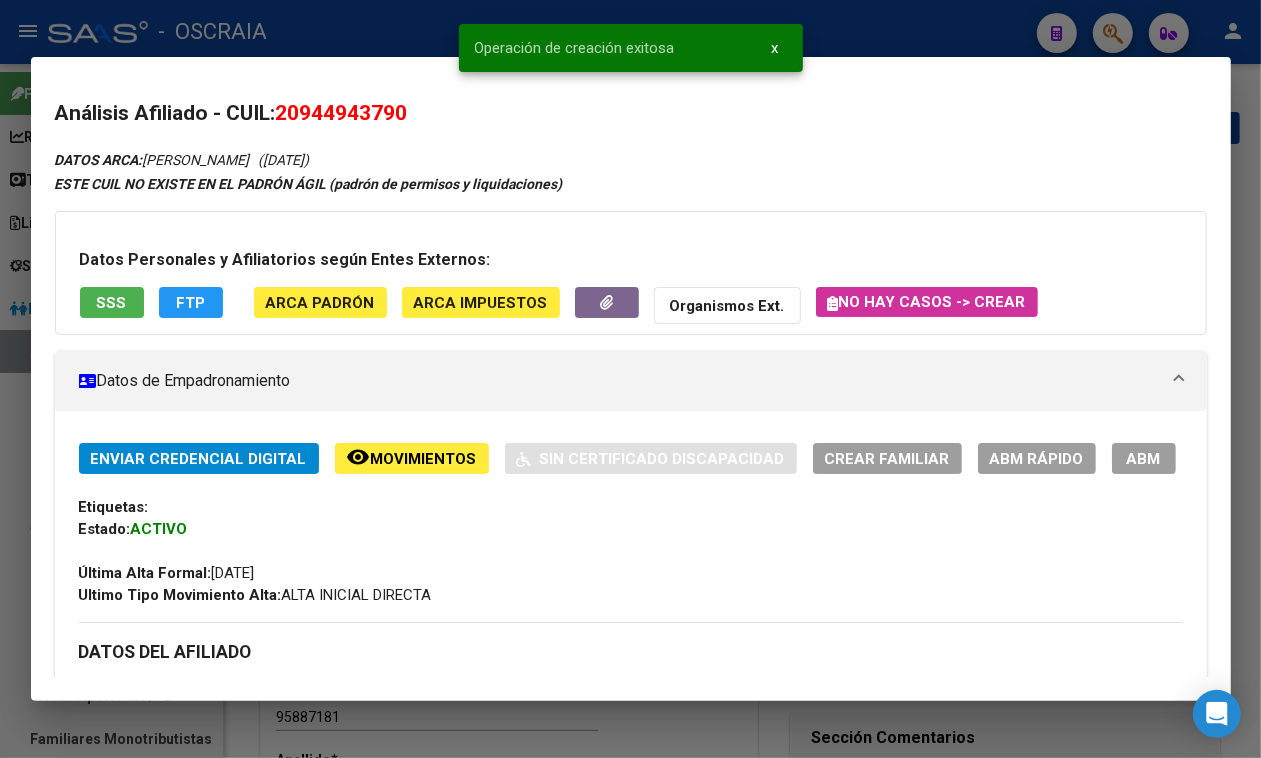 click on "ABM" at bounding box center (1144, 458) 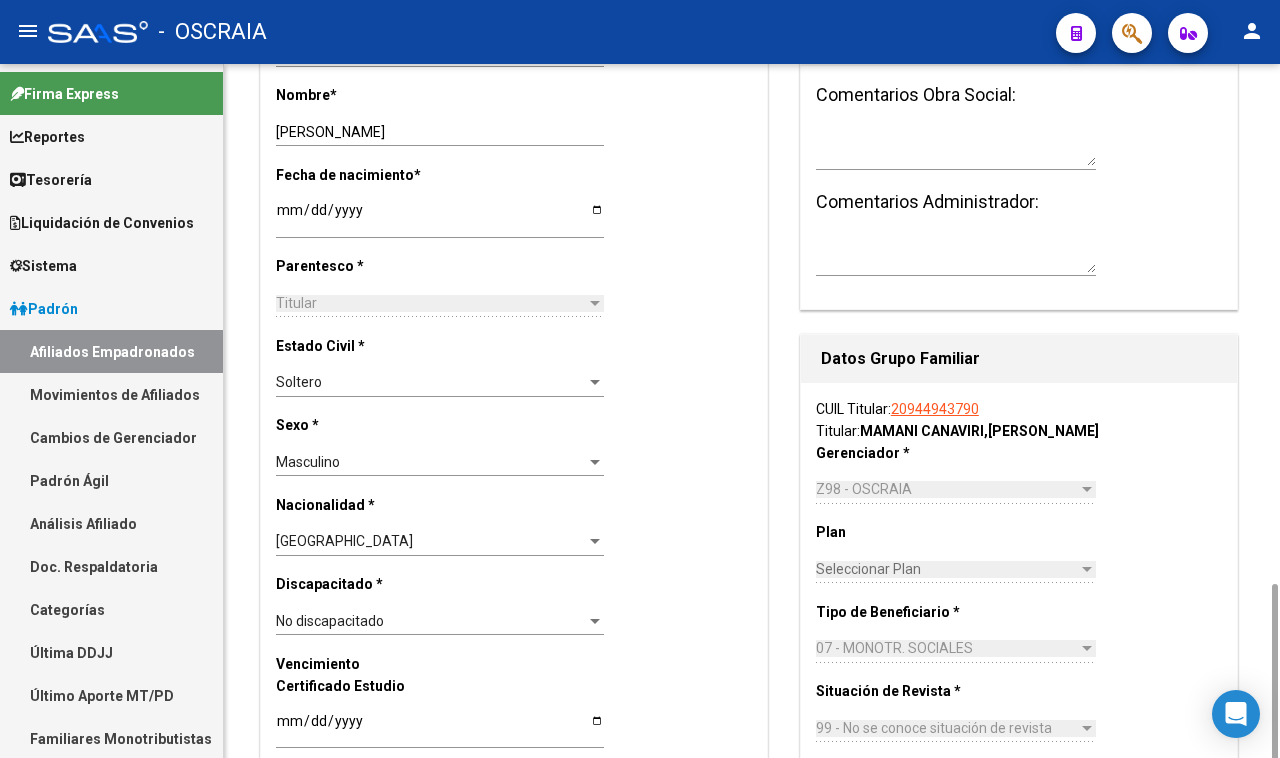 scroll, scrollTop: 1000, scrollLeft: 0, axis: vertical 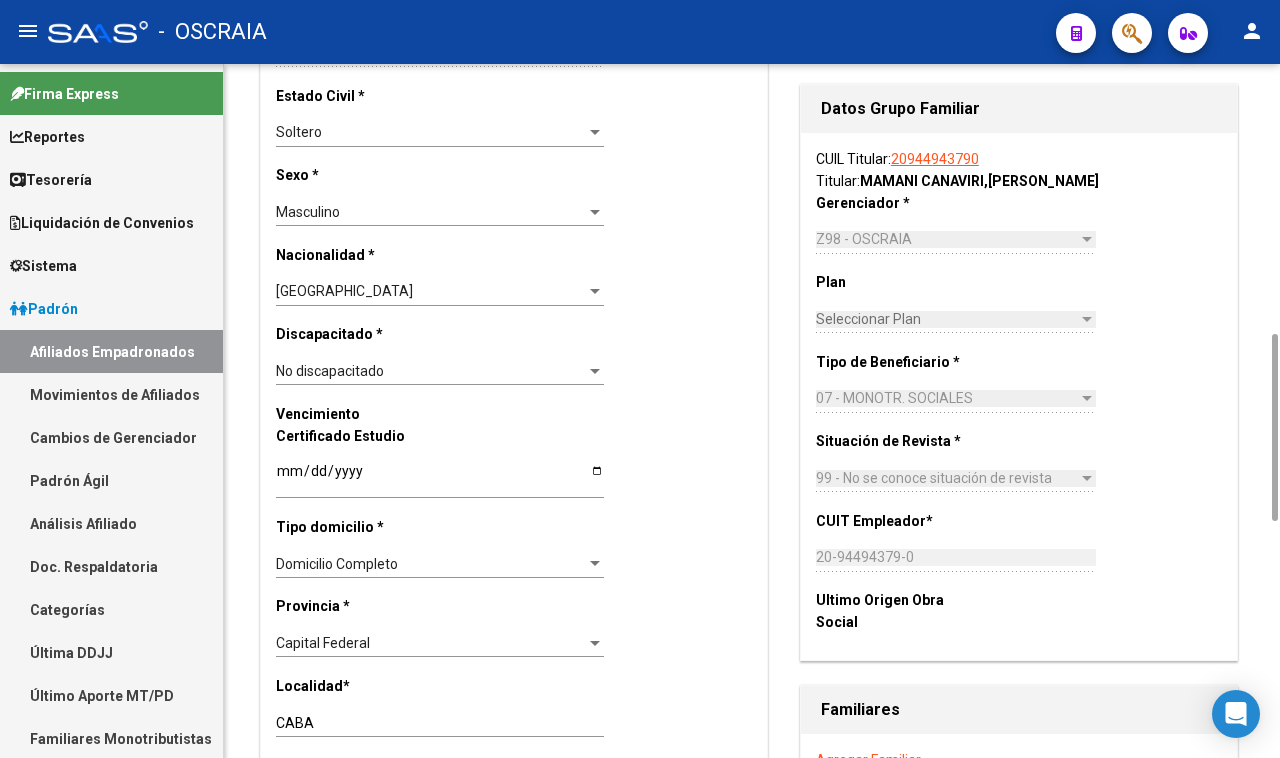 click on "Agregar Familiar" 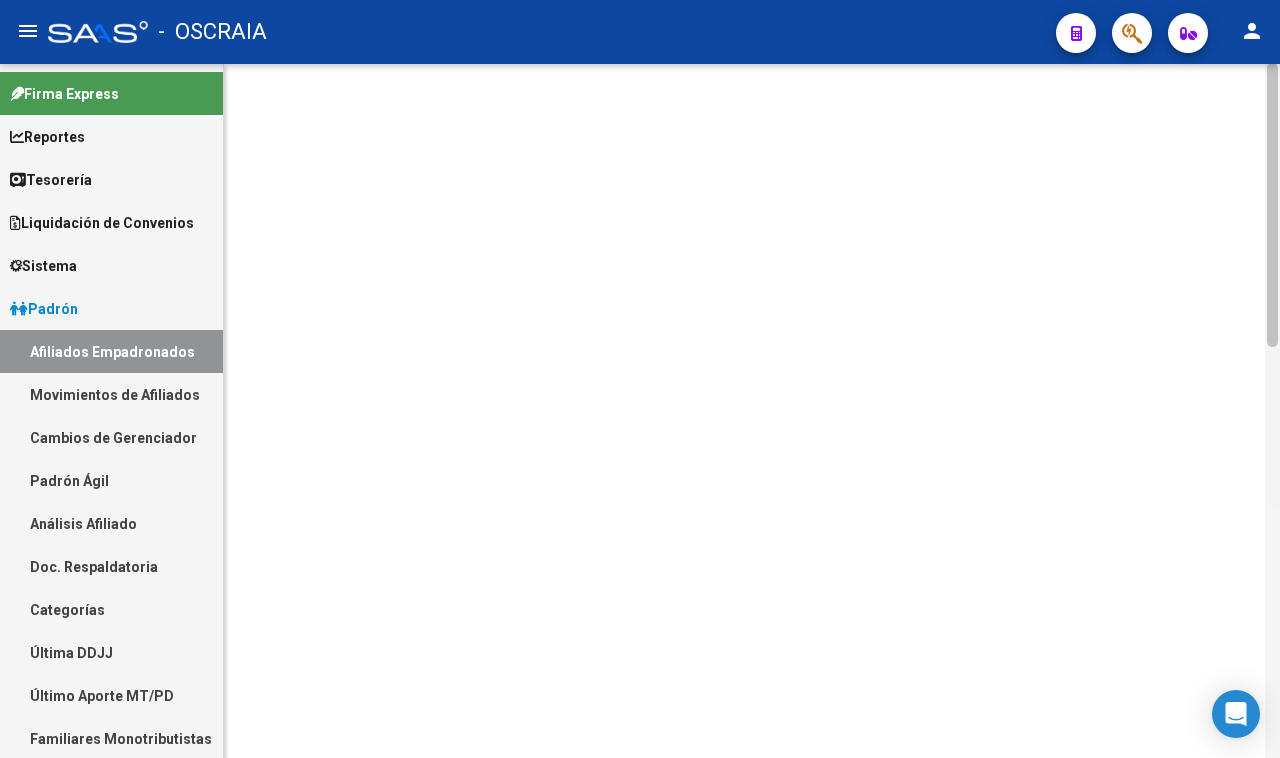 scroll, scrollTop: 0, scrollLeft: 0, axis: both 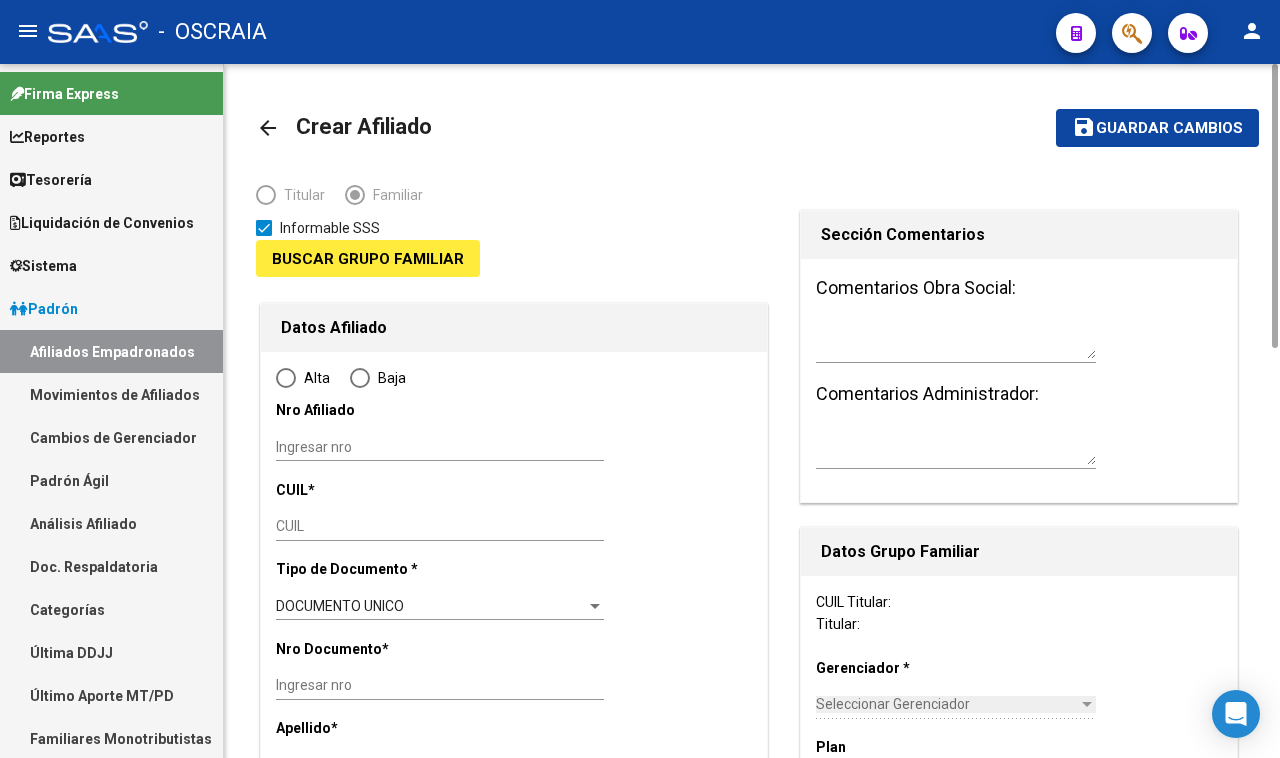 type on "20-94494379-0" 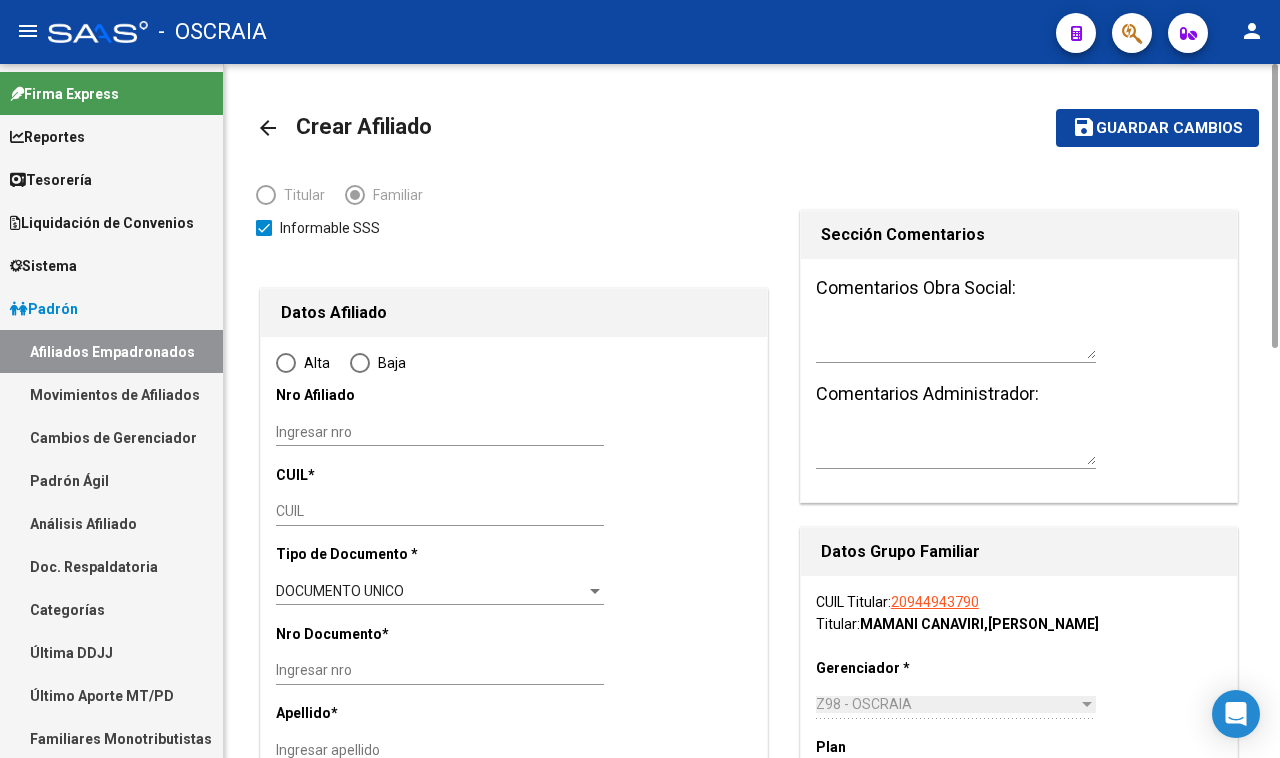 radio on "true" 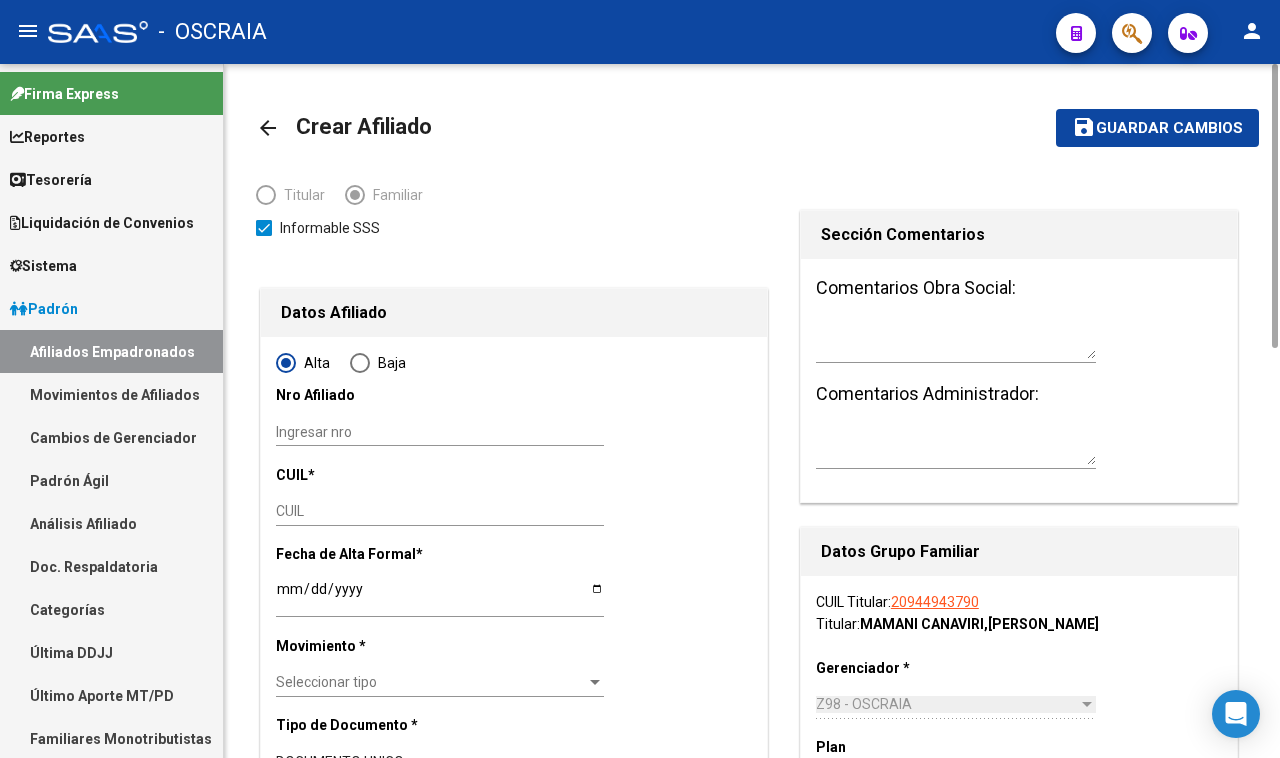 drag, startPoint x: 445, startPoint y: 436, endPoint x: 483, endPoint y: 436, distance: 38 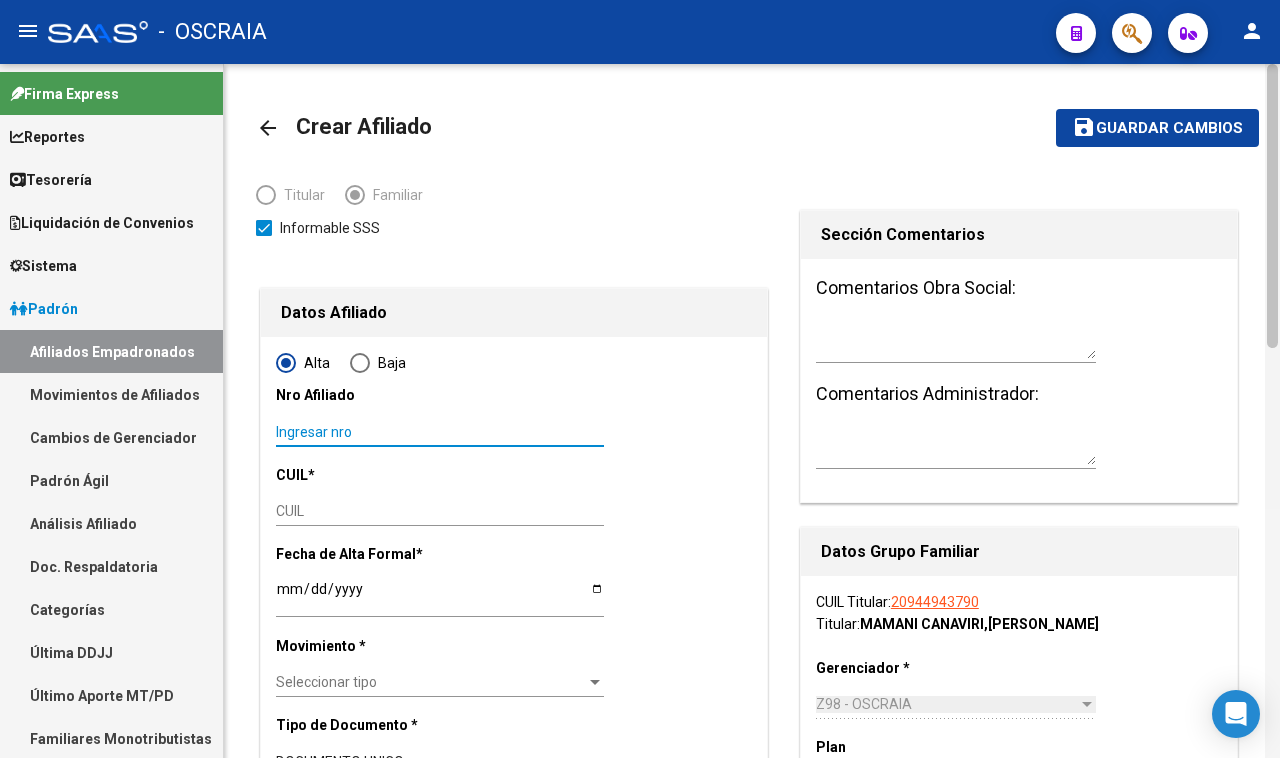 type on "20-94494379-0" 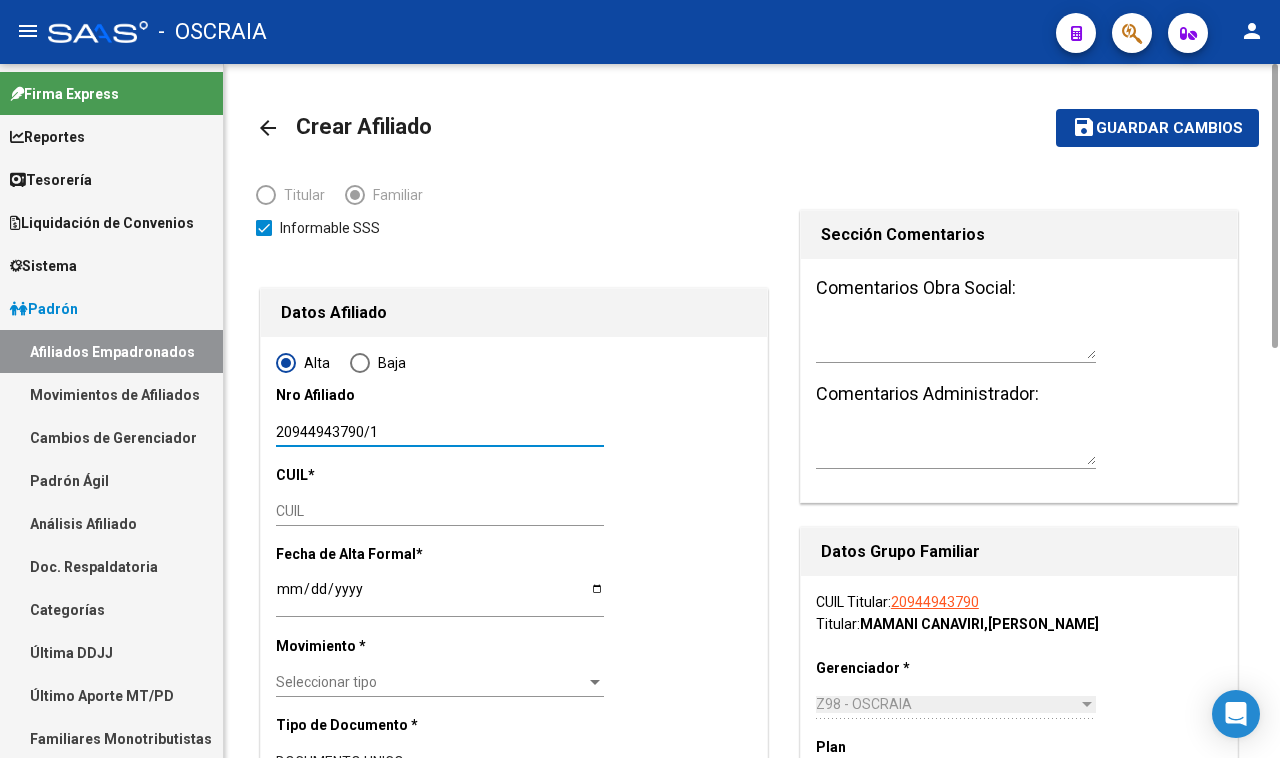 type on "20944943790/1" 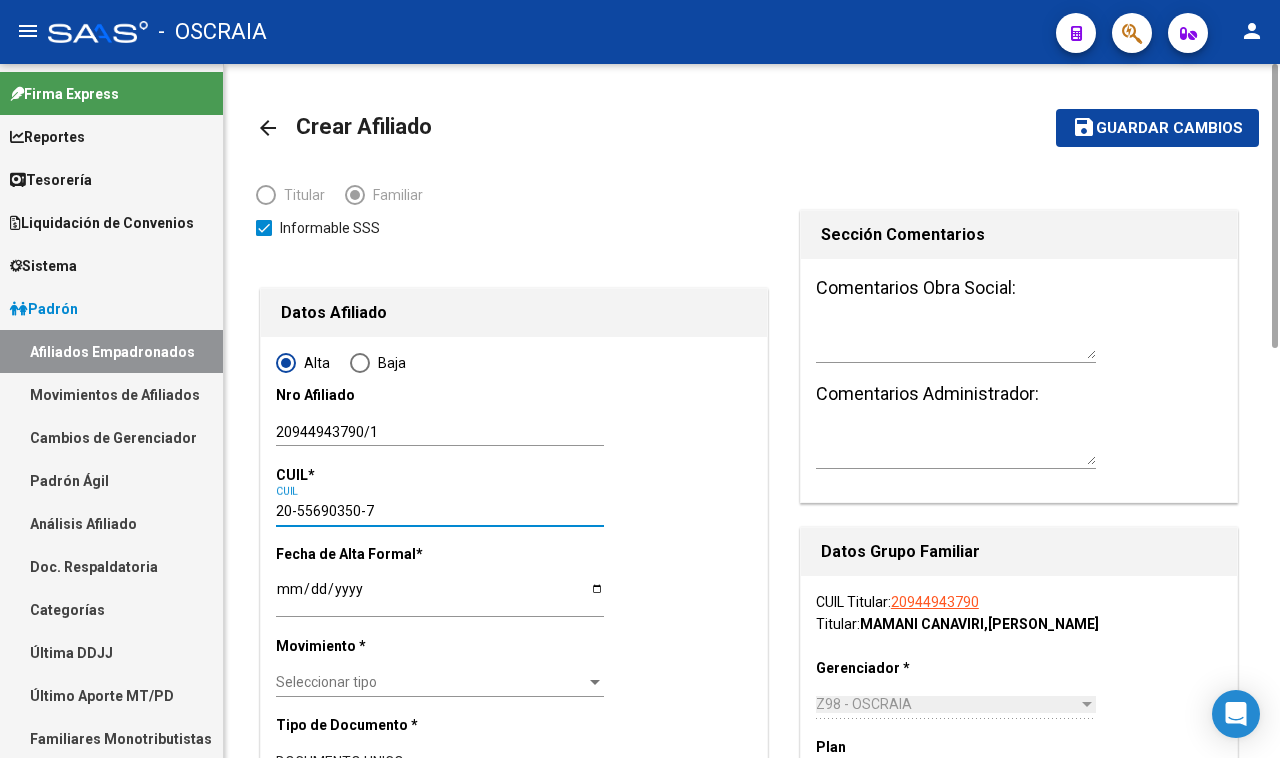 type on "20-55690350-7" 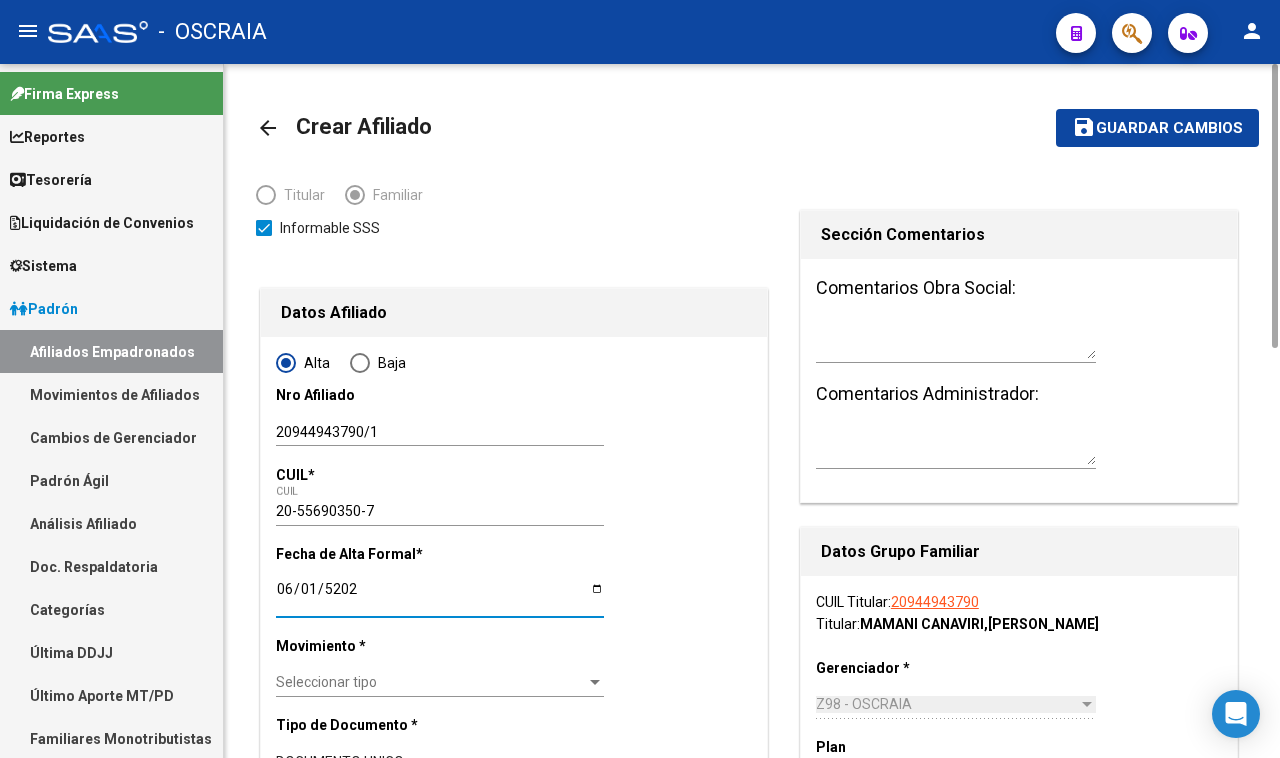 type on "[DATE]" 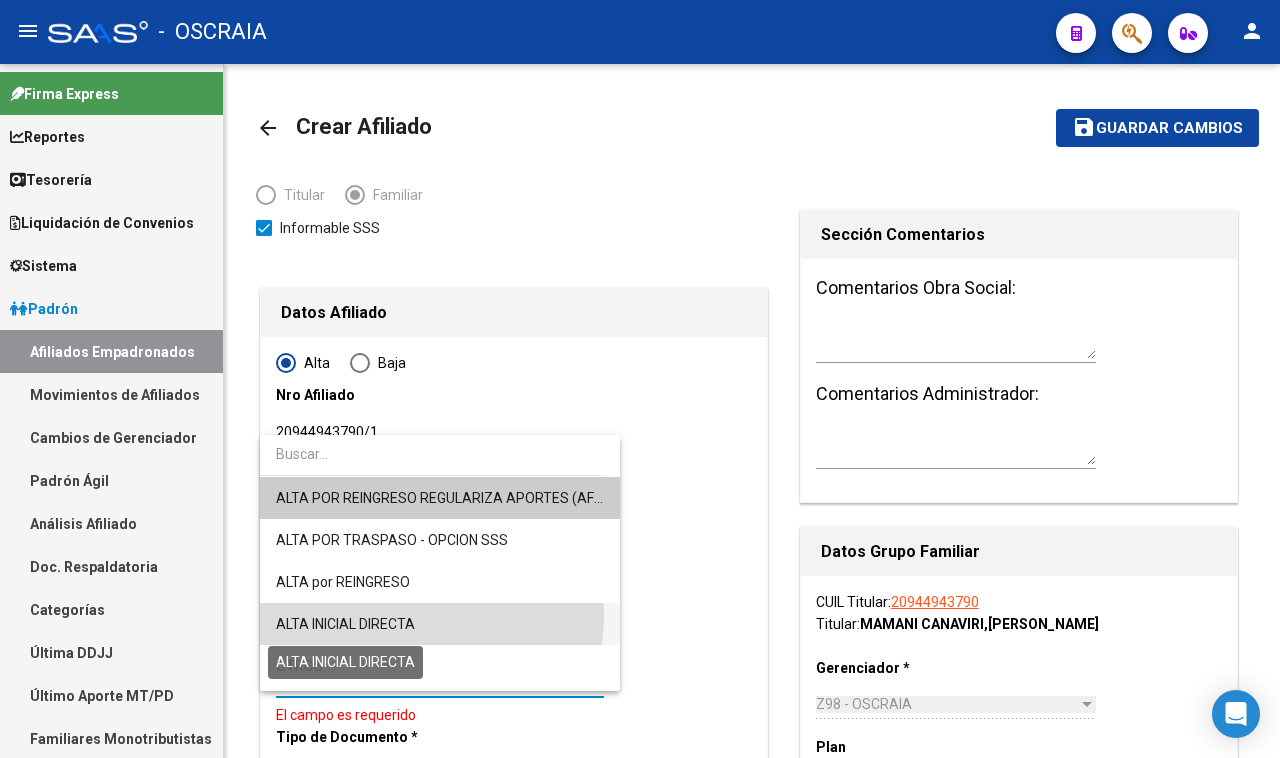 click on "ALTA INICIAL DIRECTA" at bounding box center [345, 624] 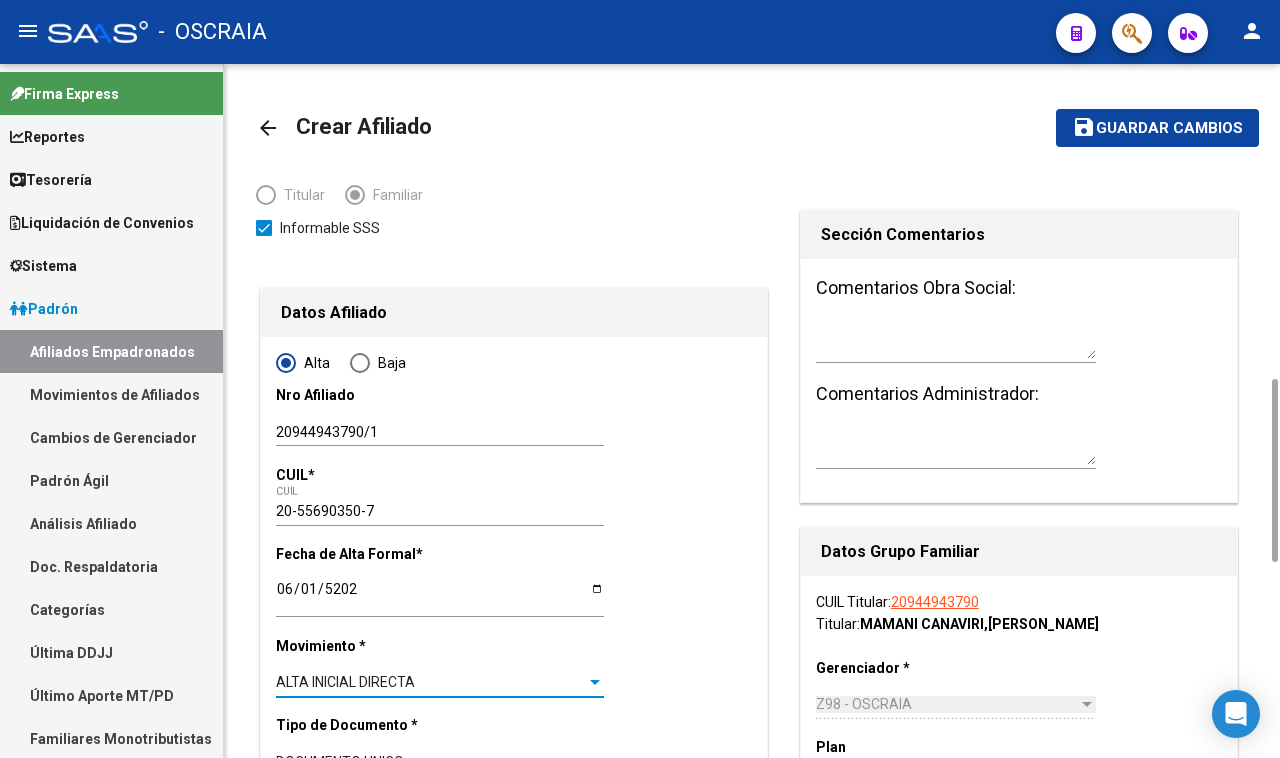 scroll, scrollTop: 500, scrollLeft: 0, axis: vertical 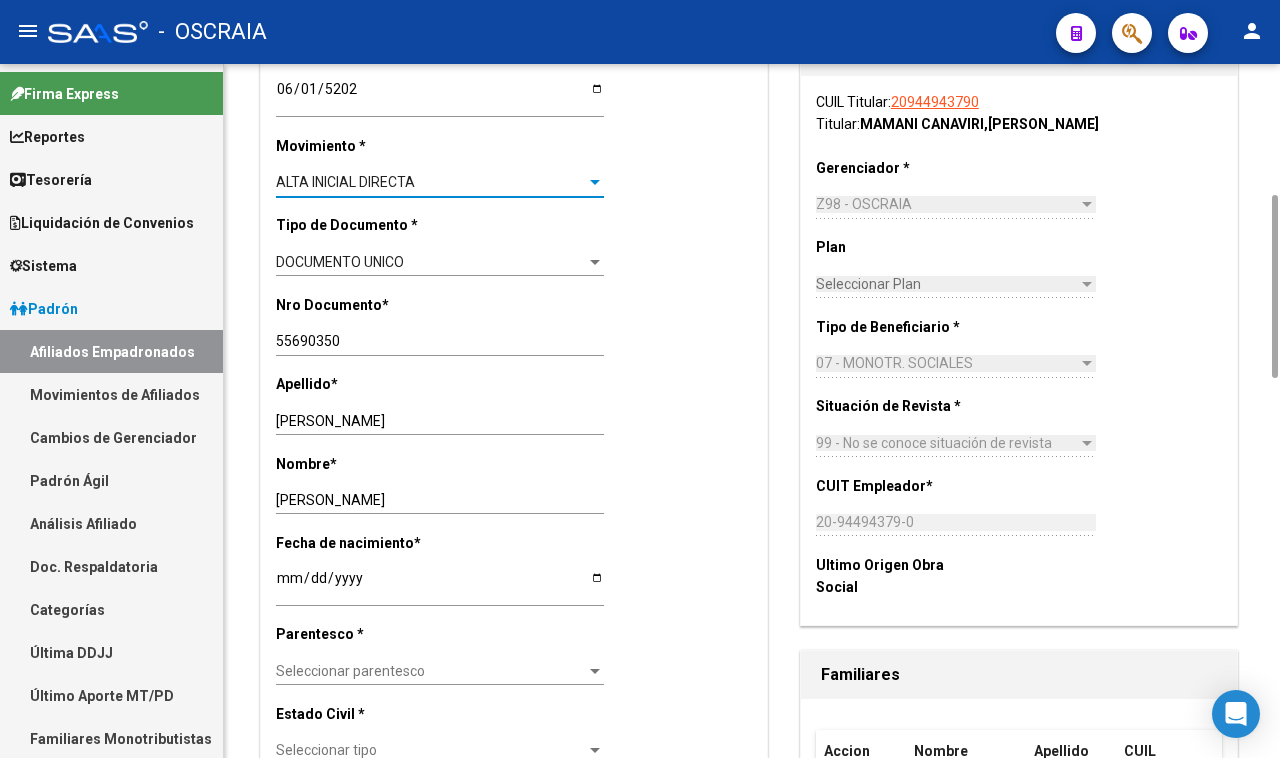 click on "Seleccionar parentesco" at bounding box center [431, 671] 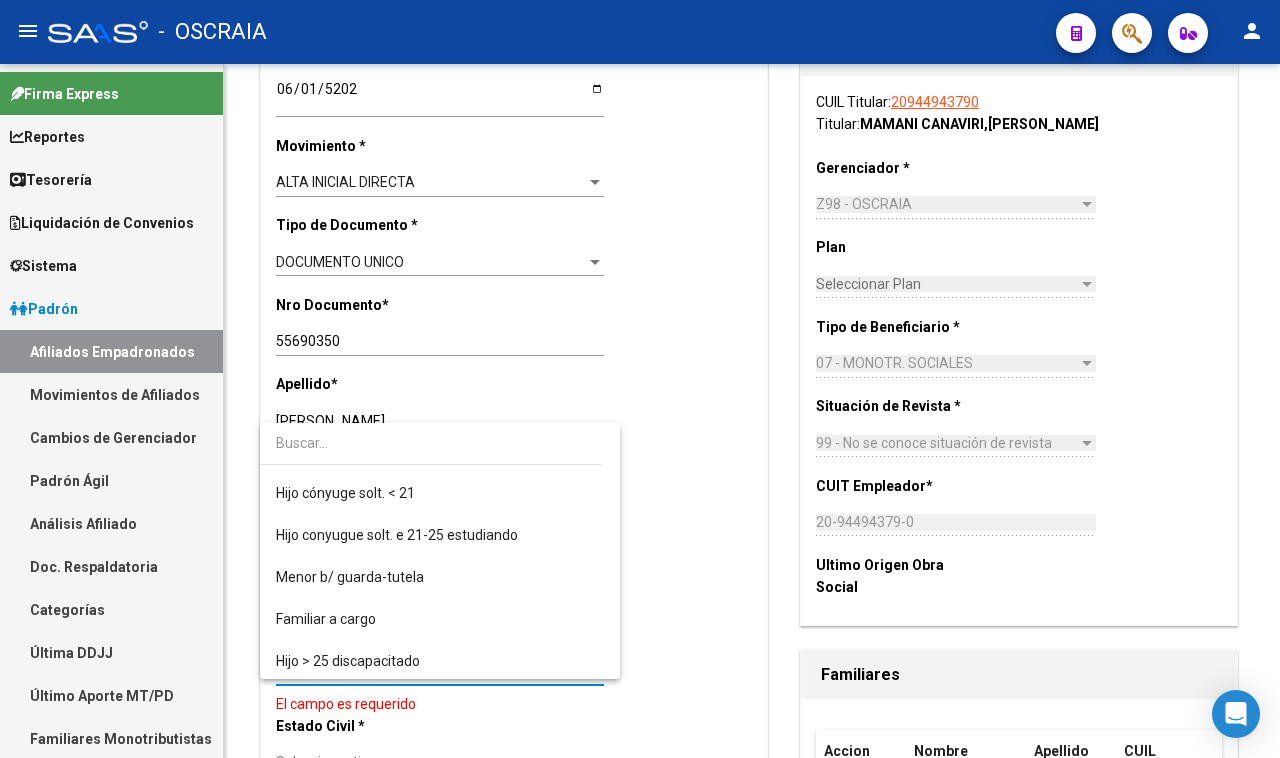 scroll, scrollTop: 163, scrollLeft: 0, axis: vertical 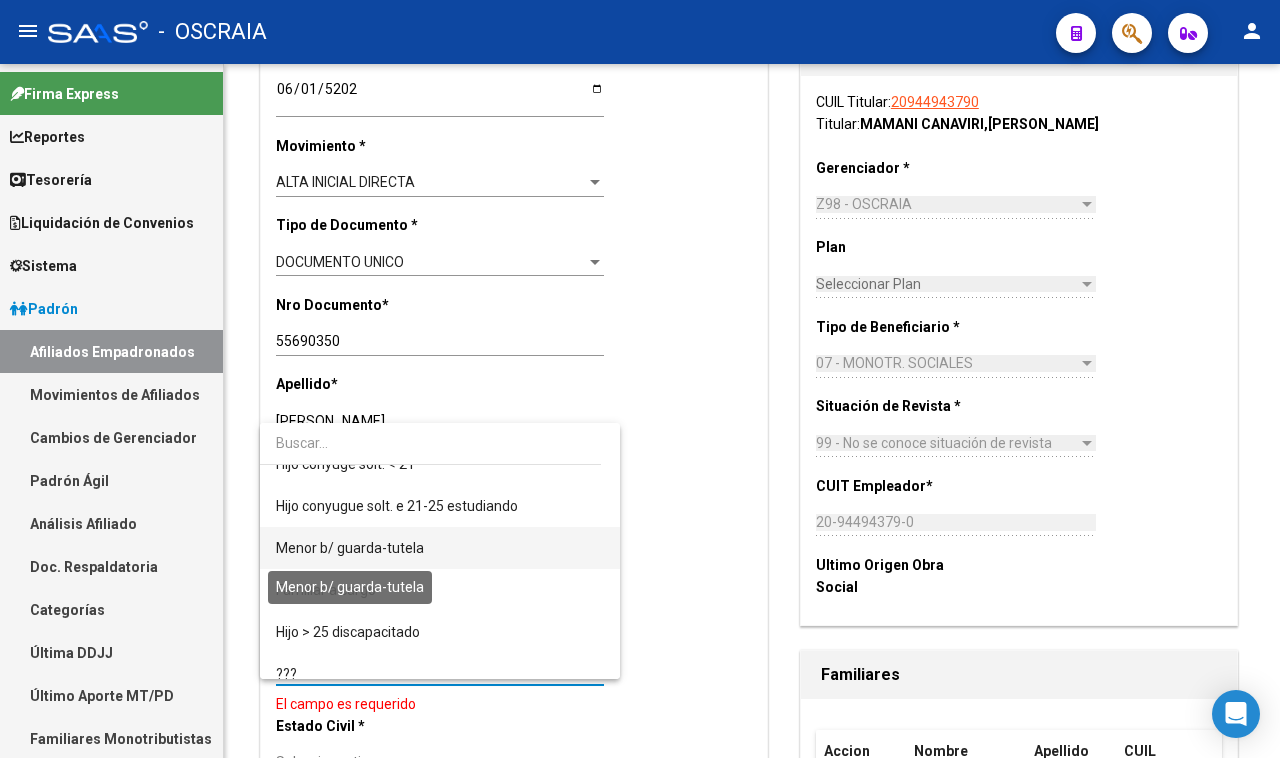 click on "Menor b/ guarda-tutela" at bounding box center [350, 548] 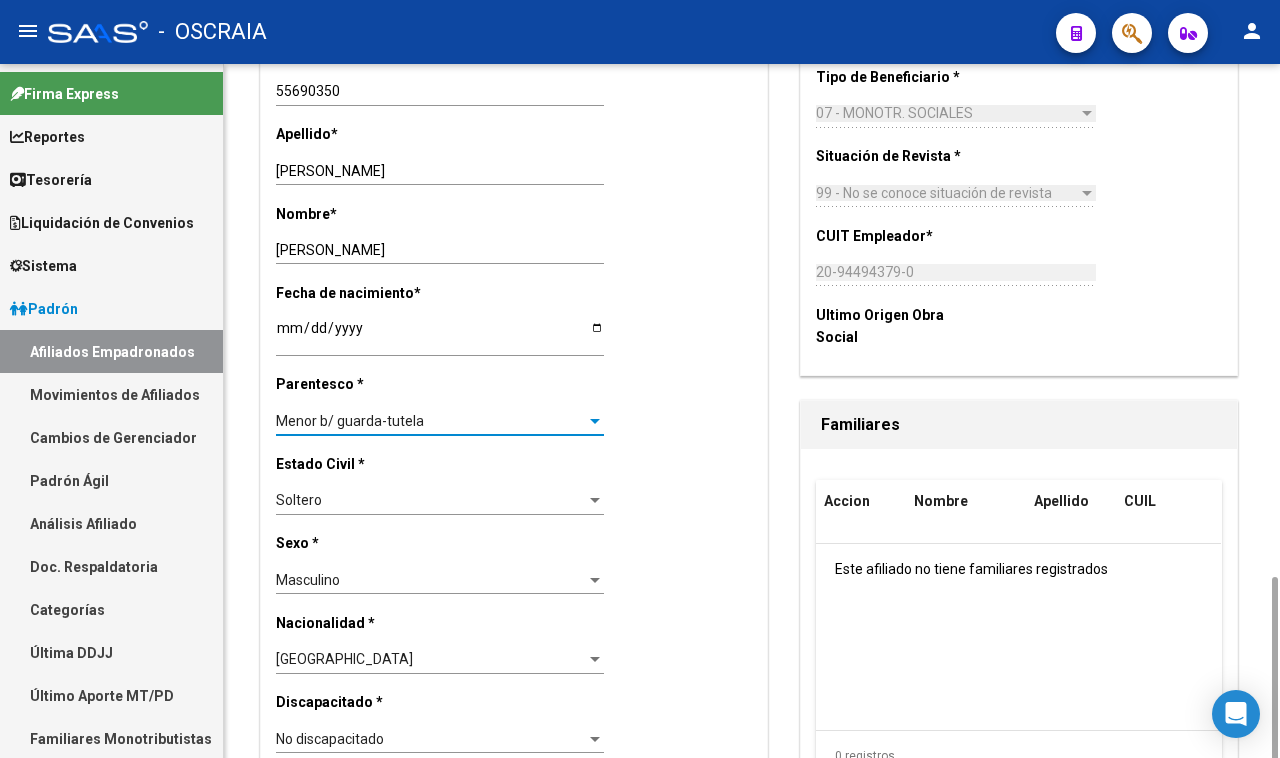 scroll, scrollTop: 1000, scrollLeft: 0, axis: vertical 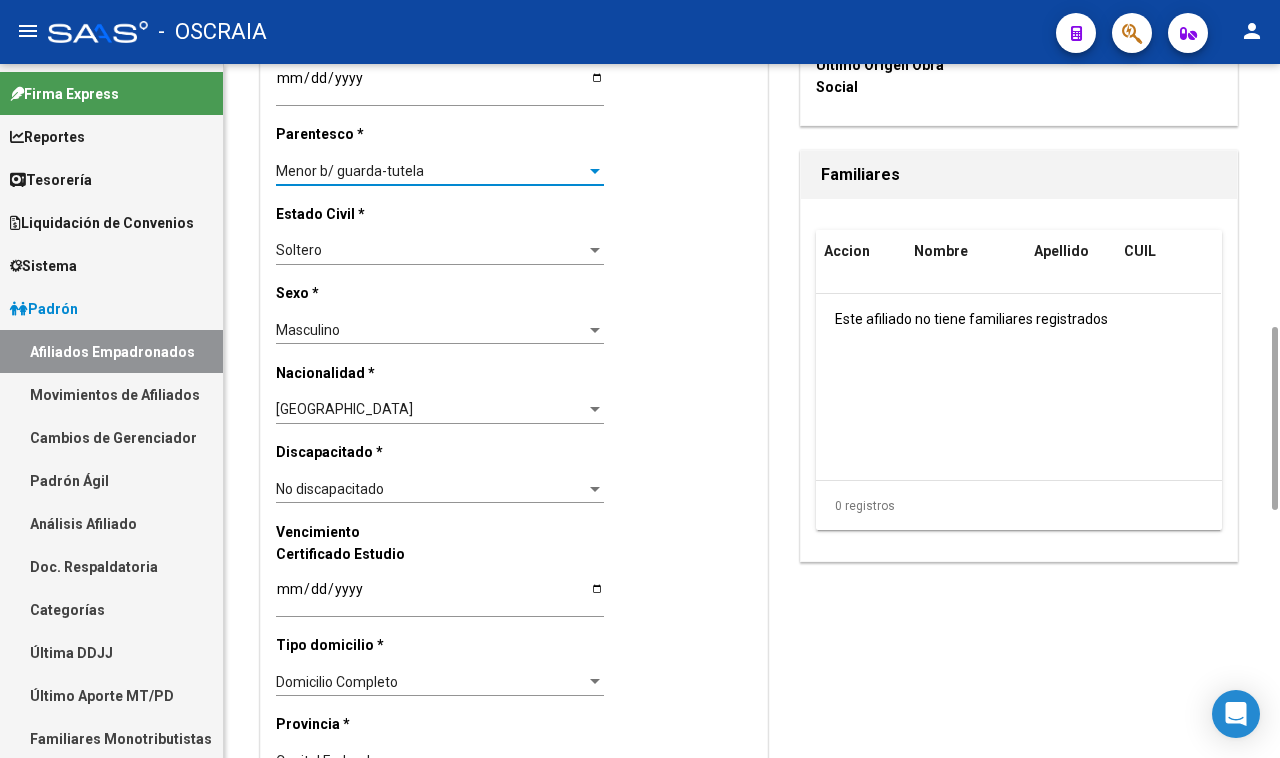 click on "No discapacitado" at bounding box center [431, 489] 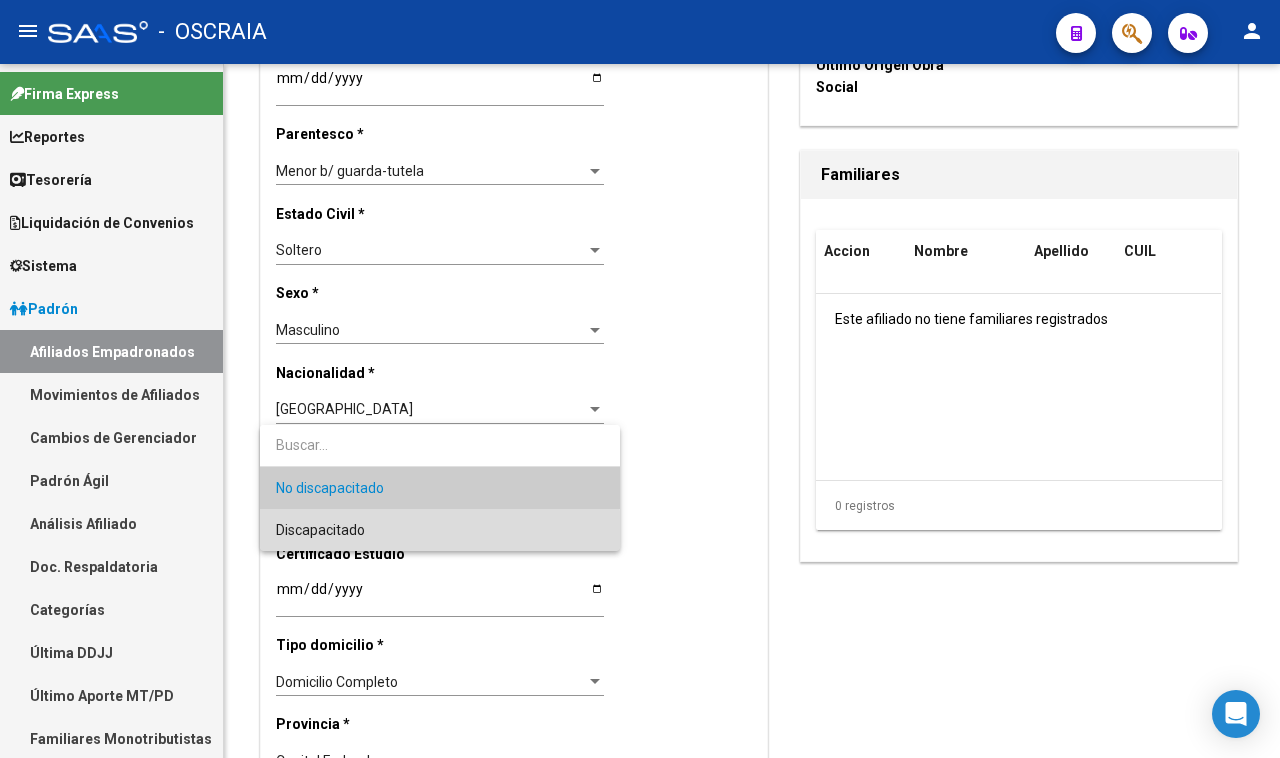 click on "Discapacitado" at bounding box center (440, 530) 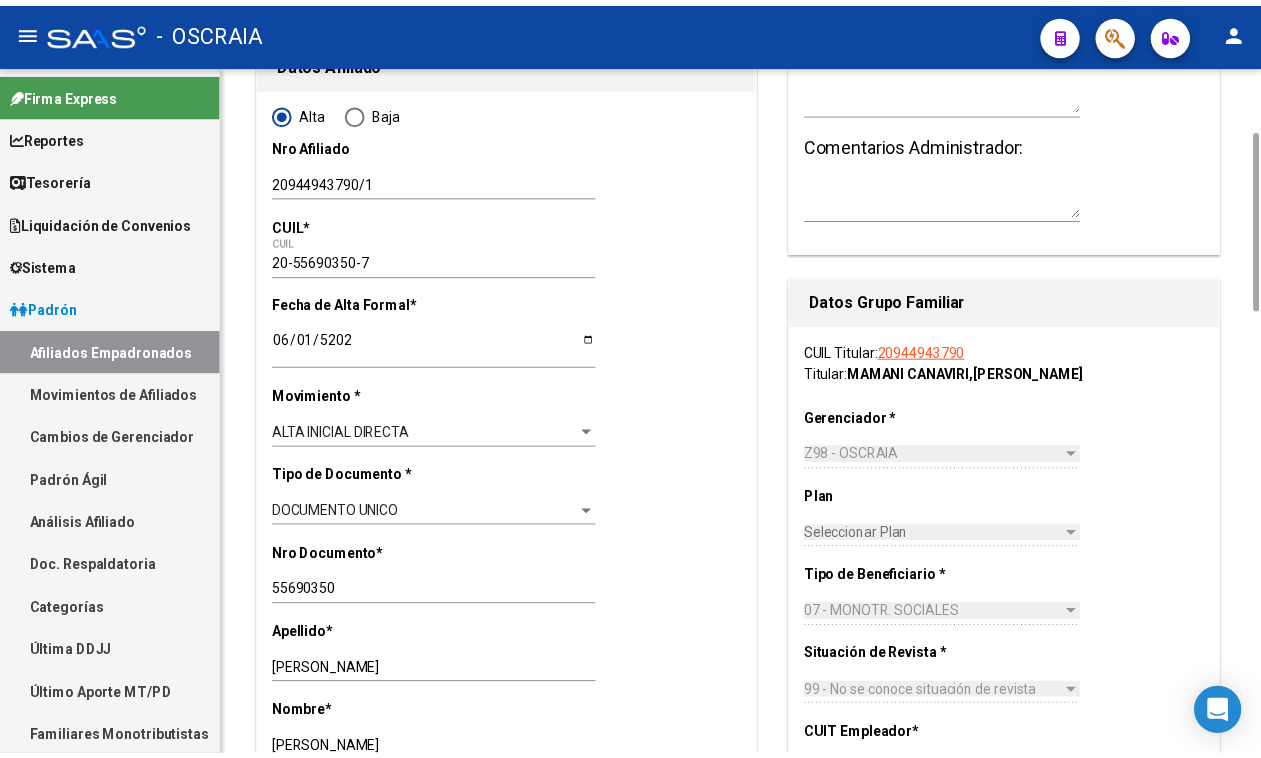 scroll, scrollTop: 0, scrollLeft: 0, axis: both 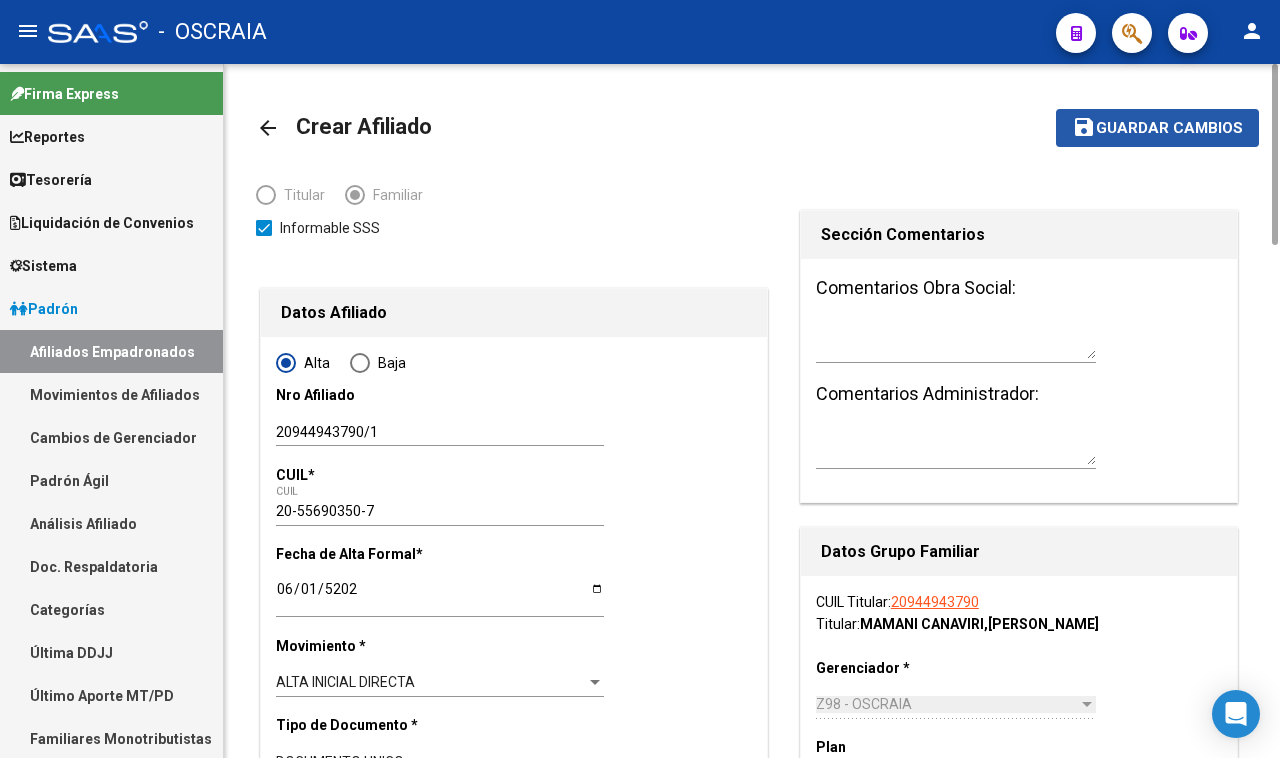 click on "Guardar cambios" 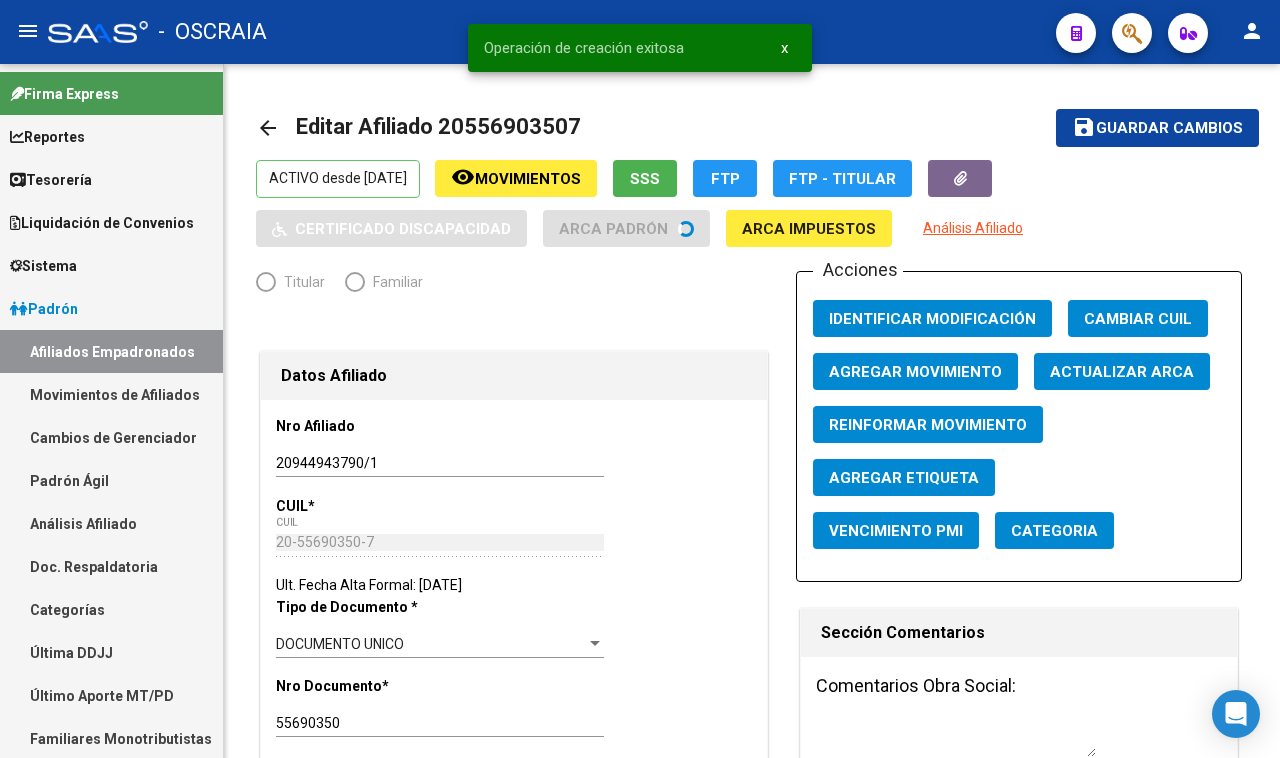radio on "true" 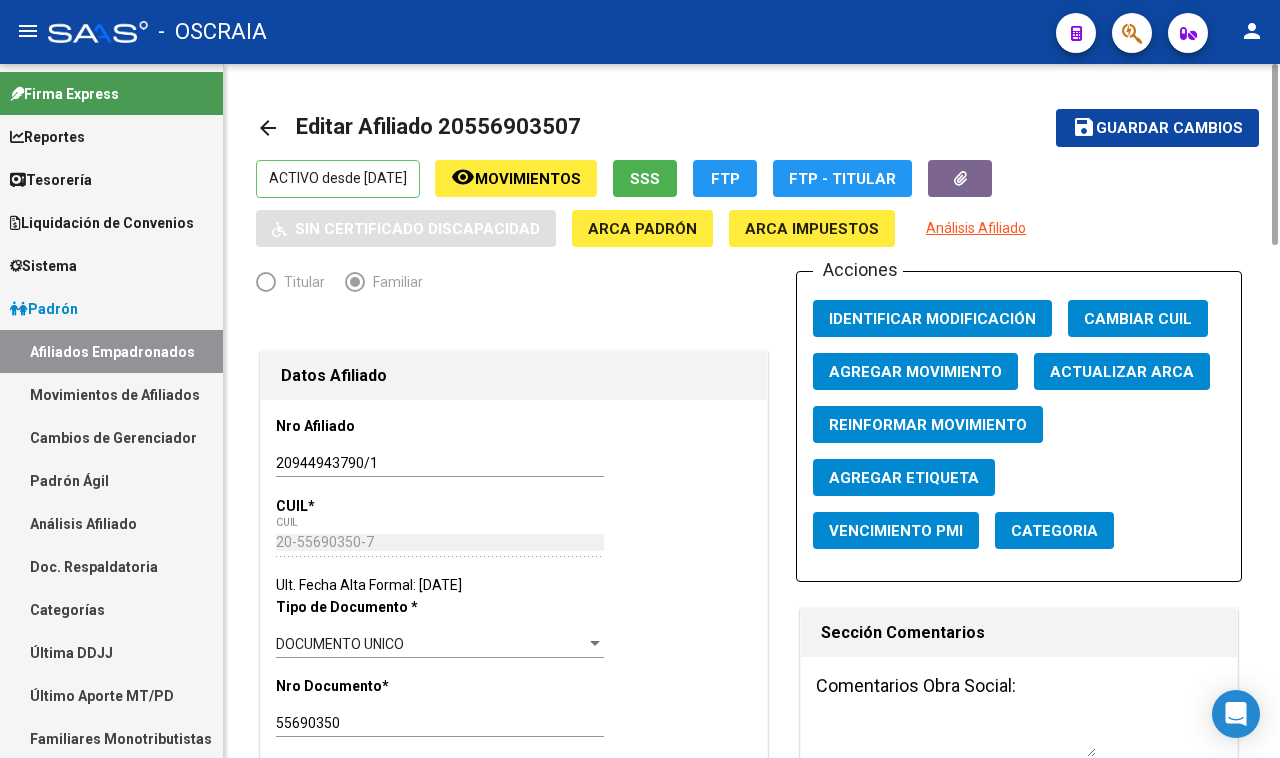 click on "Editar Afiliado 20556903507" 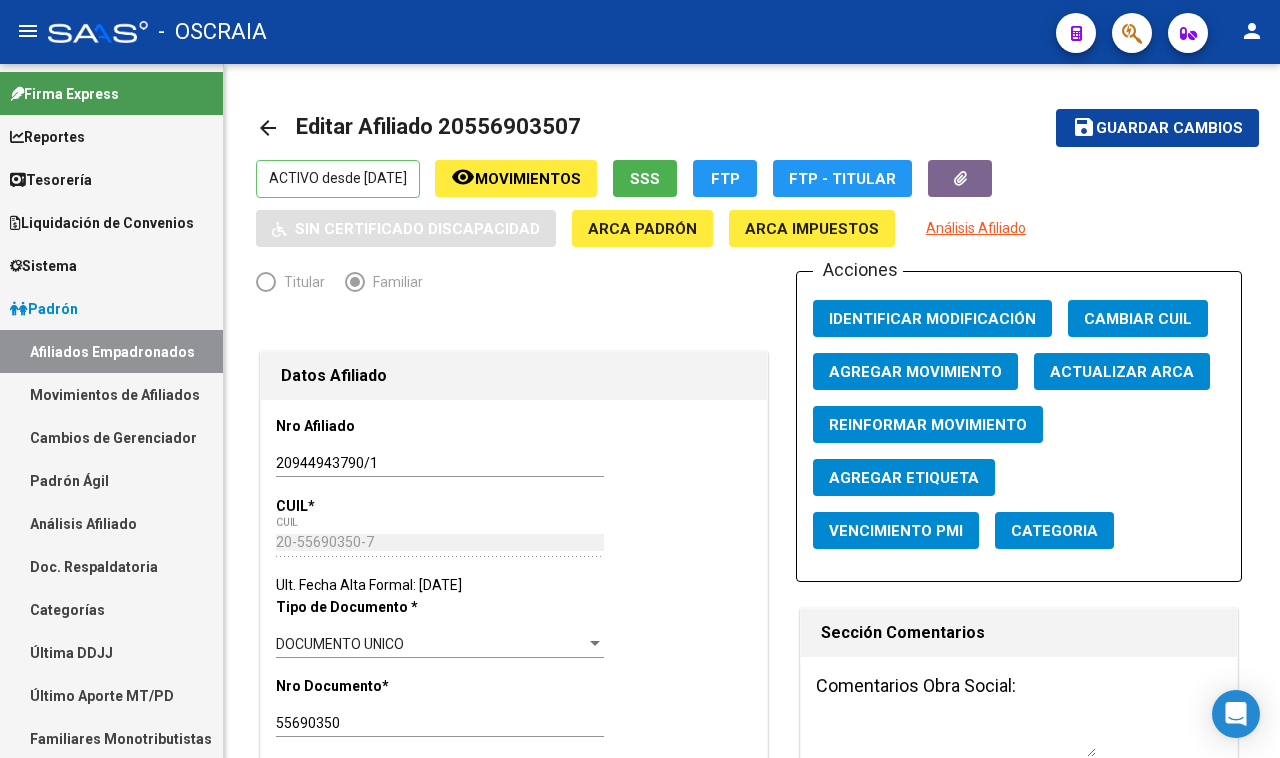 copy on "20556903507" 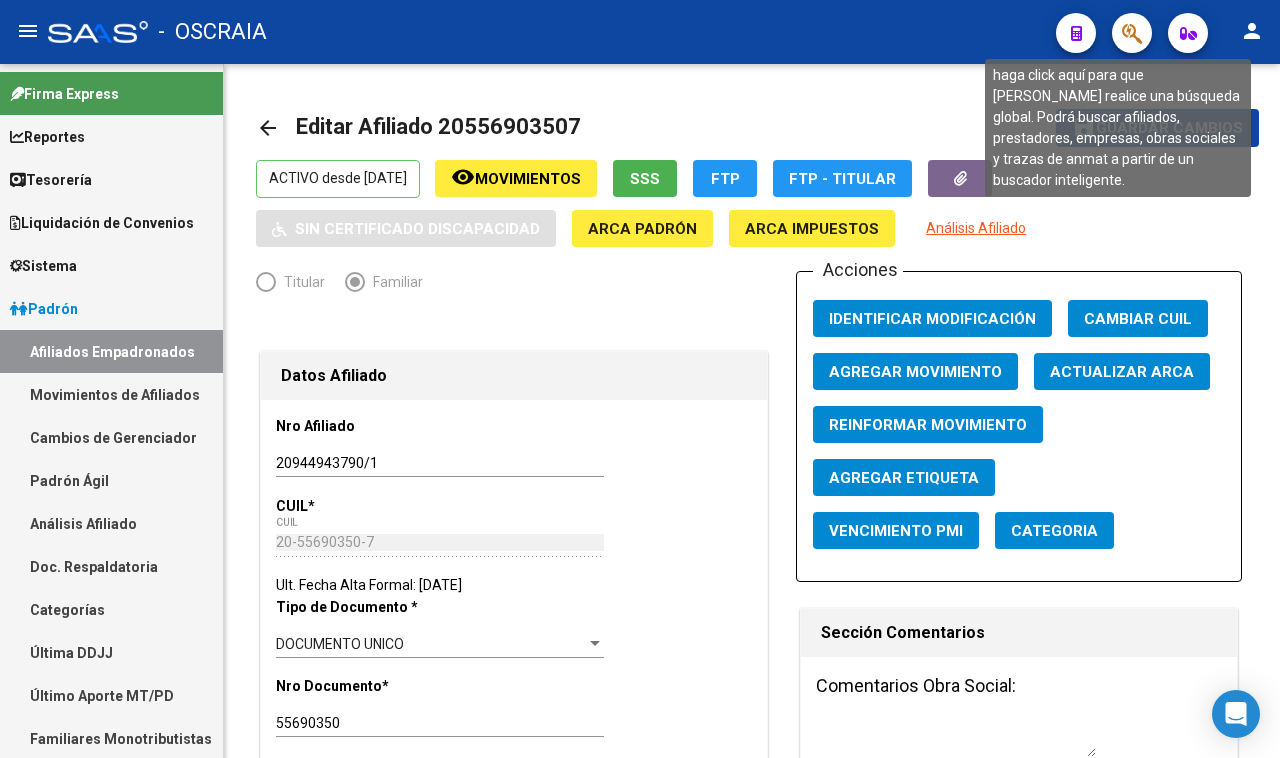 click 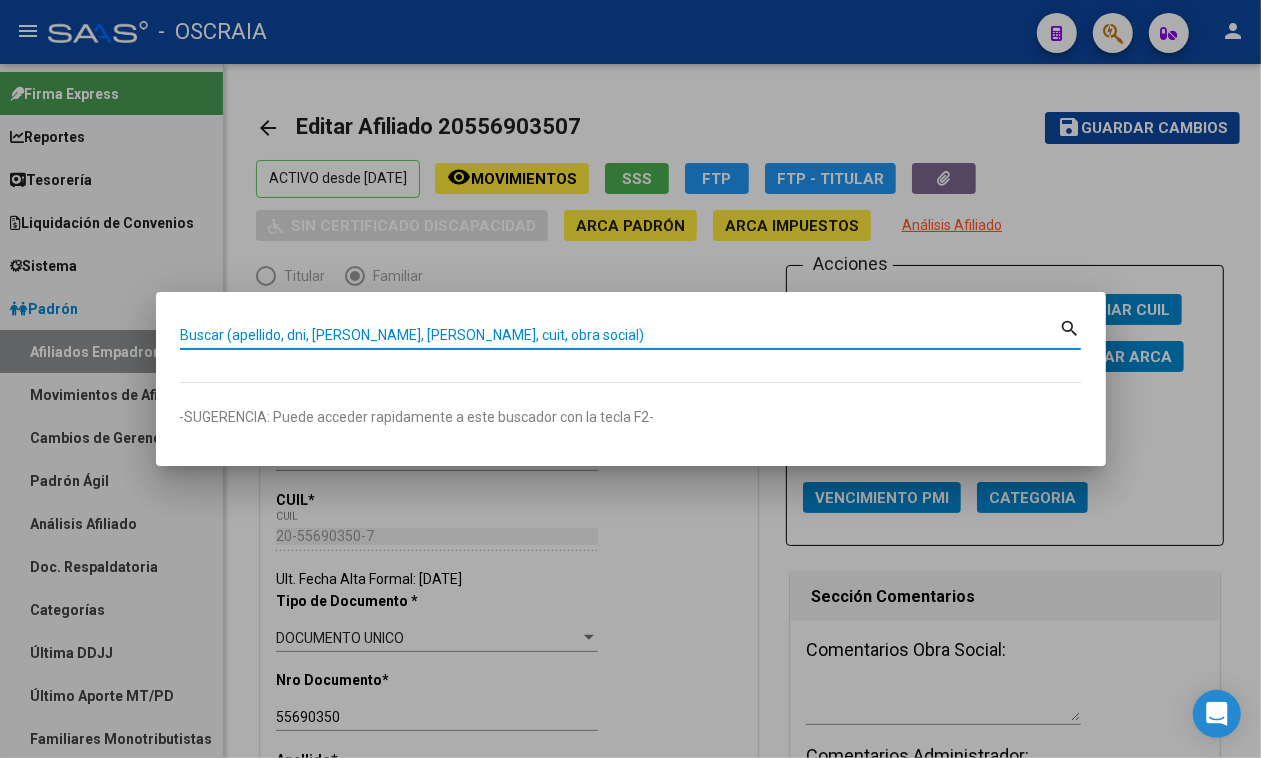 paste on "20556903507" 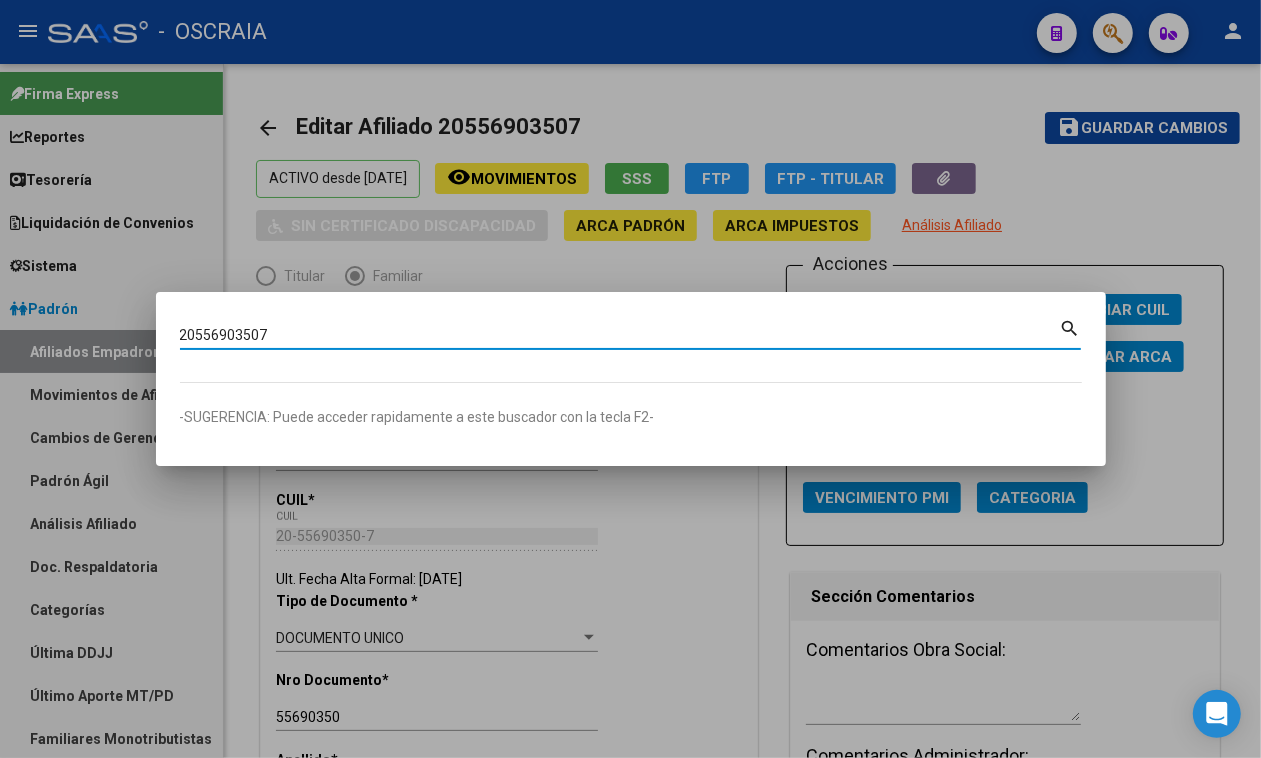 type on "20556903507" 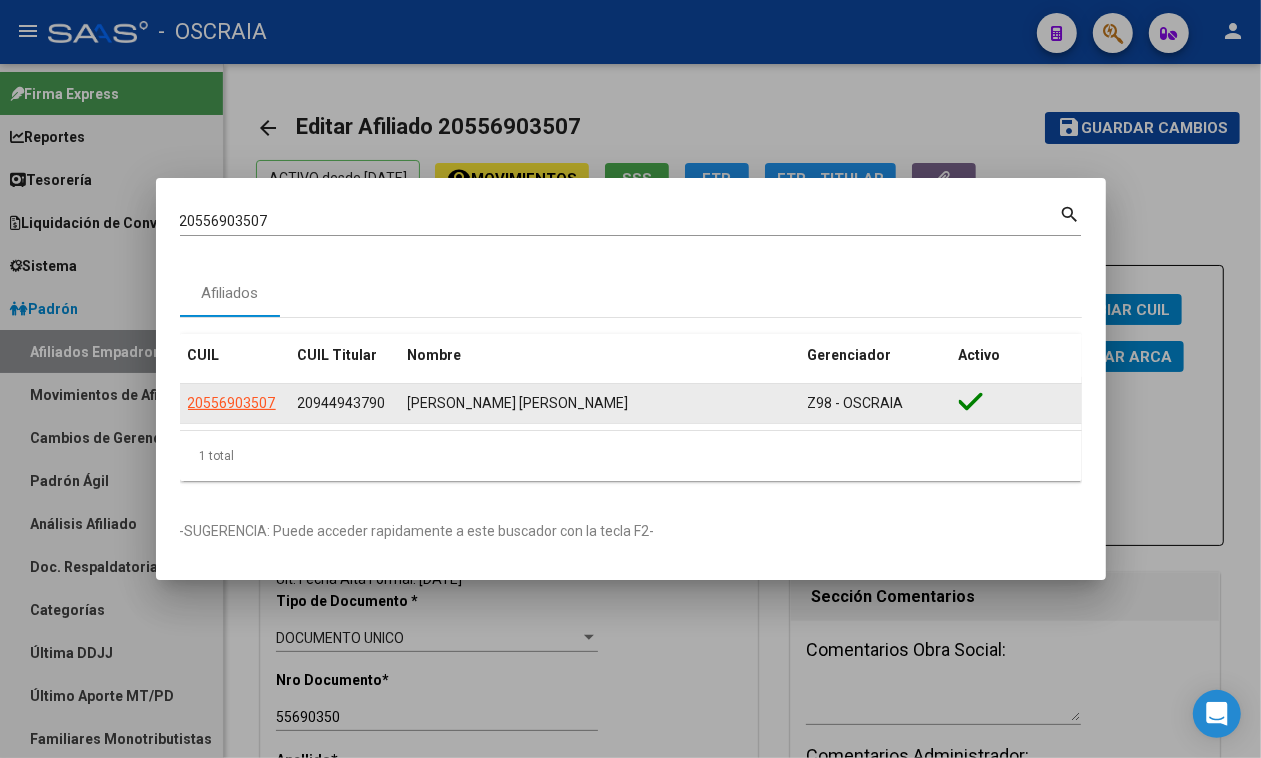 click on "20556903507" 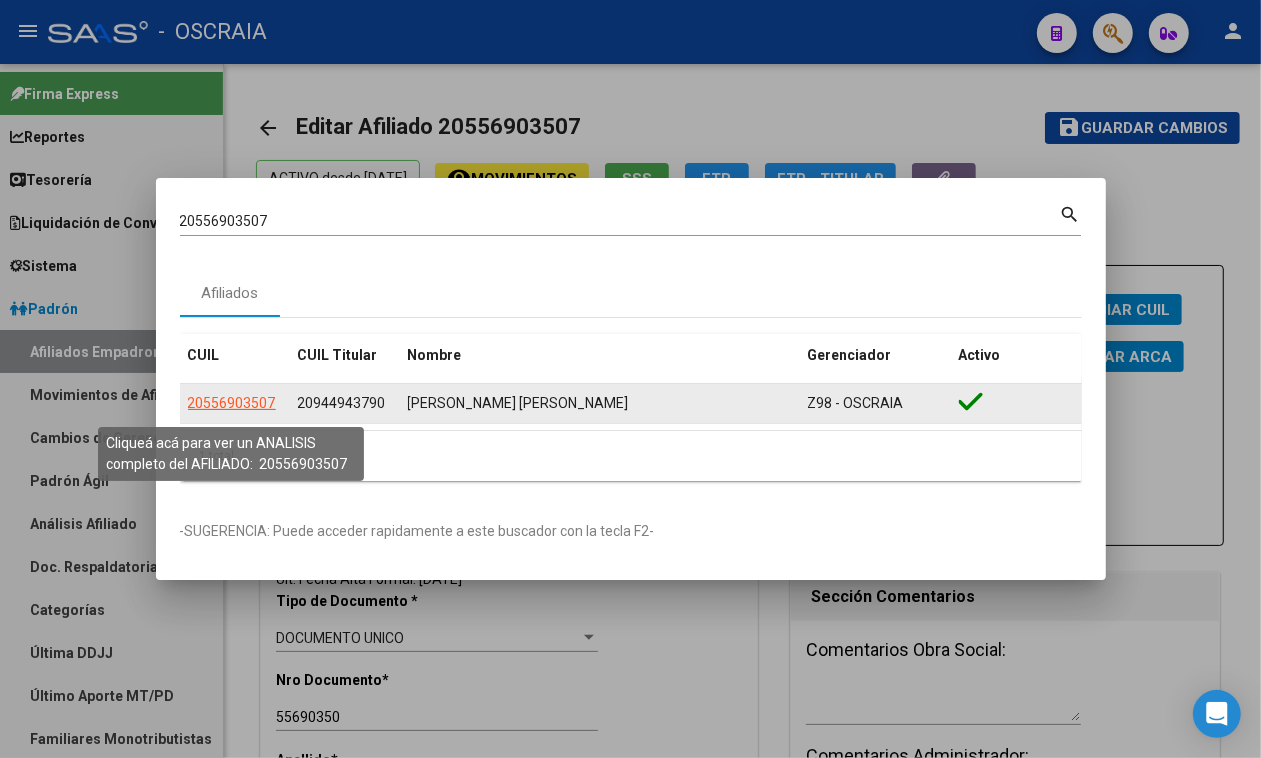 click on "20556903507" 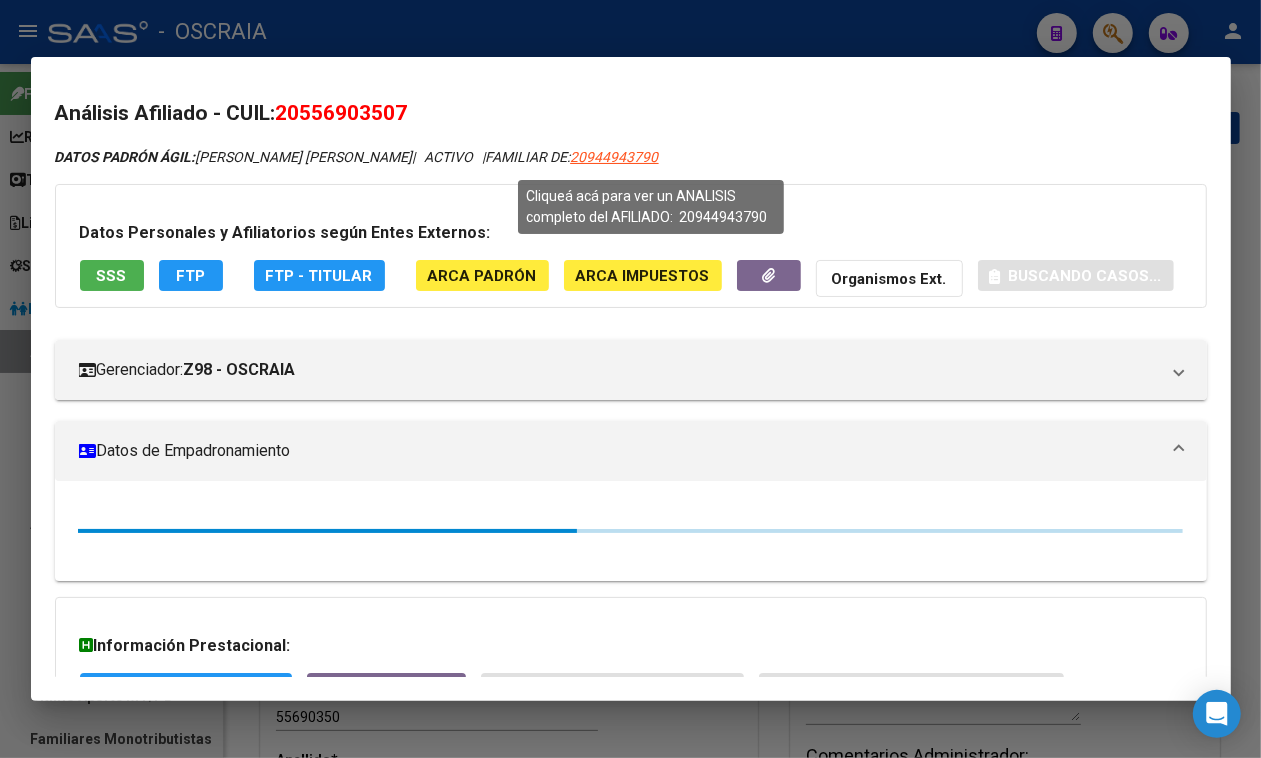 click on "20944943790" at bounding box center [615, 157] 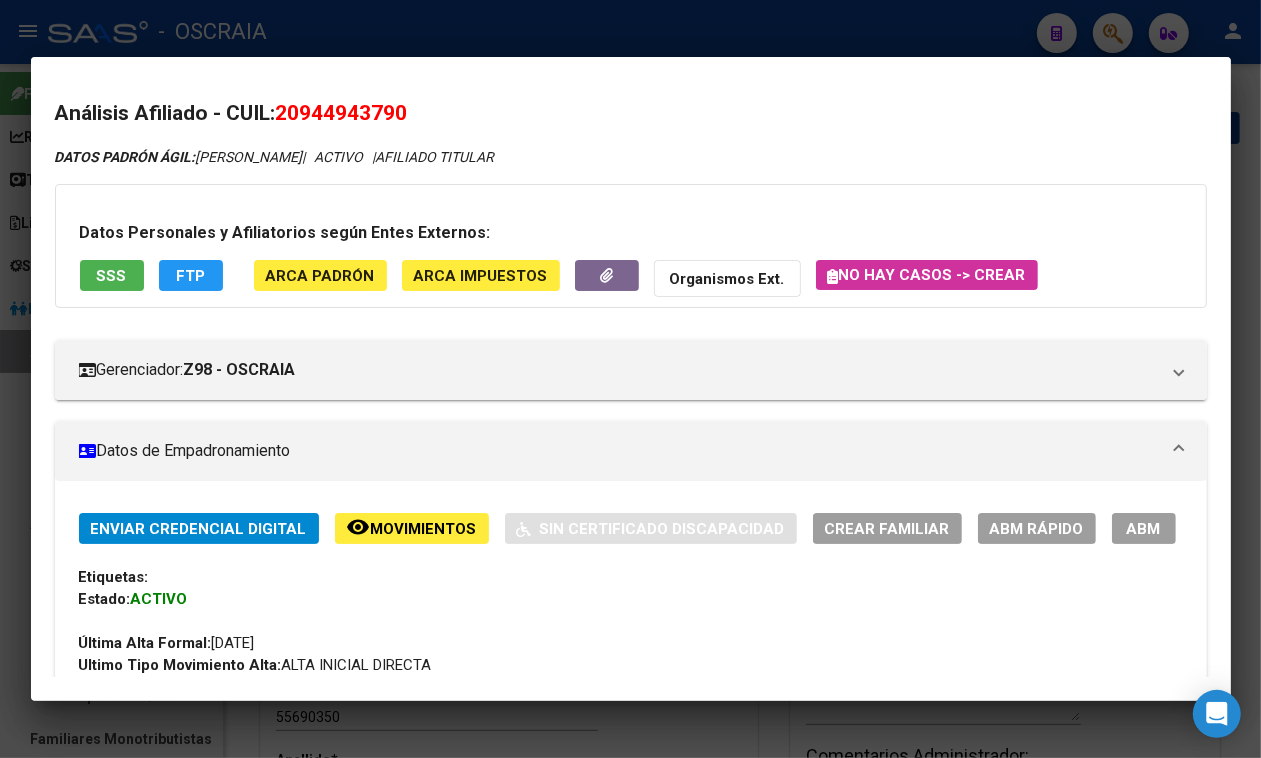drag, startPoint x: 198, startPoint y: 157, endPoint x: 375, endPoint y: 157, distance: 177 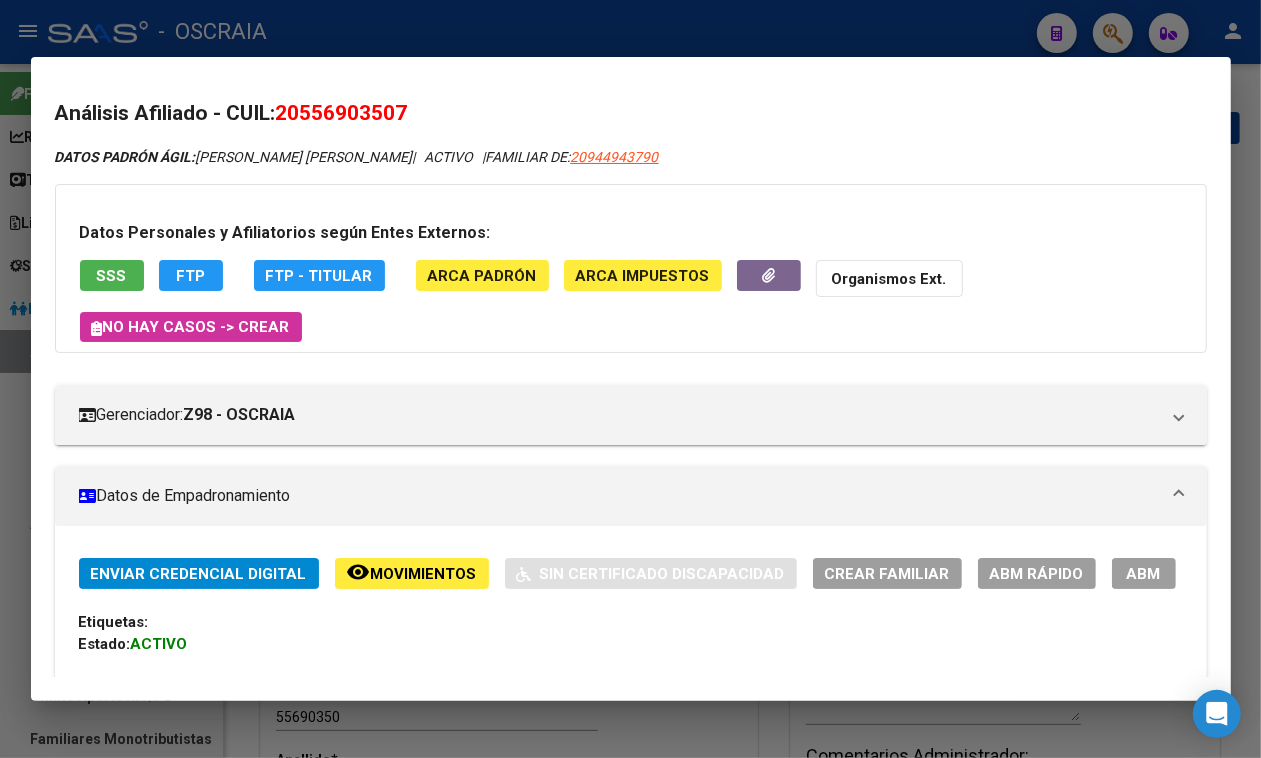 click at bounding box center [630, 379] 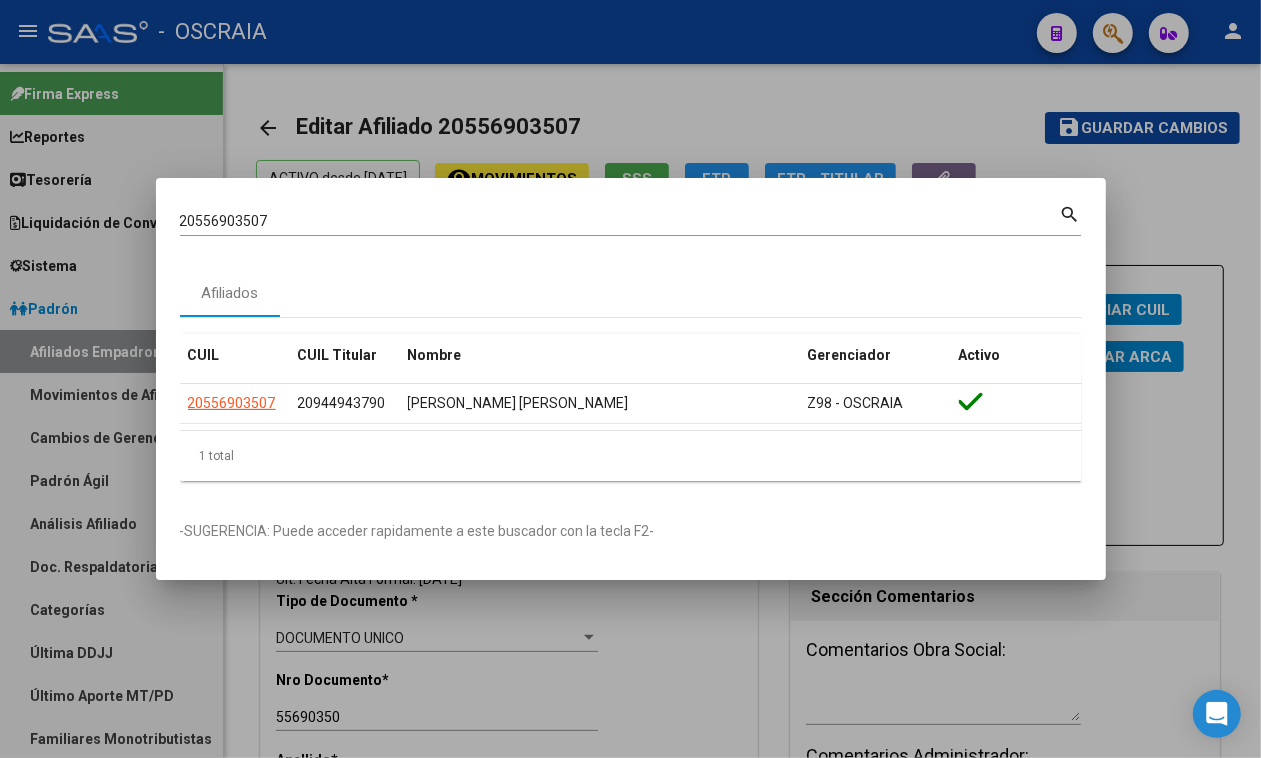 paste on "4928709066" 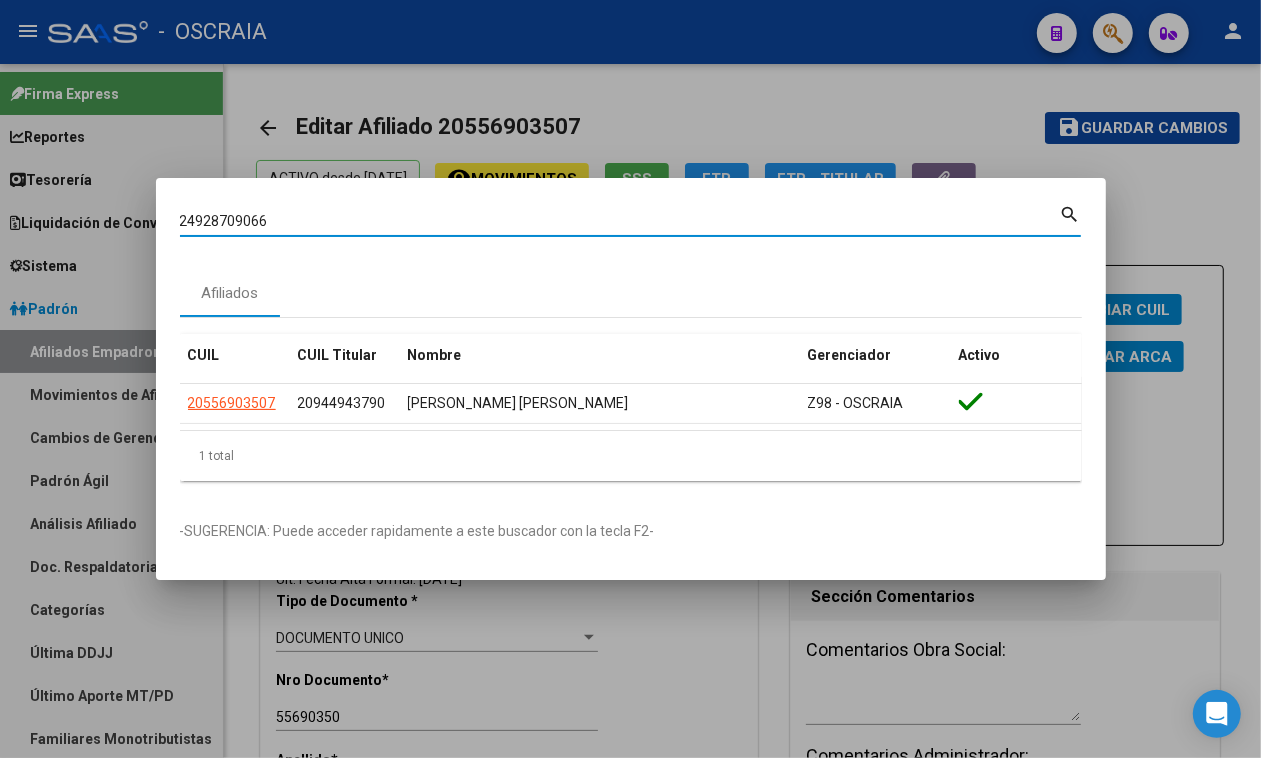 paste 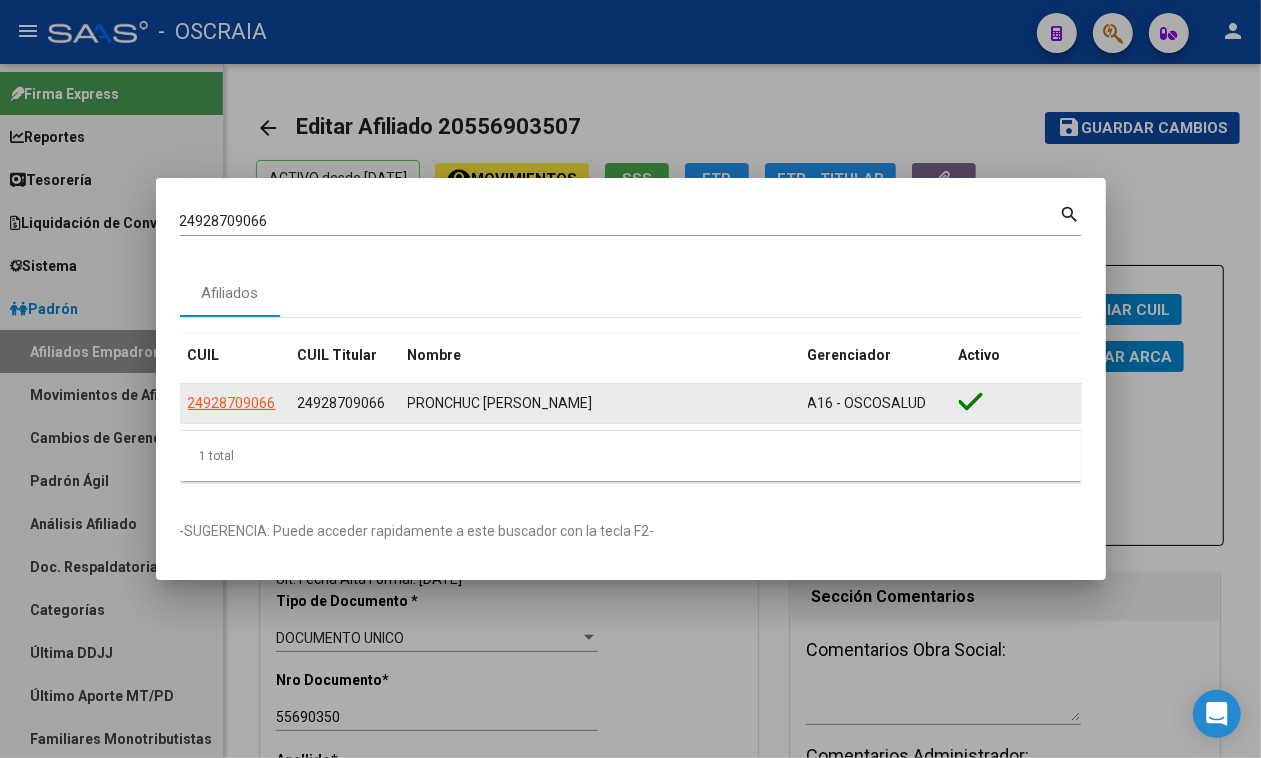 click on "24928709066" 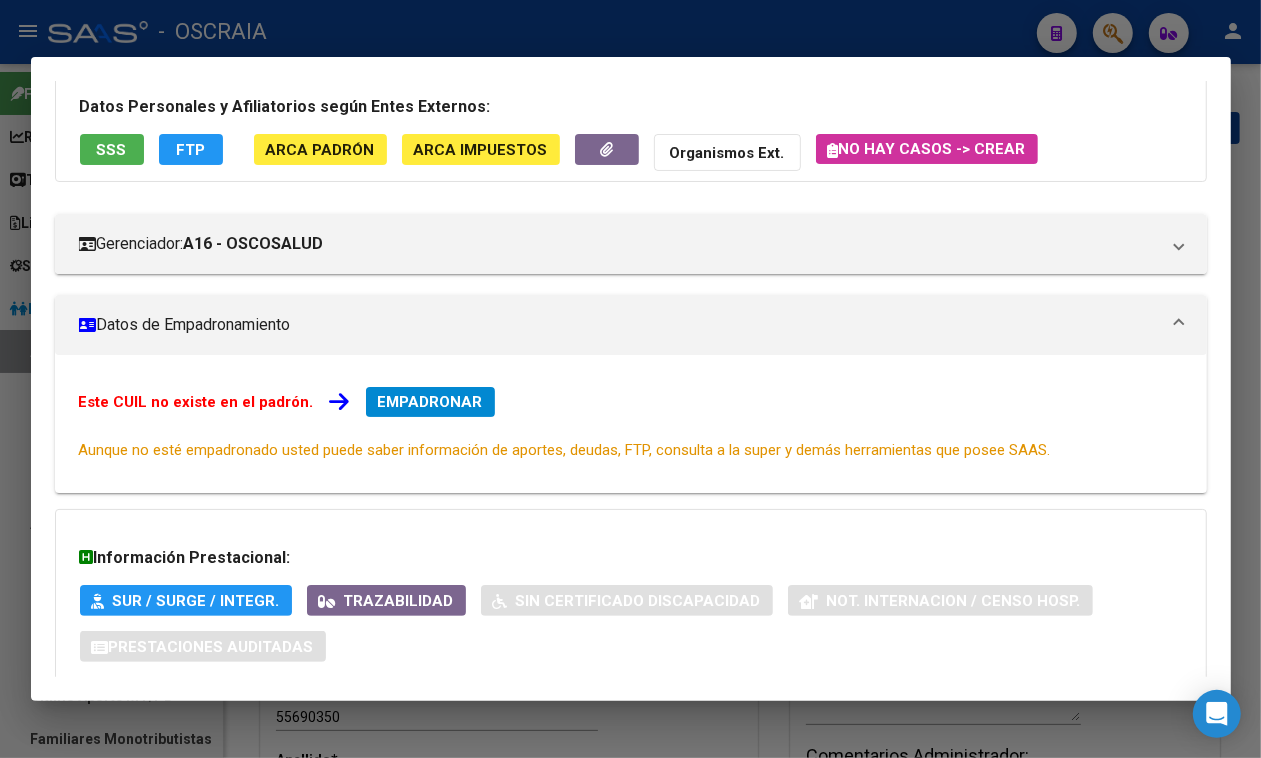 scroll, scrollTop: 250, scrollLeft: 0, axis: vertical 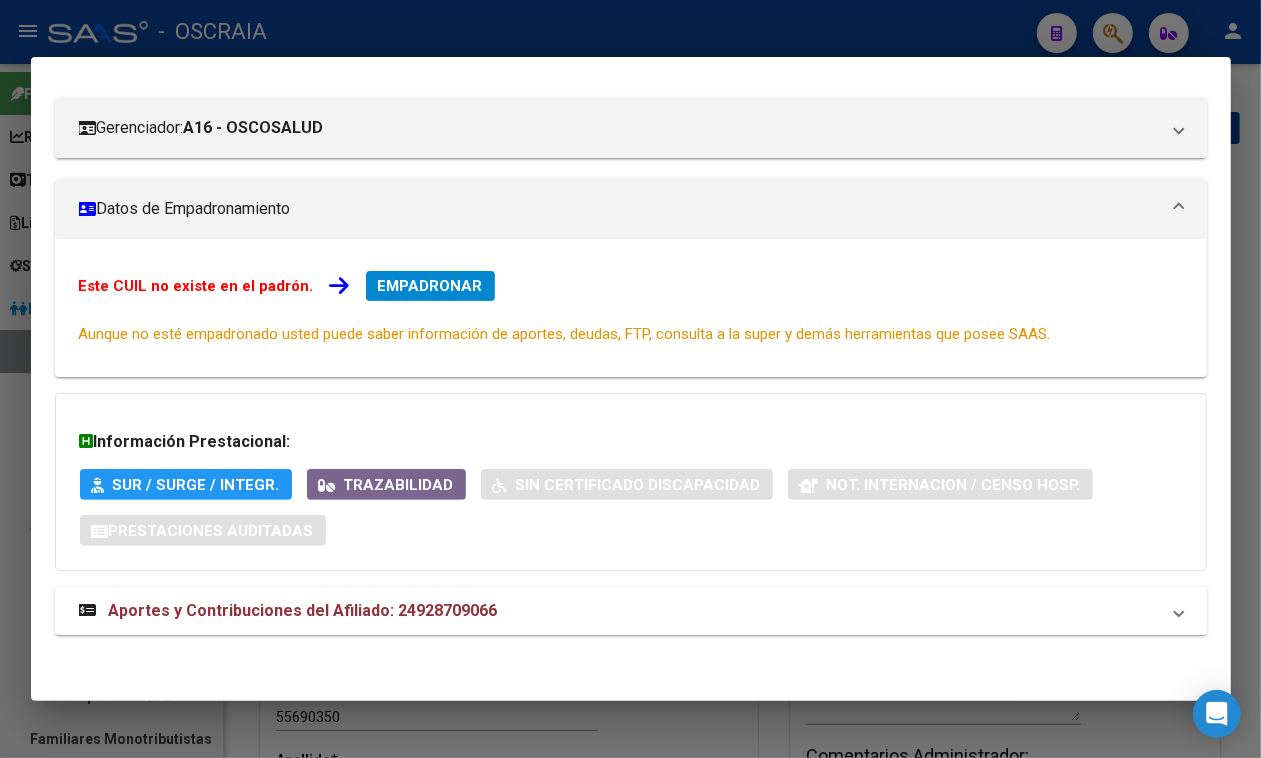 click on "Aportes y Contribuciones del Afiliado: 24928709066" at bounding box center [288, 611] 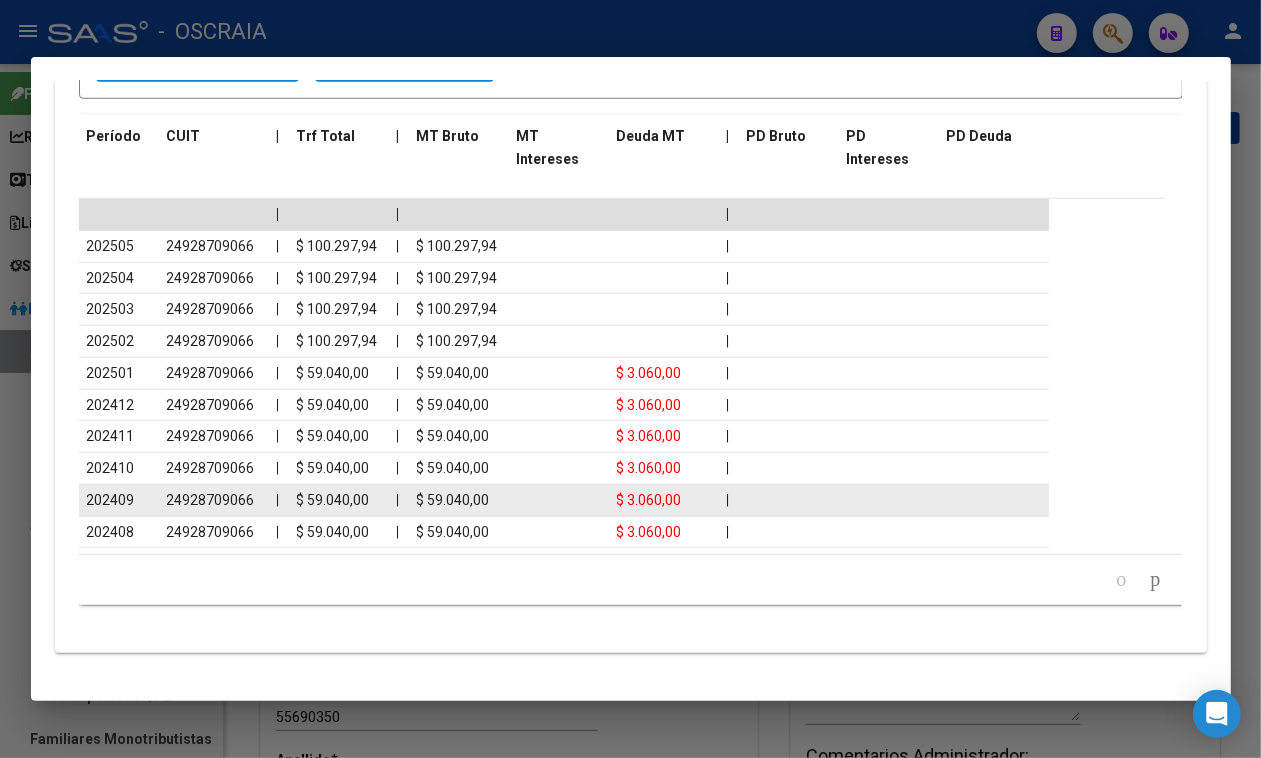 scroll, scrollTop: 1135, scrollLeft: 0, axis: vertical 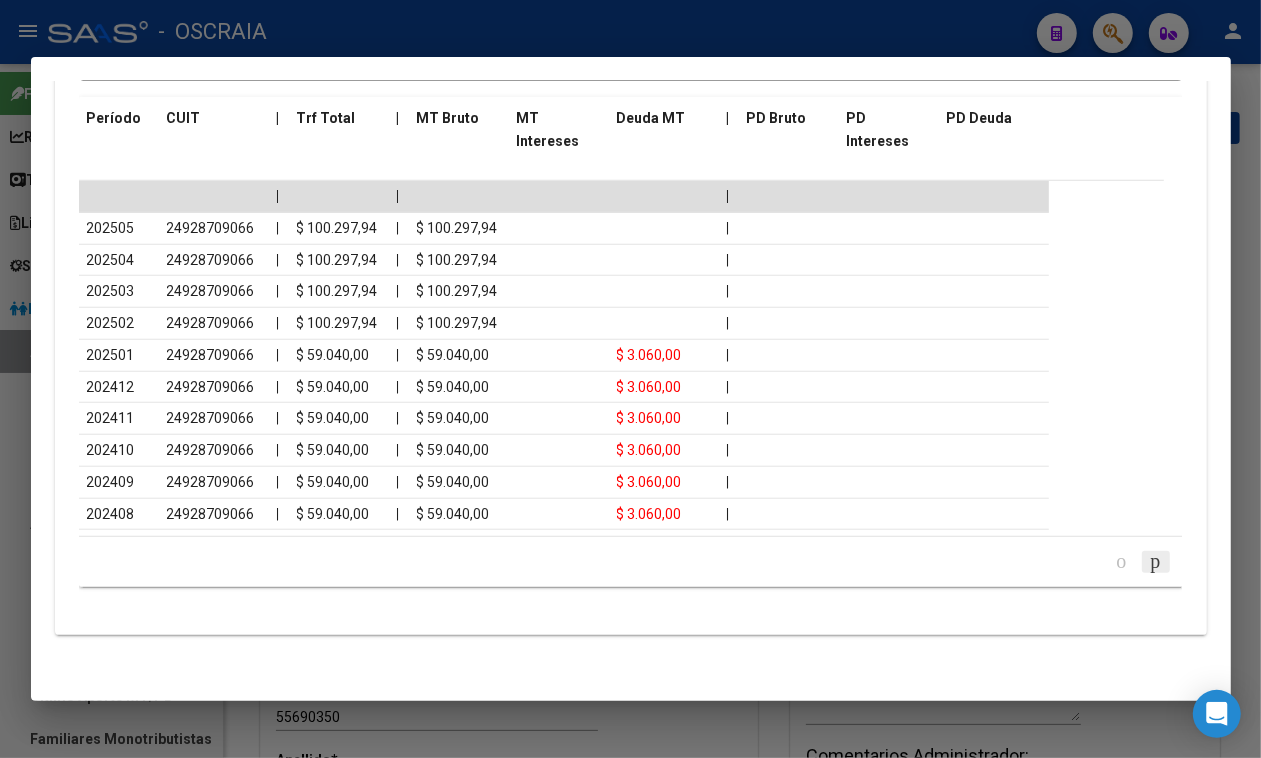 click 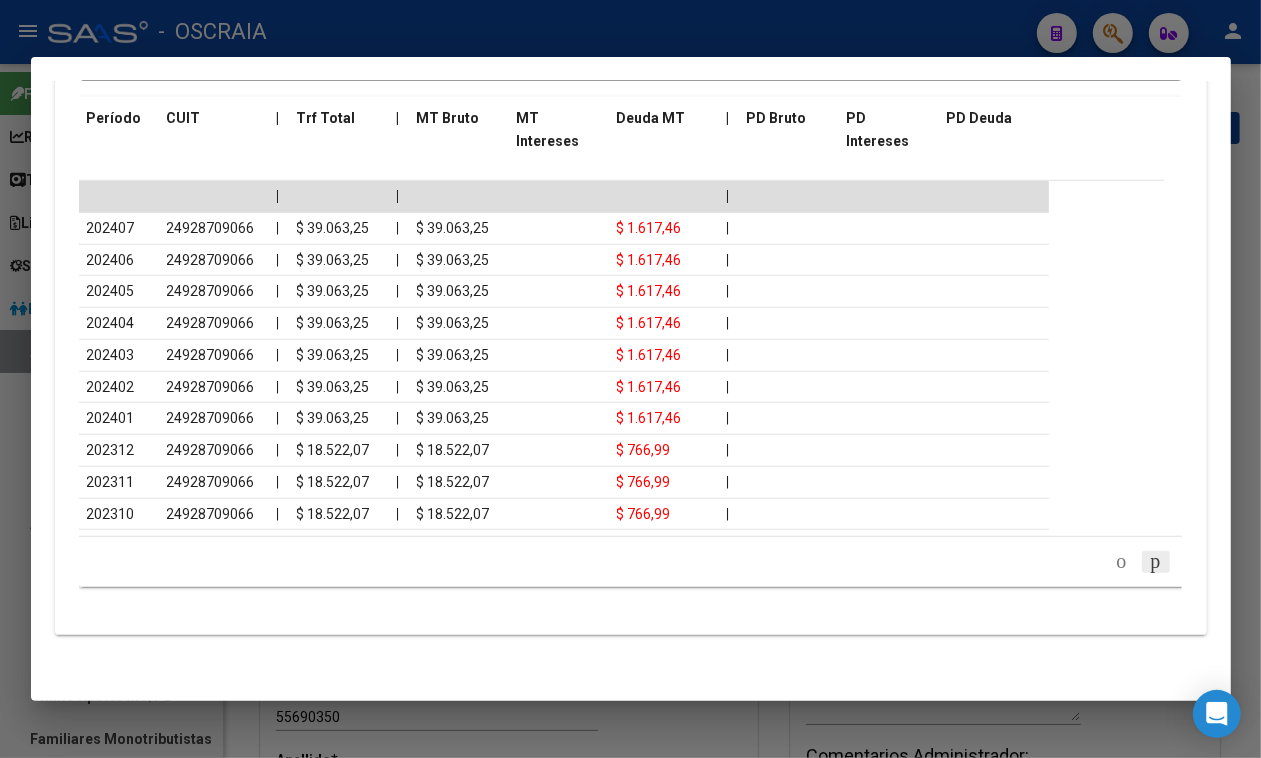 click 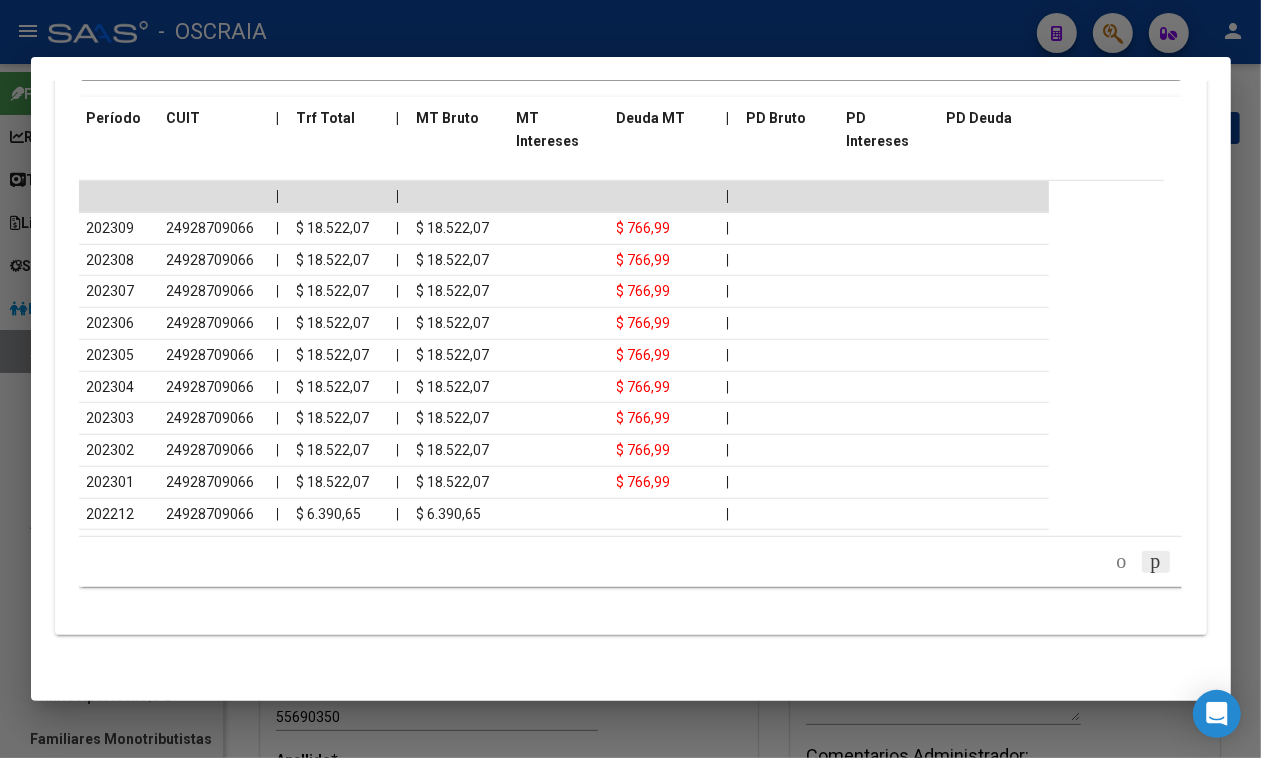 click 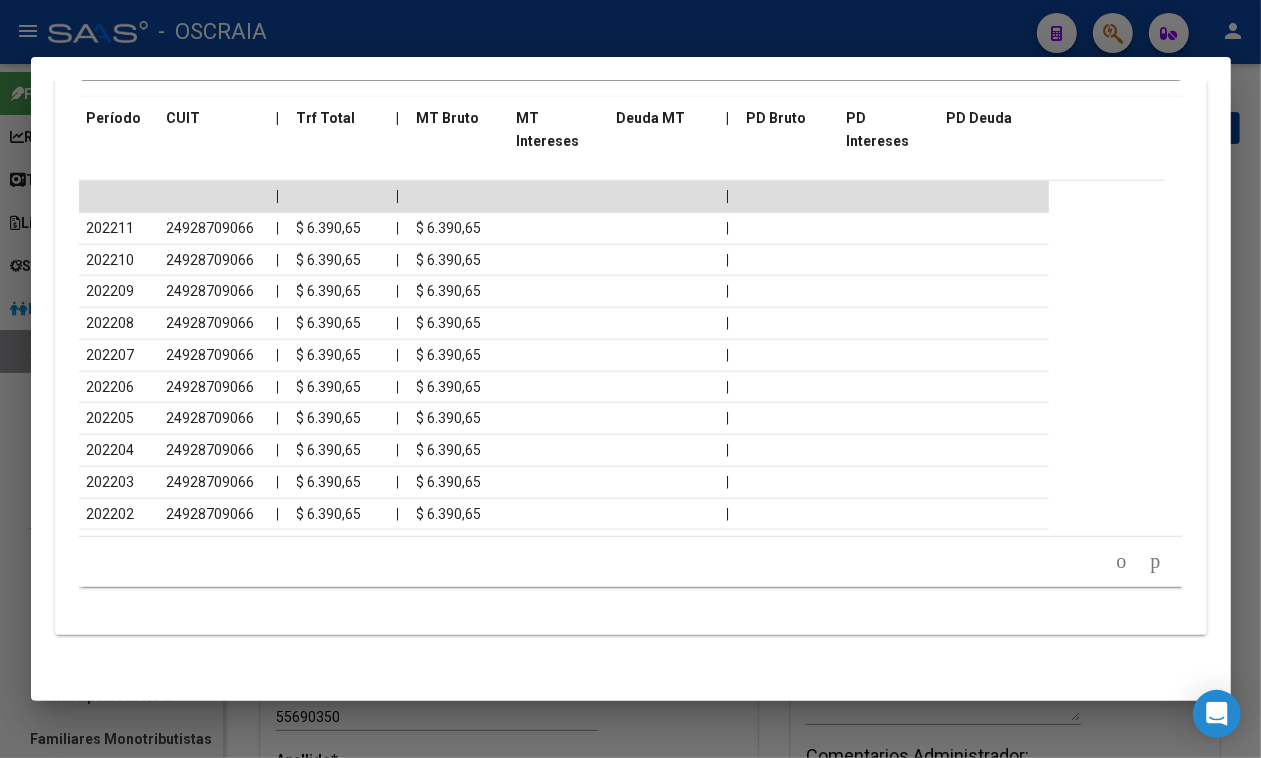 click 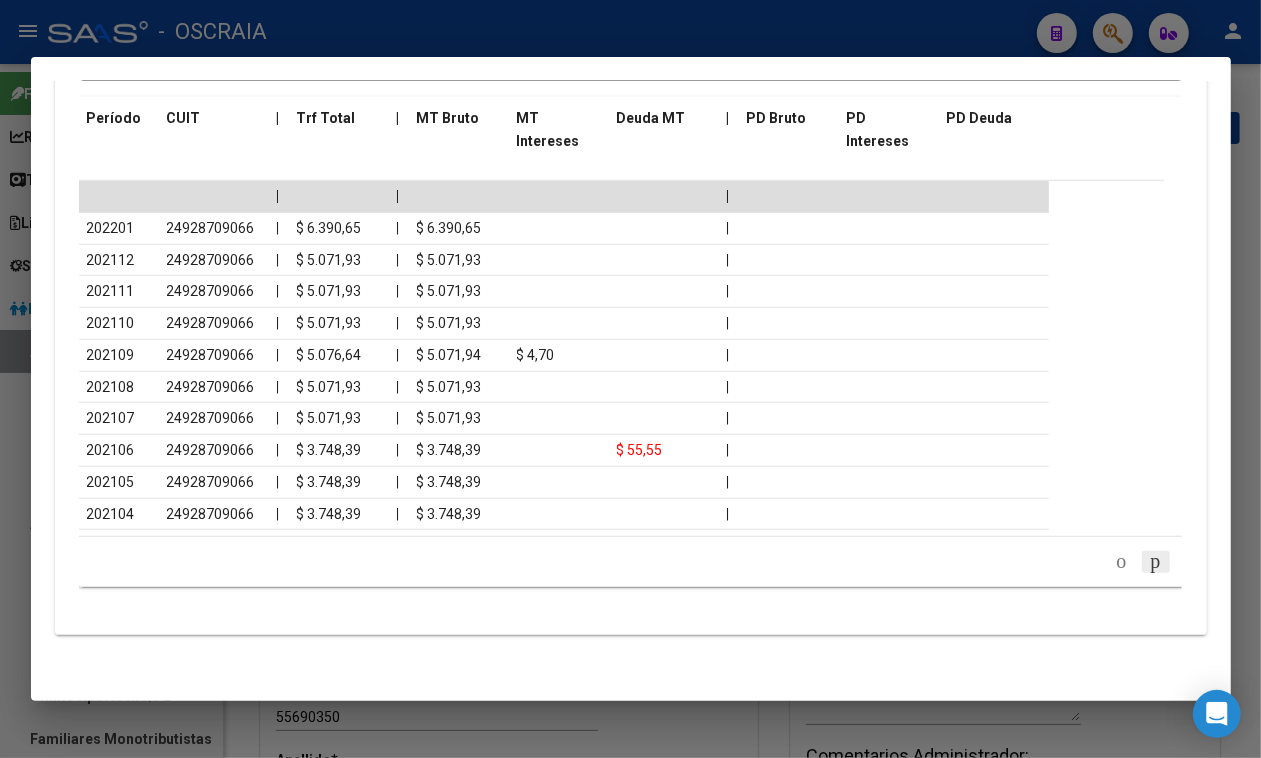 click on "179.769.313.486.231.570.000.000.000.000.000.000.000.000.000.000.000.000.000.000.000.000.000.000.000.000.000.000.000.000.000.000.000.000.000.000.000.000.000.000.000.000.000.000.000.000.000.000.000.000.000.000.000.000.000.000.000.000.000.000.000.000.000.000.000.000.000.000.000.000.000.000.000.000.000.000.000.000.000.000.000.000.000.000.000.000.000.000.000.000.000.000.000.000.000.000.000.000.000.000.000.000.000 total   3   4   5   6   7" 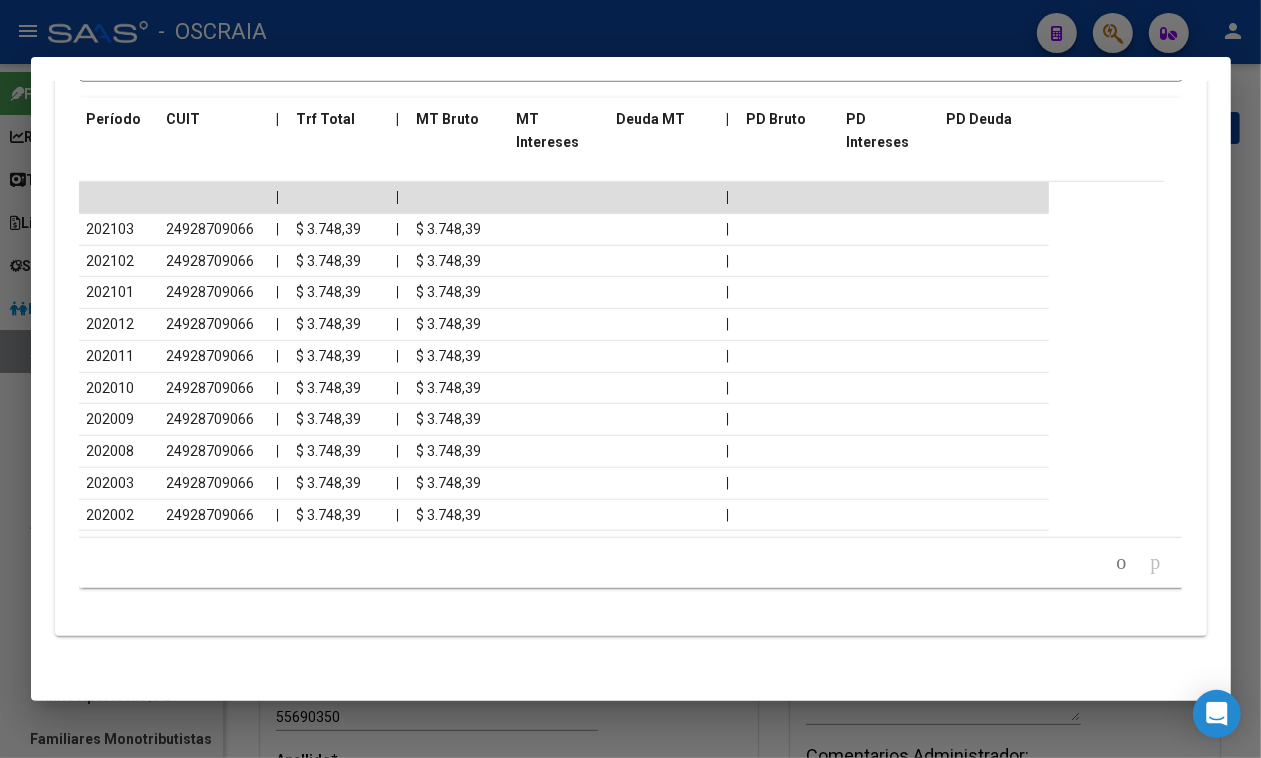scroll, scrollTop: 1135, scrollLeft: 0, axis: vertical 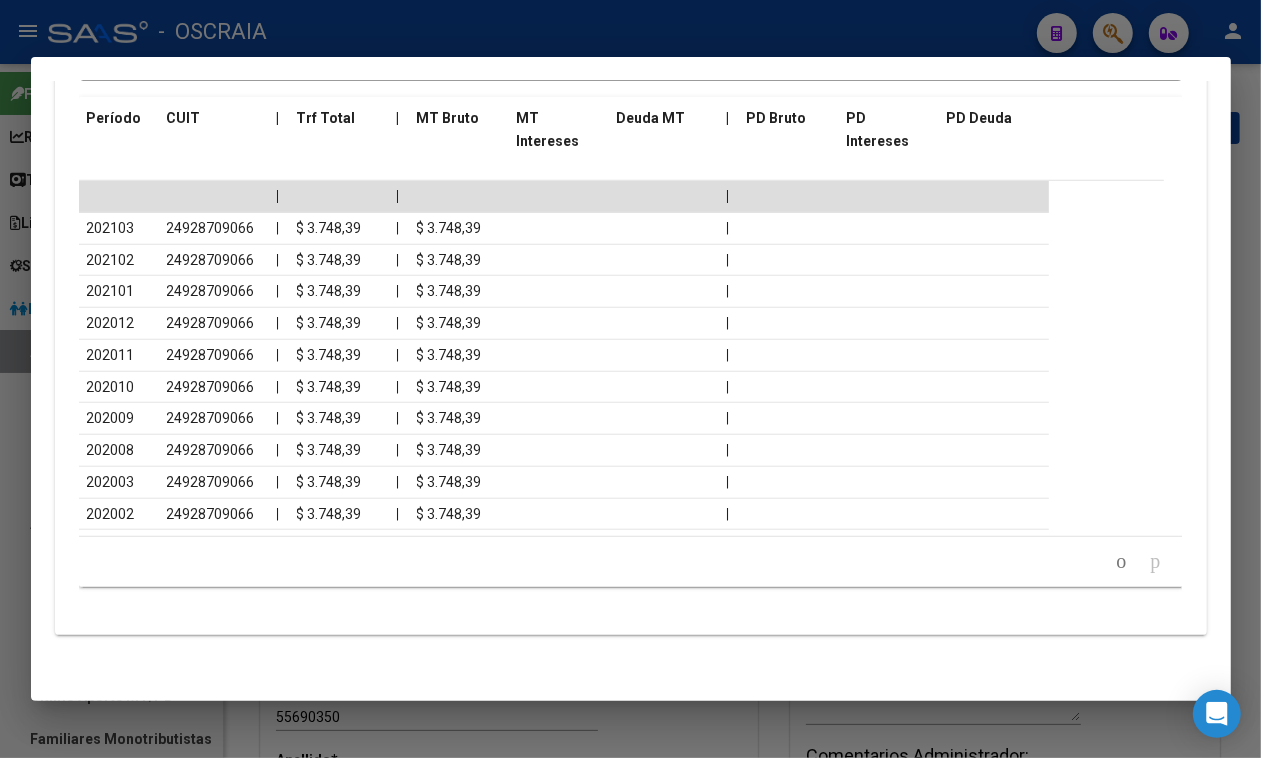 click 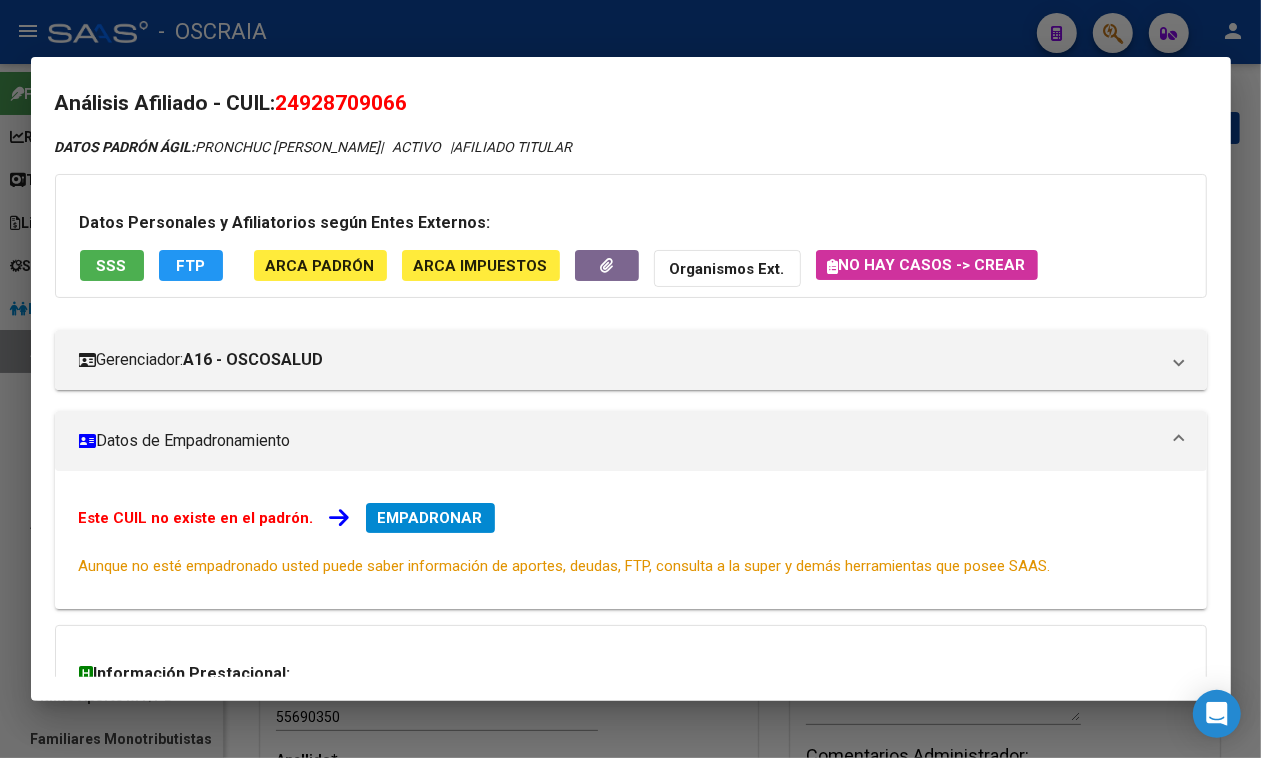 scroll, scrollTop: 0, scrollLeft: 0, axis: both 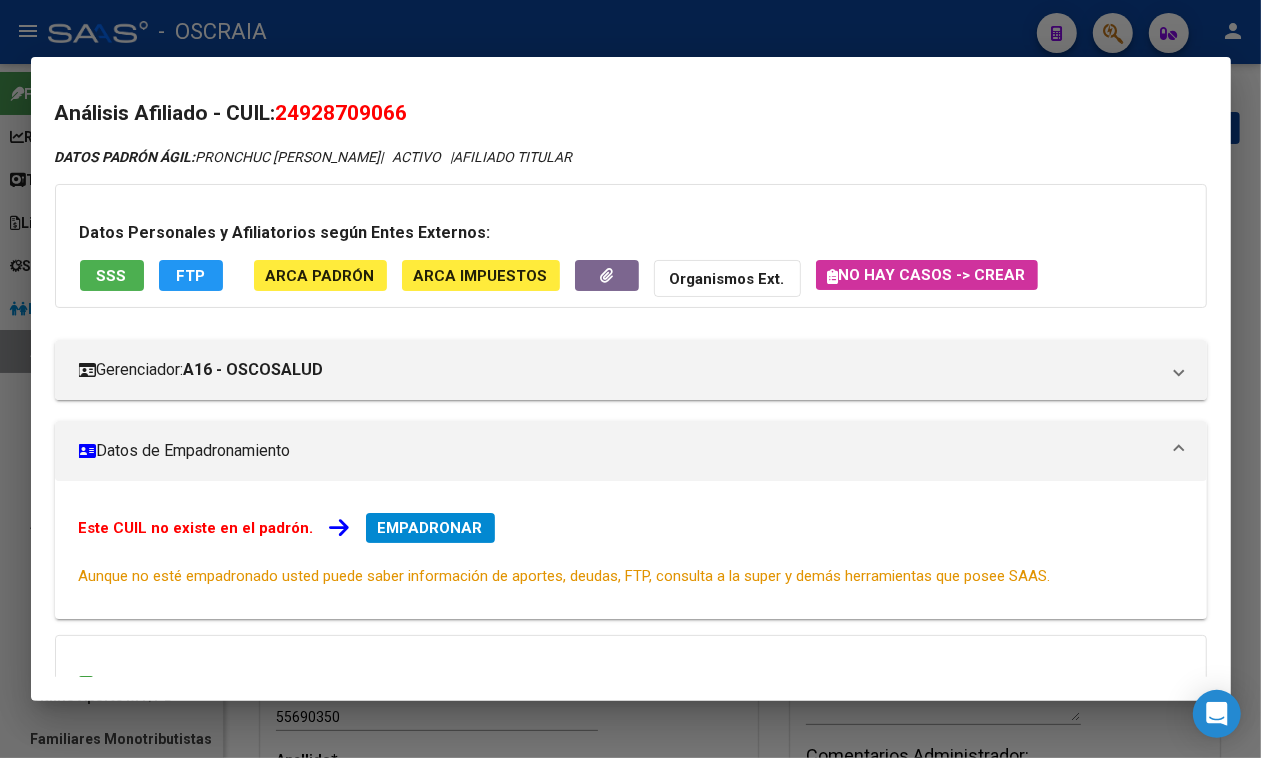 click on "24928709066" at bounding box center (342, 113) 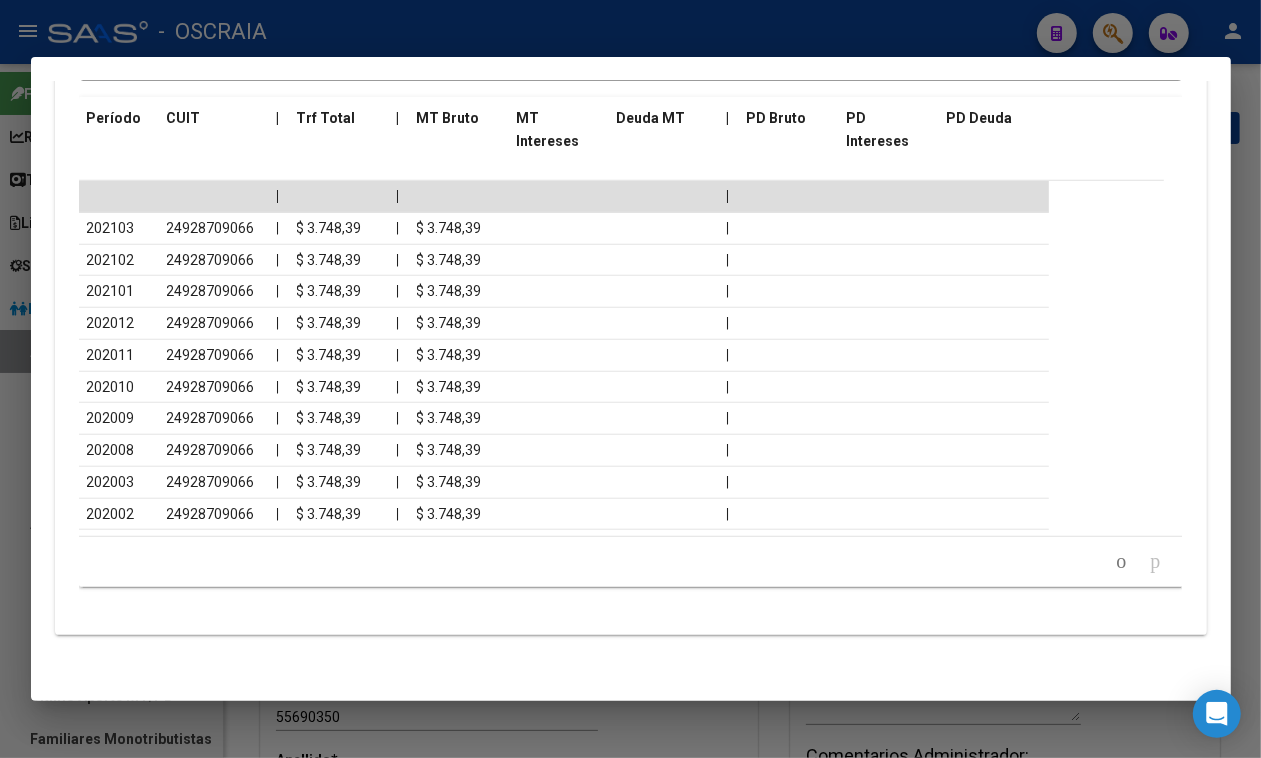 scroll, scrollTop: 1135, scrollLeft: 0, axis: vertical 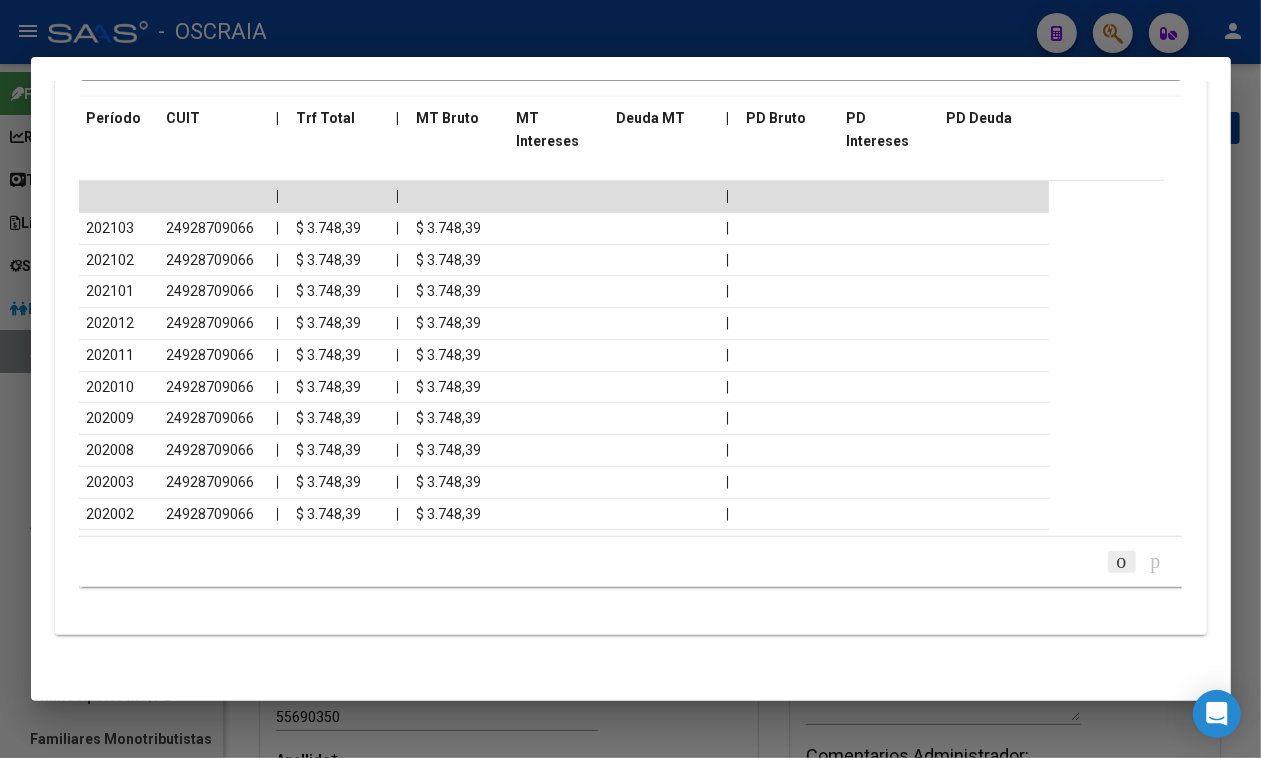 click 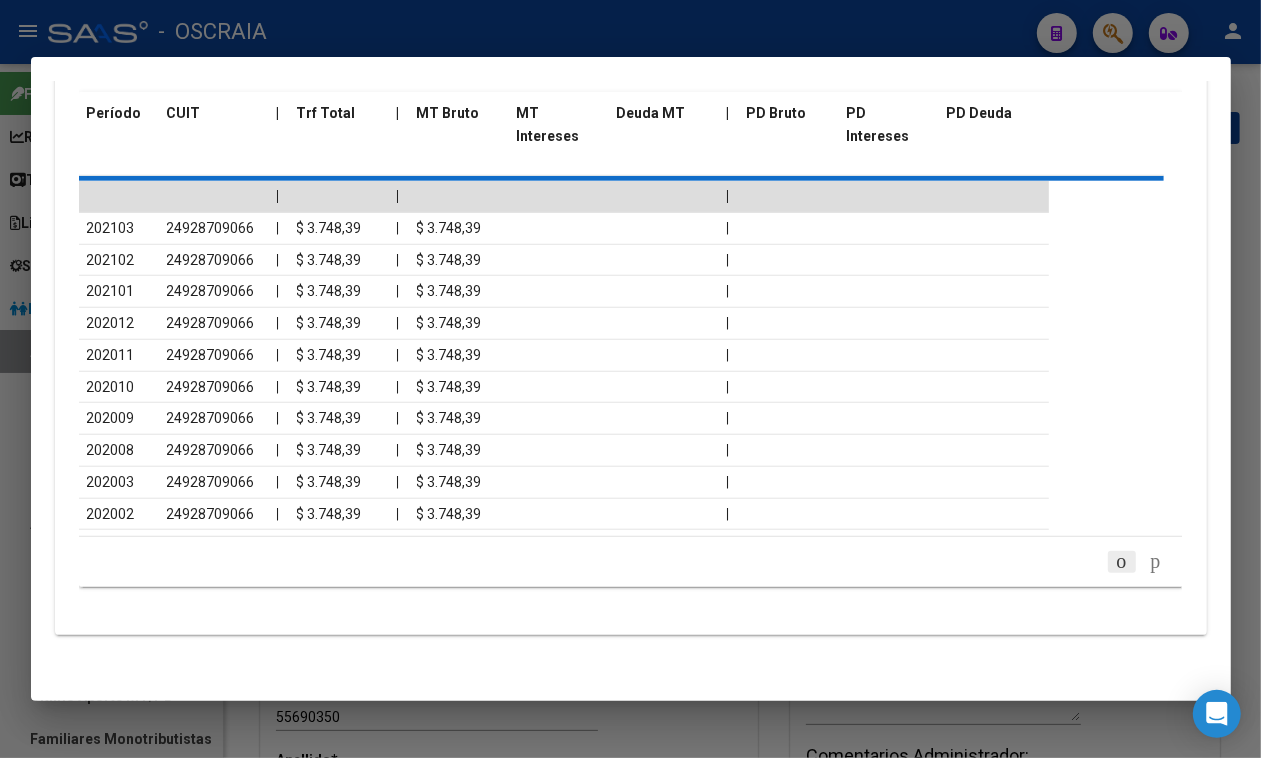 scroll, scrollTop: 1135, scrollLeft: 0, axis: vertical 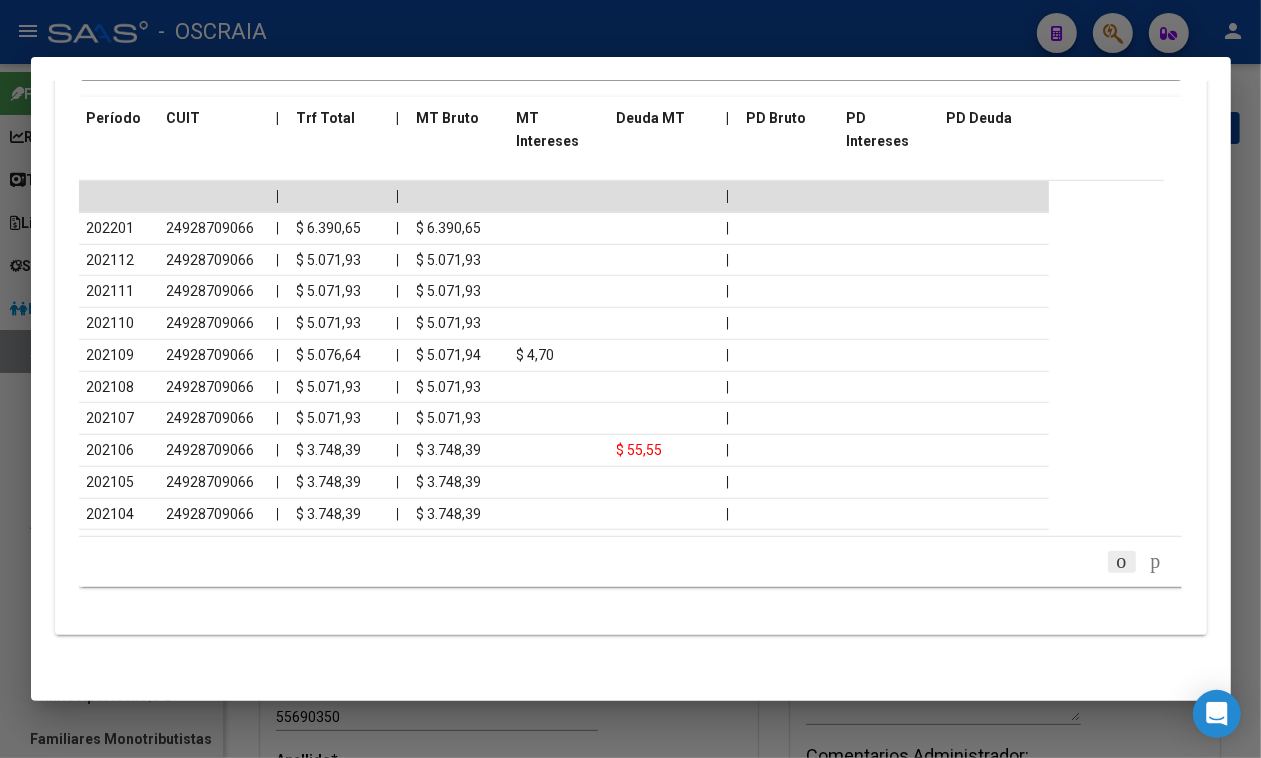click 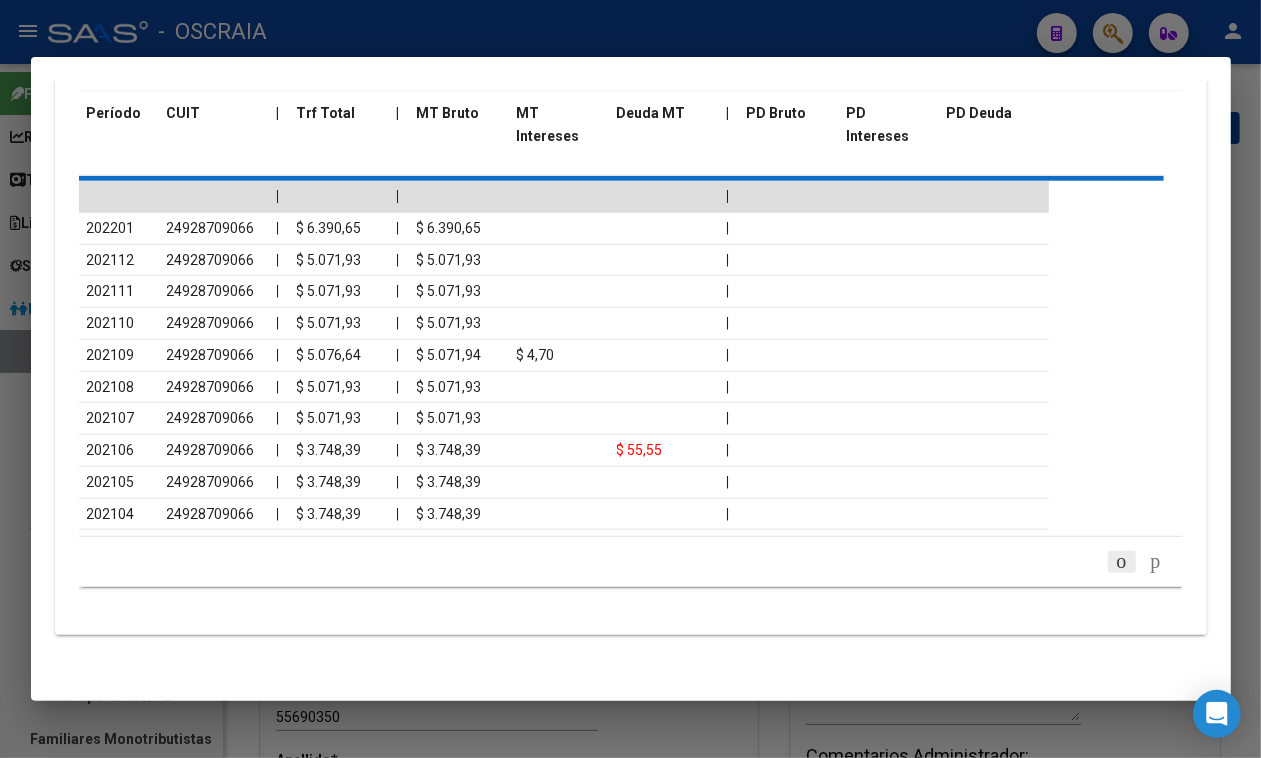 scroll, scrollTop: 1135, scrollLeft: 0, axis: vertical 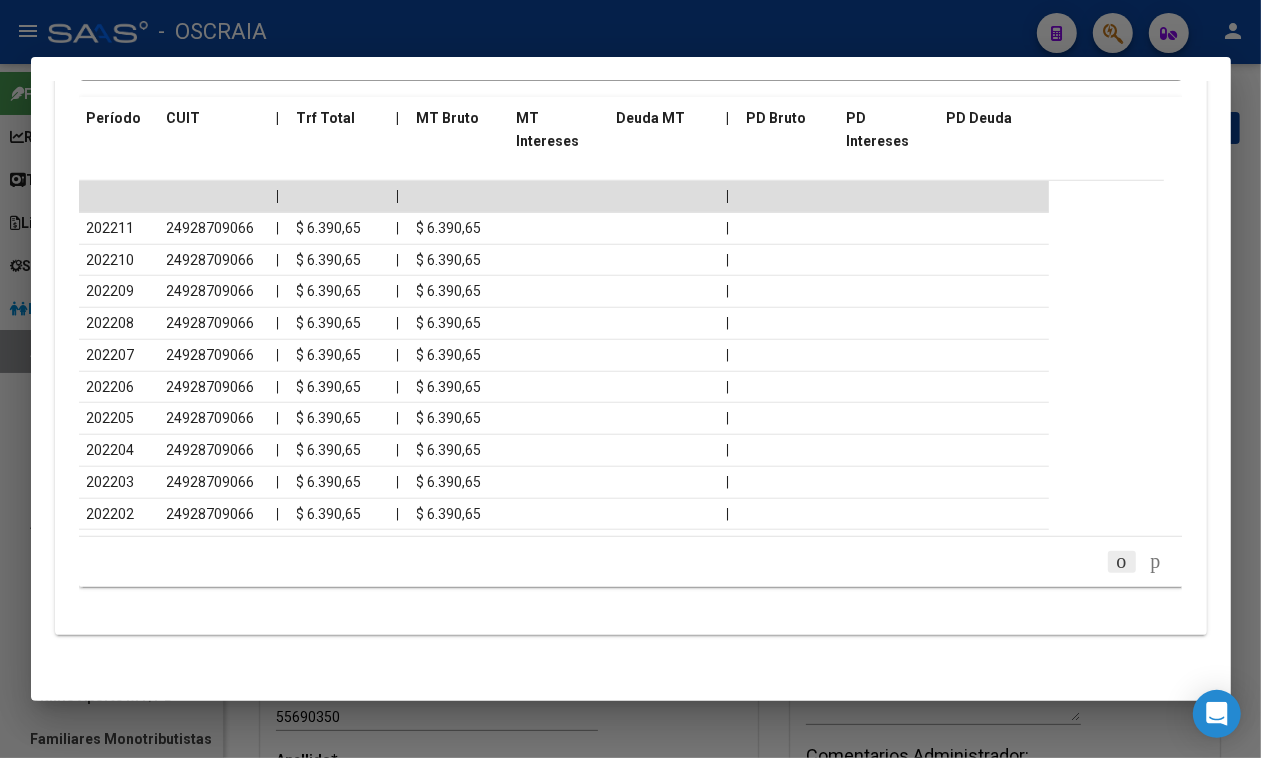 click 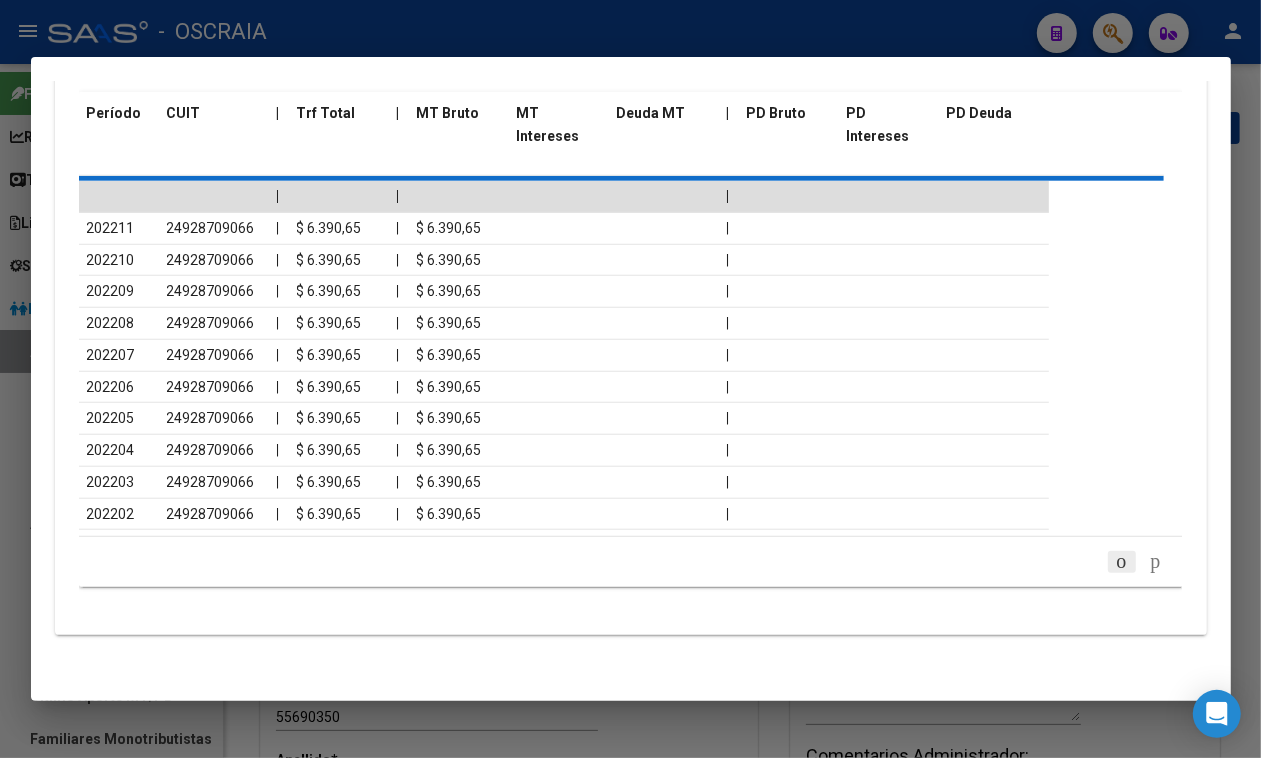 scroll, scrollTop: 1135, scrollLeft: 0, axis: vertical 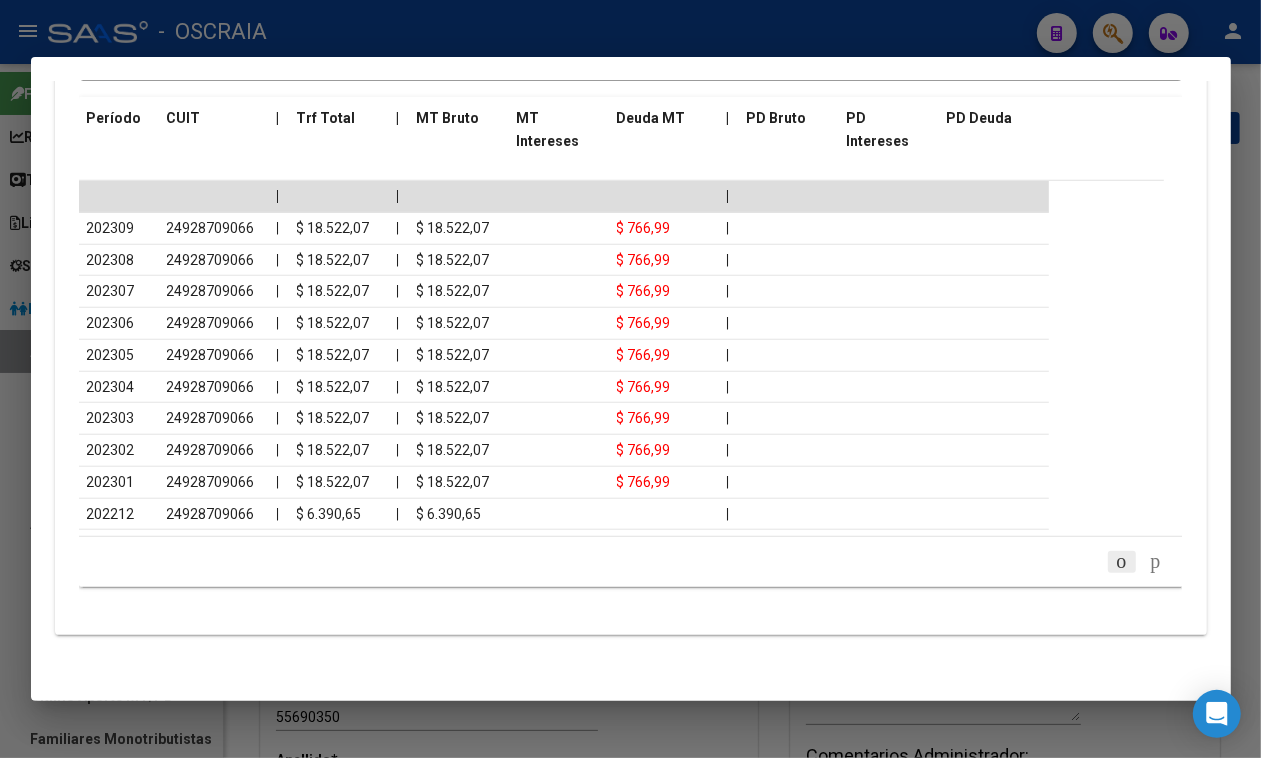 click 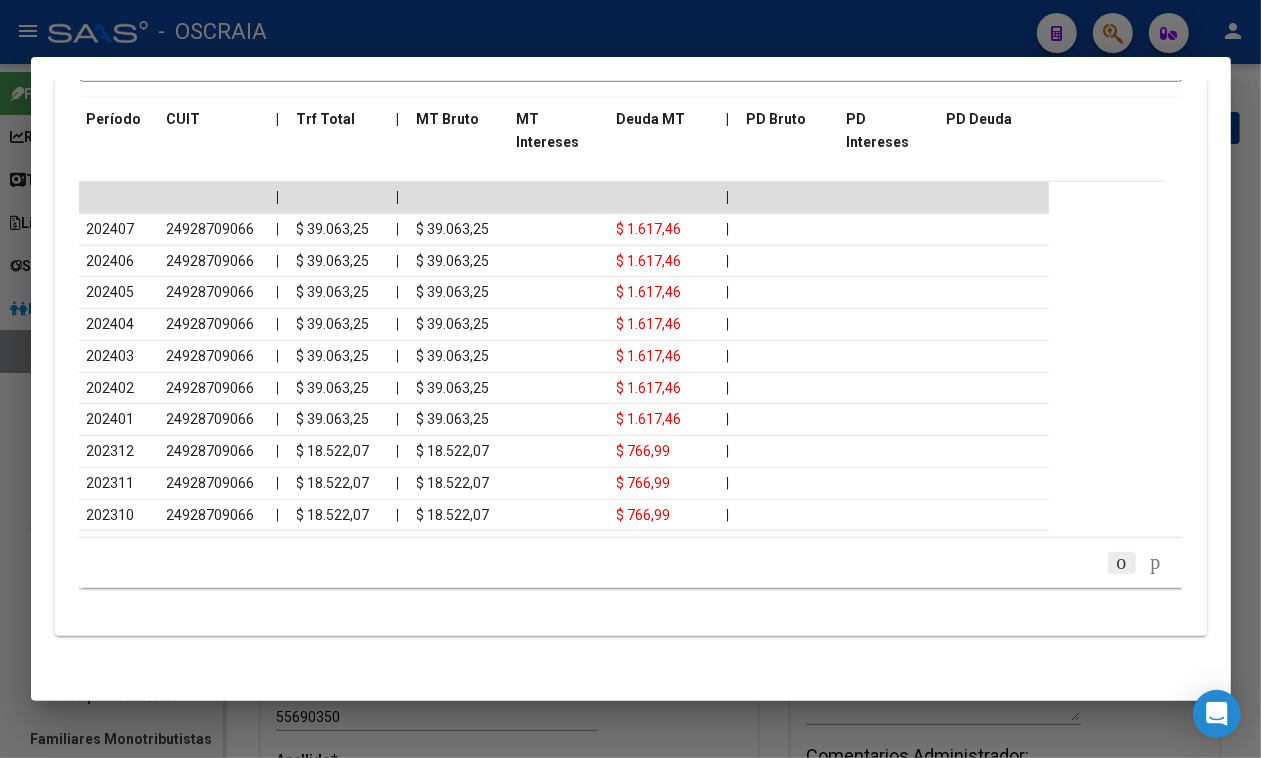 scroll, scrollTop: 1135, scrollLeft: 0, axis: vertical 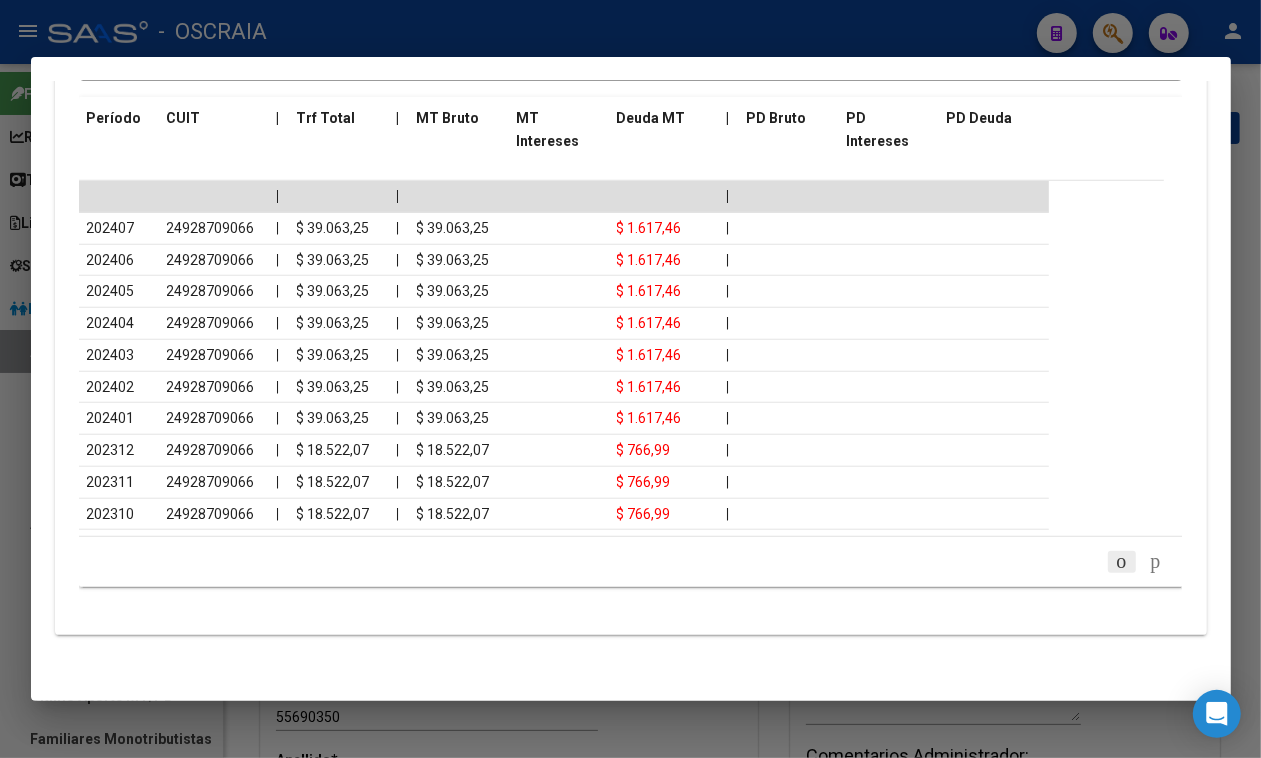 click 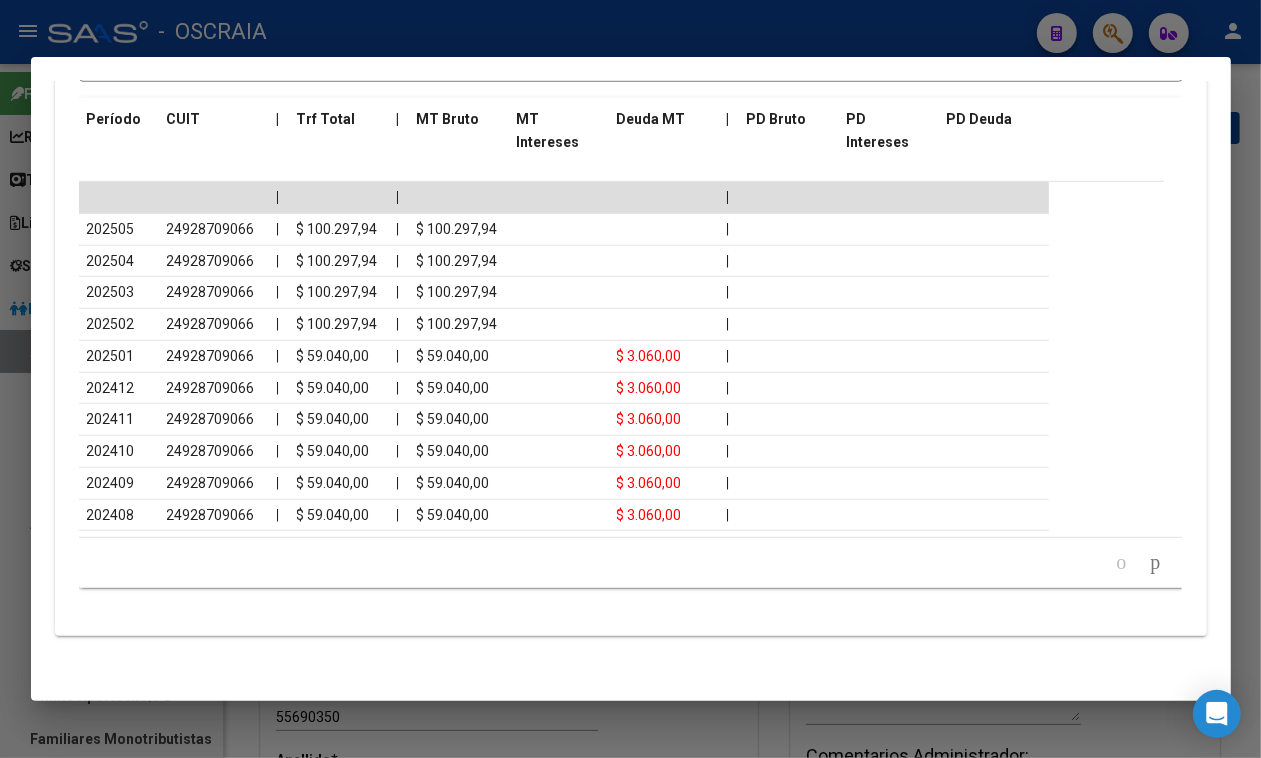 scroll, scrollTop: 1135, scrollLeft: 0, axis: vertical 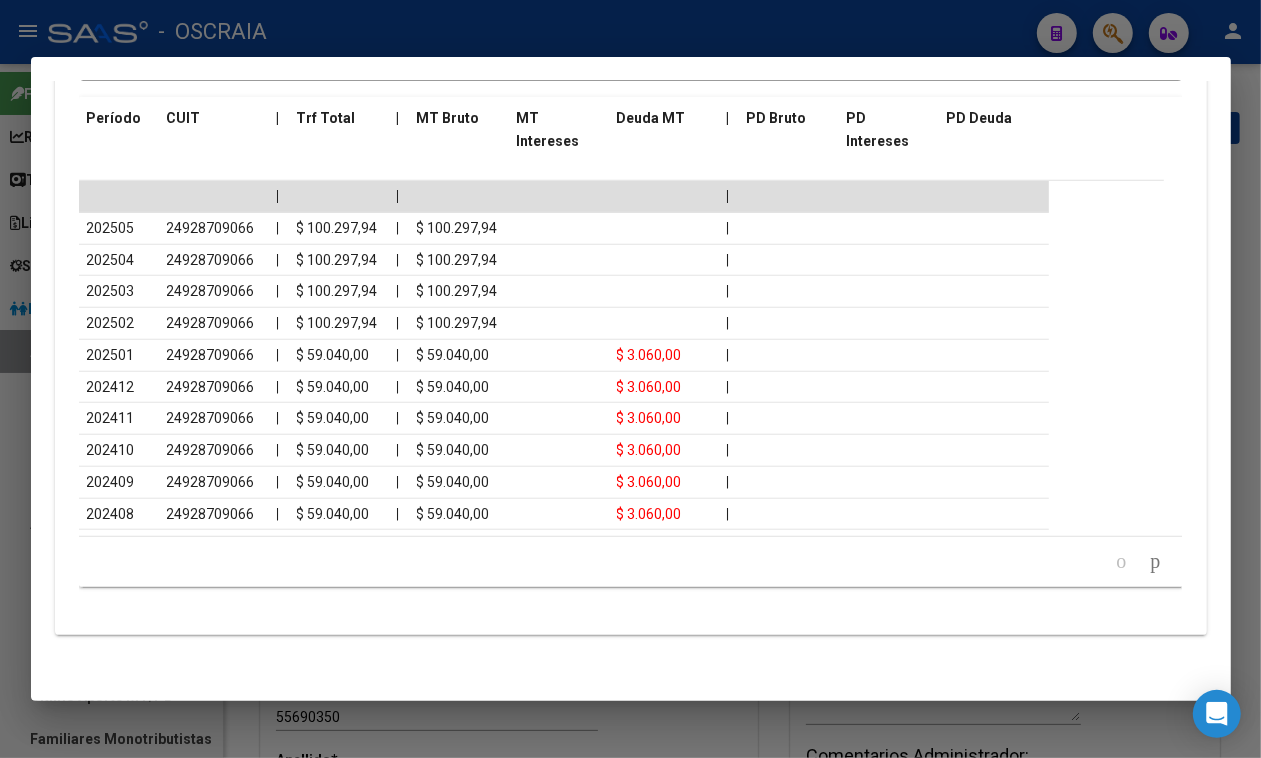 click 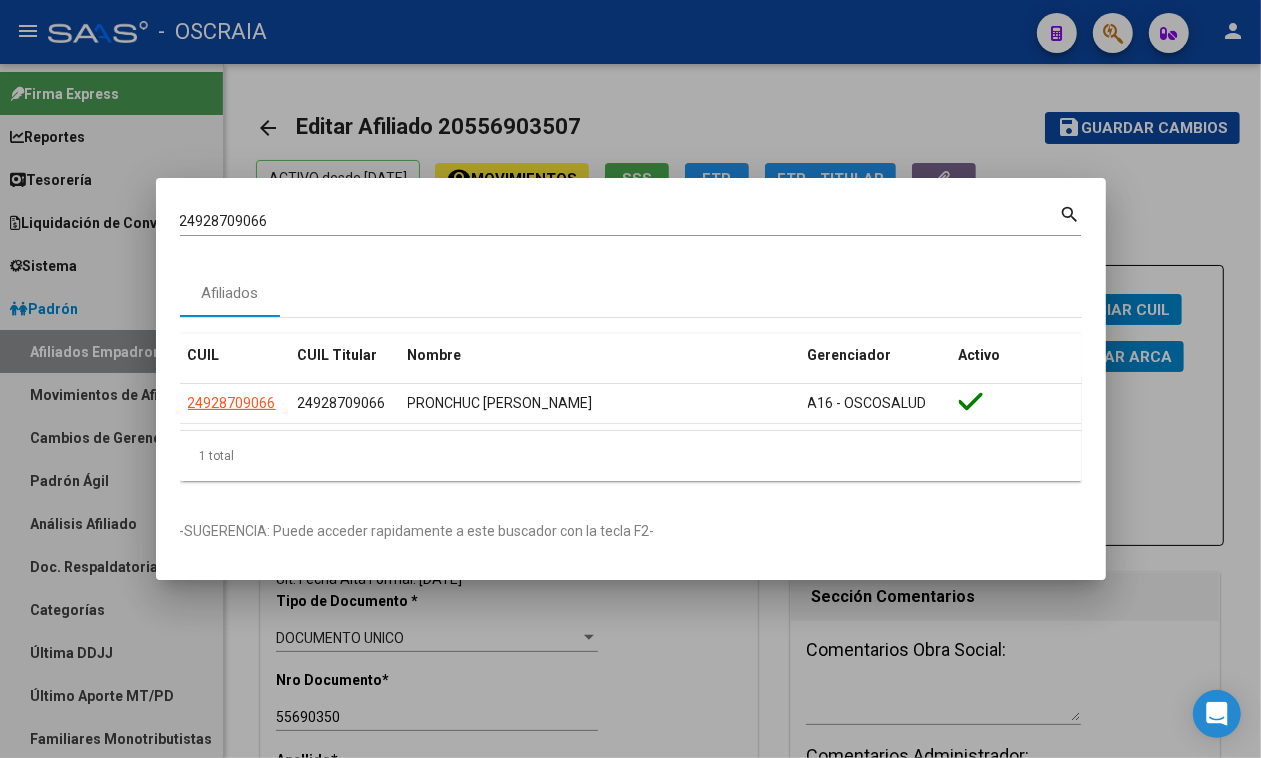 drag, startPoint x: 296, startPoint y: 232, endPoint x: 310, endPoint y: 212, distance: 24.41311 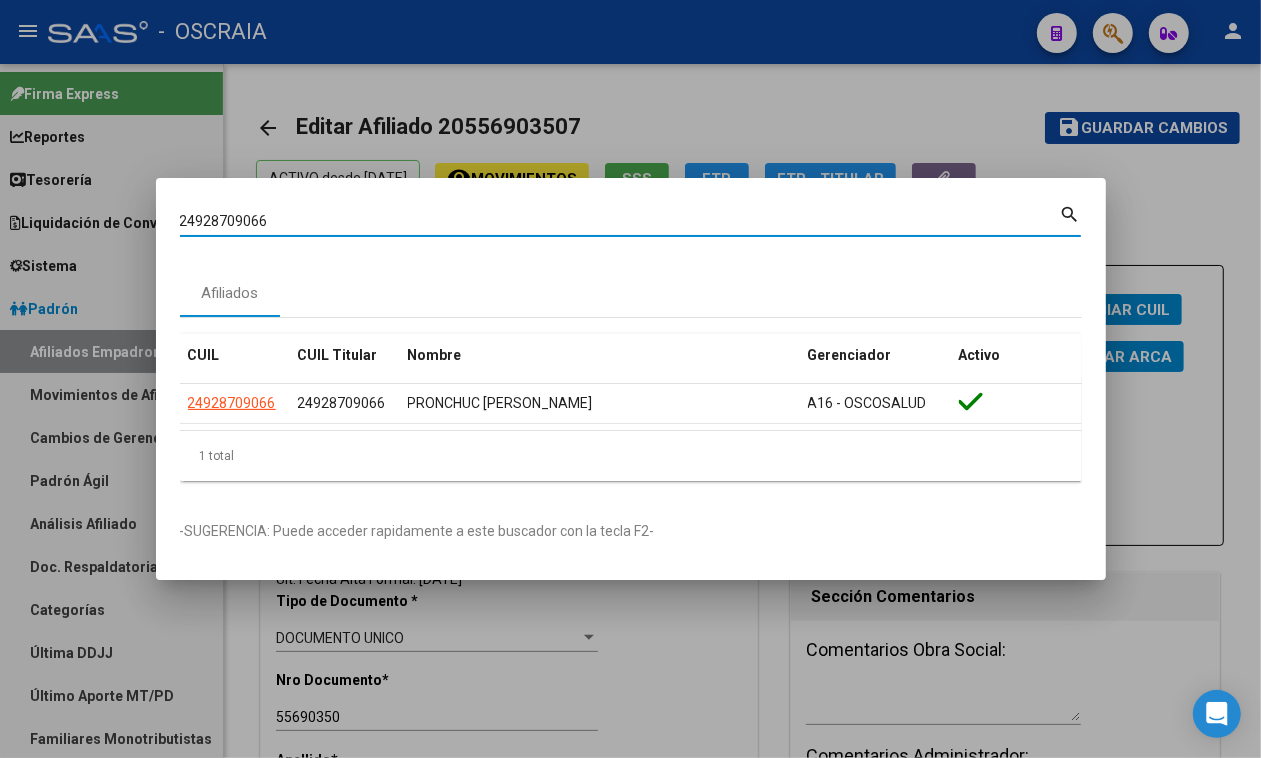 drag, startPoint x: 310, startPoint y: 212, endPoint x: 0, endPoint y: 197, distance: 310.3627 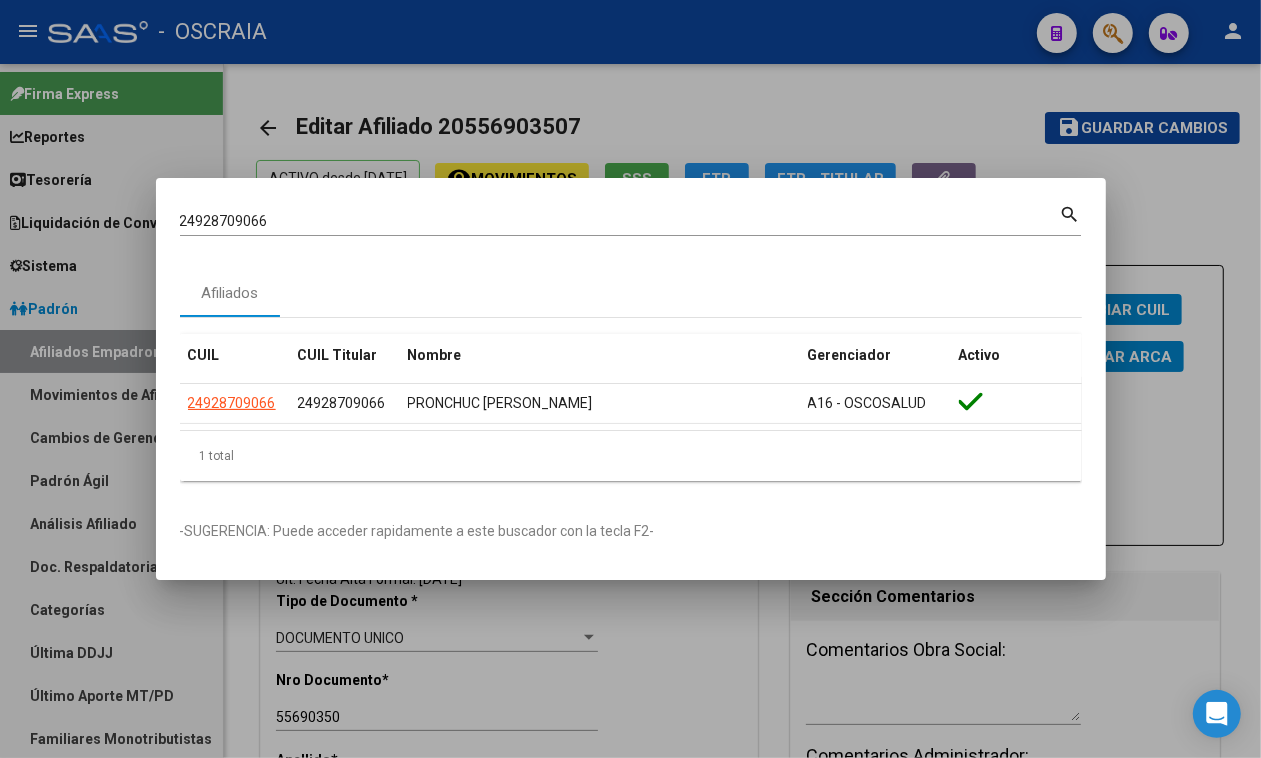 drag, startPoint x: 315, startPoint y: 211, endPoint x: 312, endPoint y: 226, distance: 15.297058 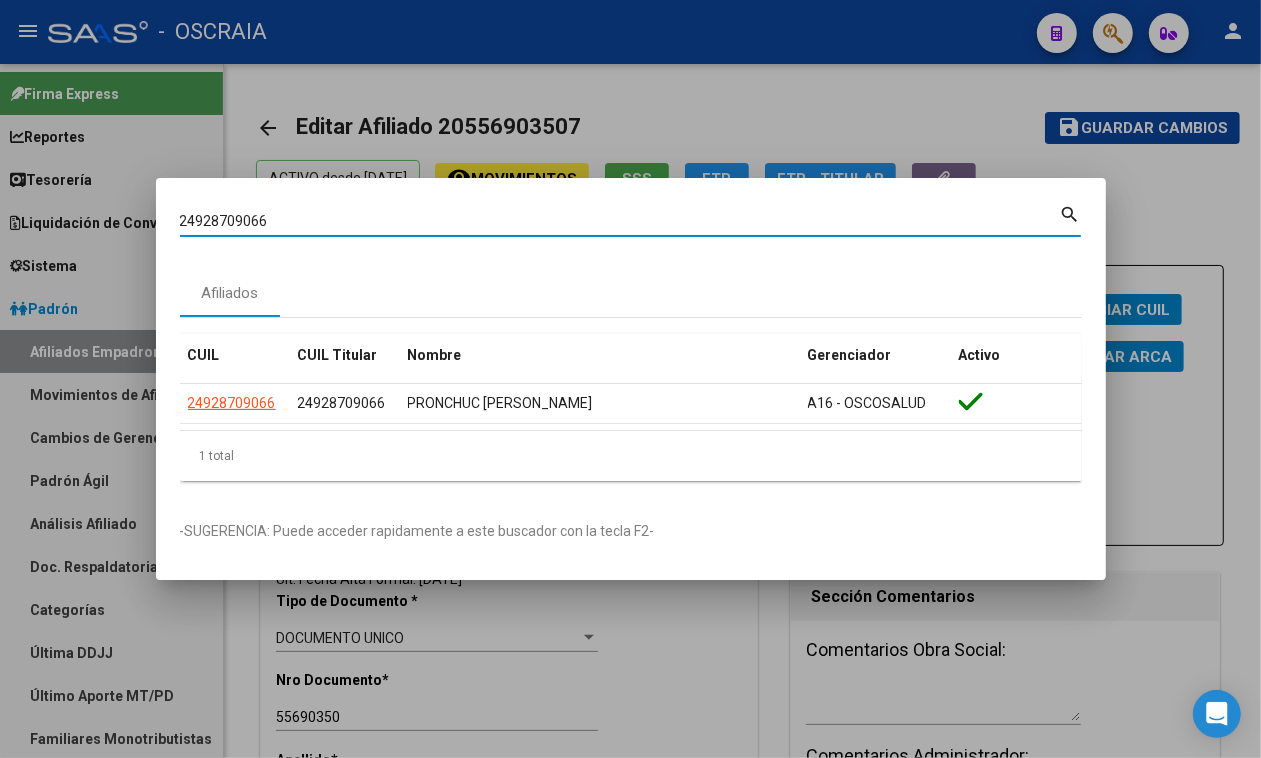 click on "24928709066" at bounding box center [620, 221] 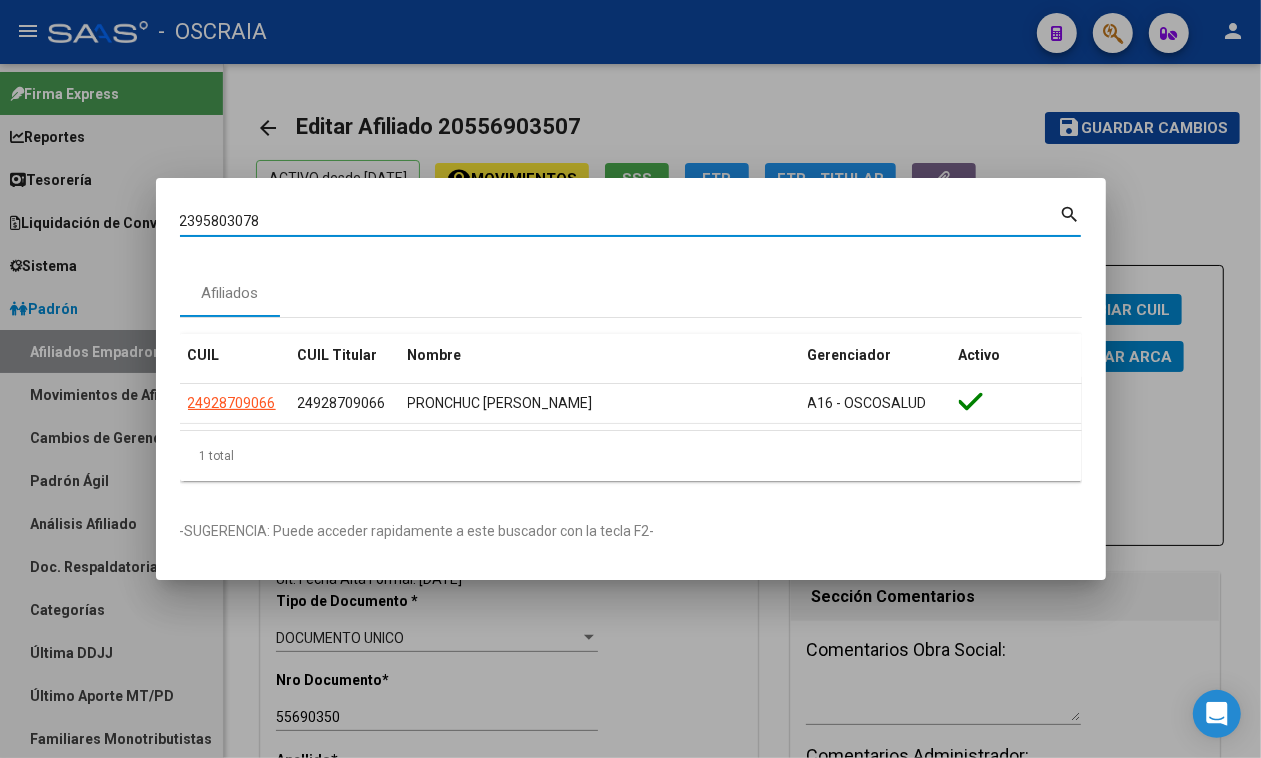 drag, startPoint x: 262, startPoint y: 218, endPoint x: 61, endPoint y: 200, distance: 201.80437 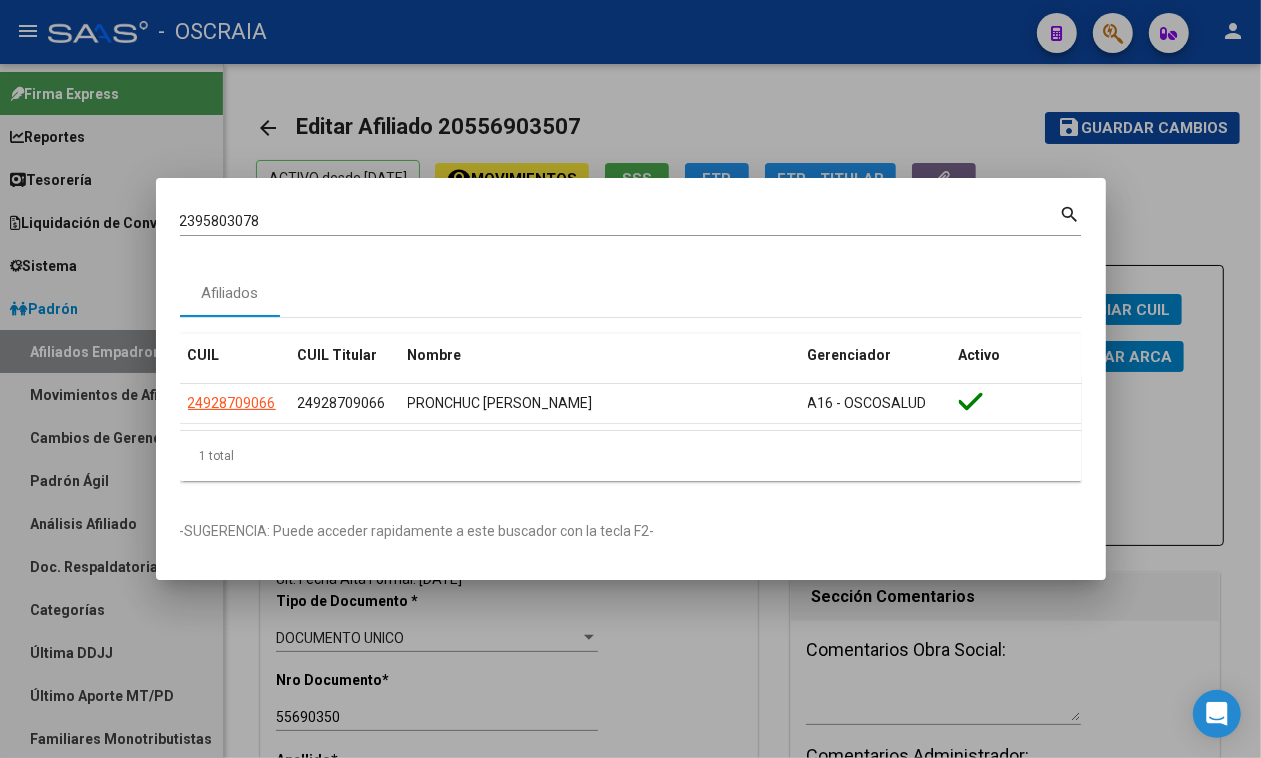 click on "2395803078 Buscar (apellido, dni, [PERSON_NAME], [PERSON_NAME], cuit, obra social)" at bounding box center (620, 222) 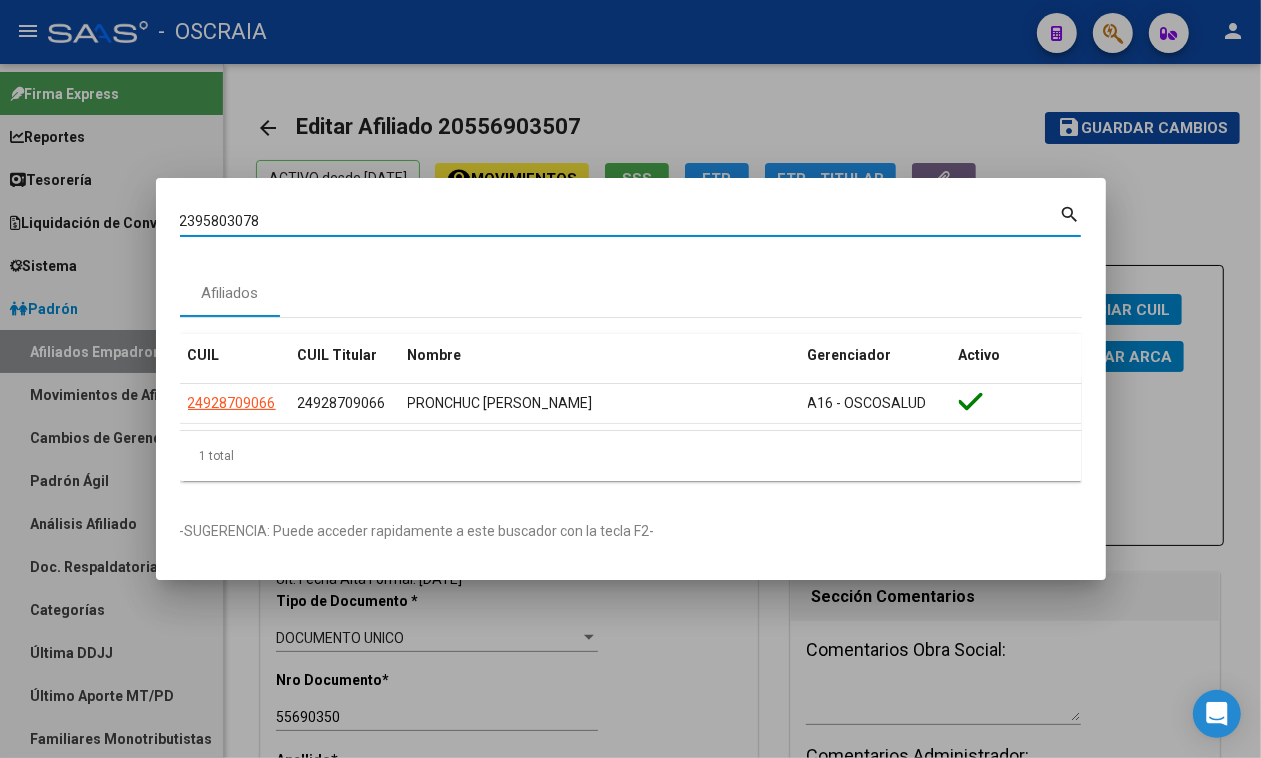click on "2395803078" at bounding box center [620, 221] 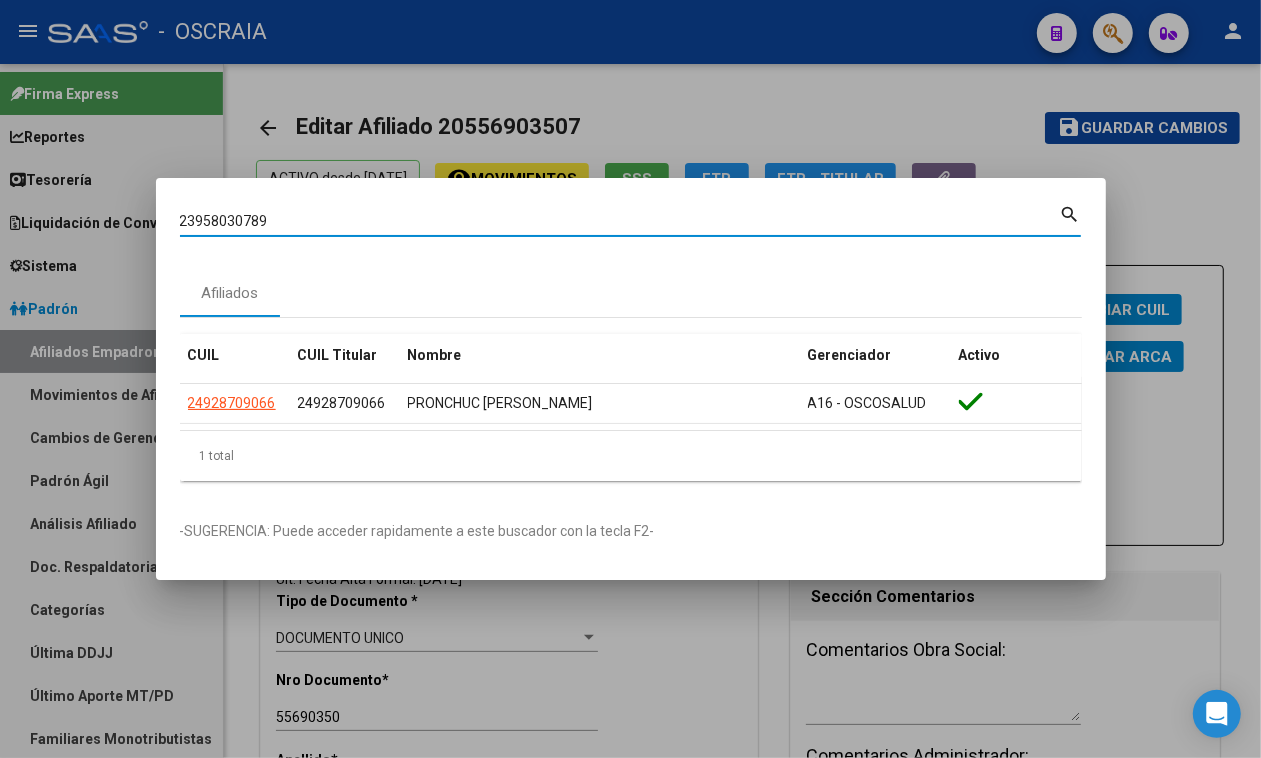 type on "23958030789" 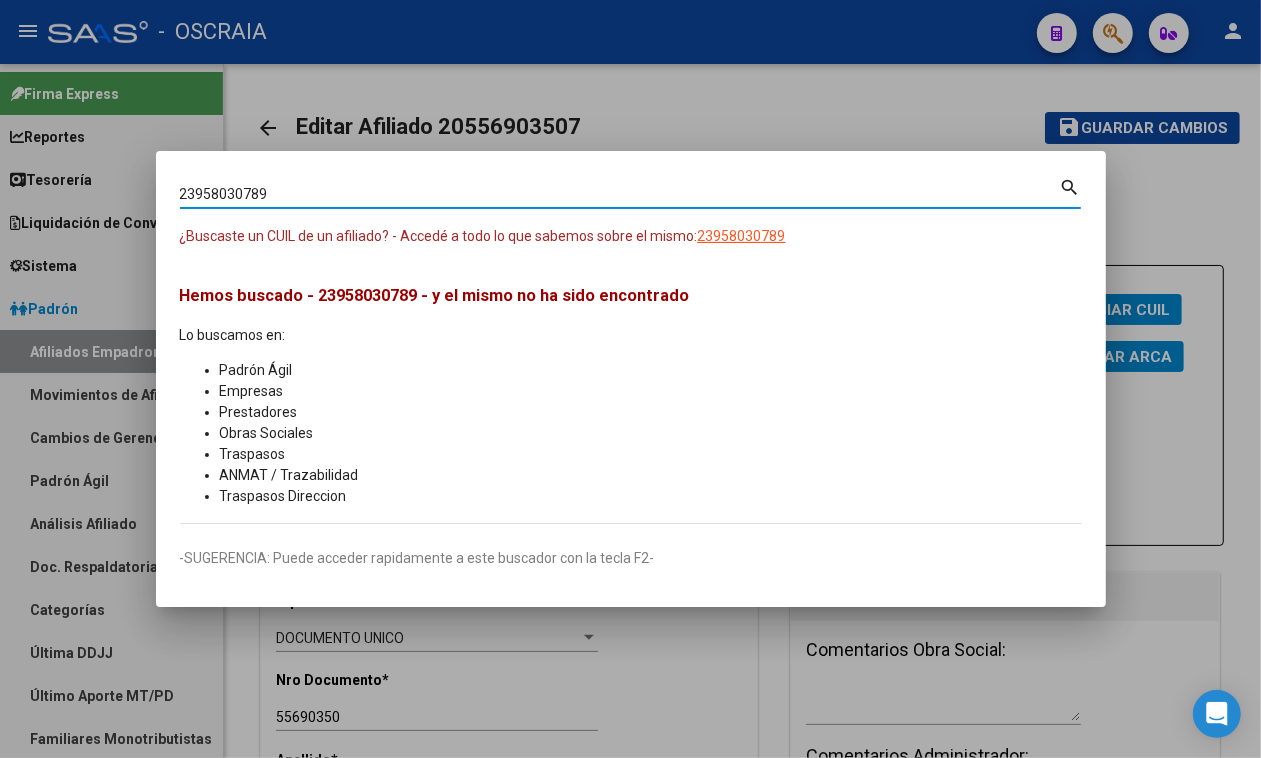 click on "23958030789" at bounding box center (742, 236) 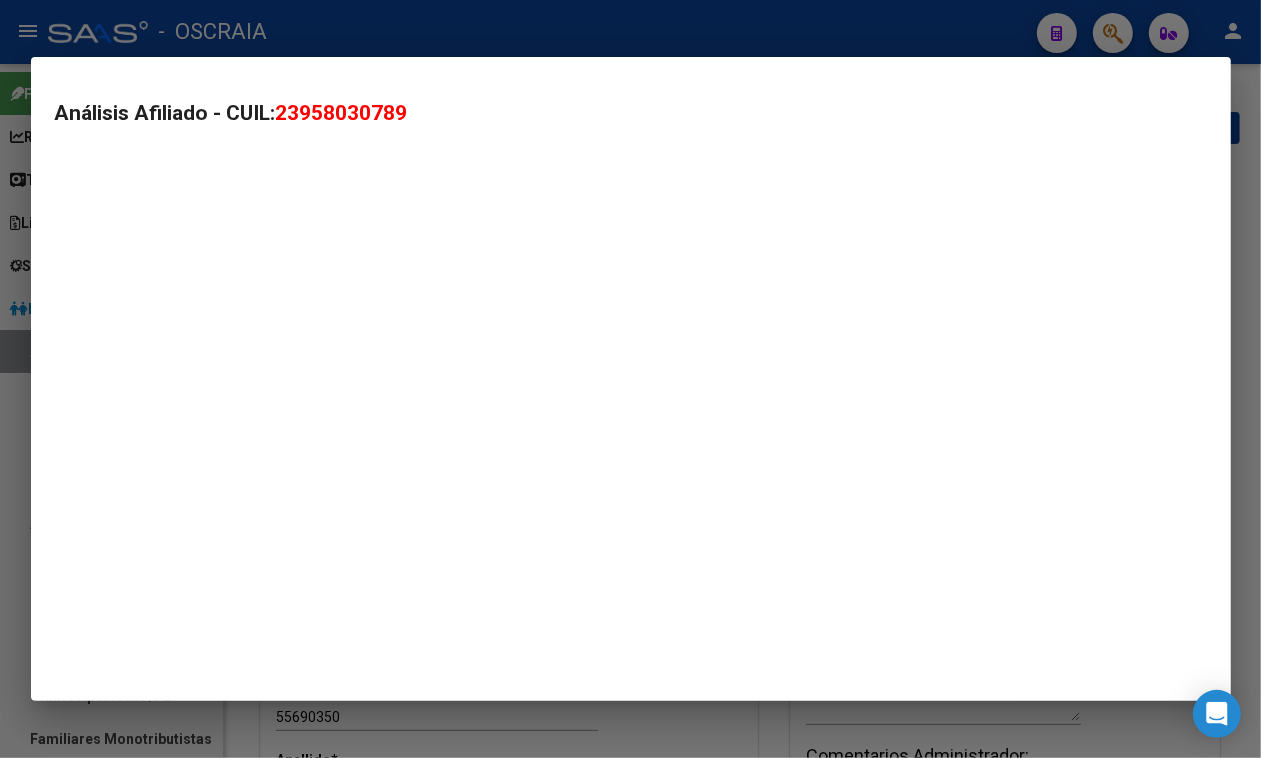 type on "23958030789" 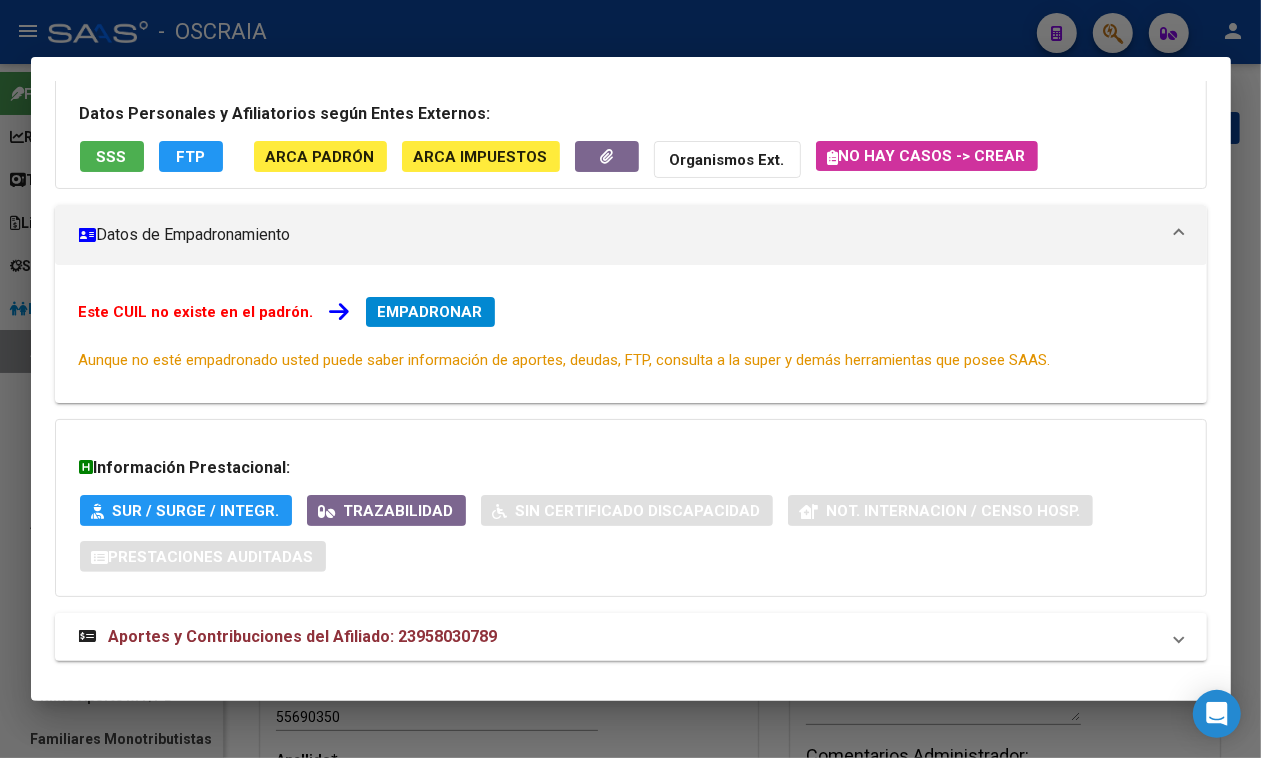 scroll, scrollTop: 188, scrollLeft: 0, axis: vertical 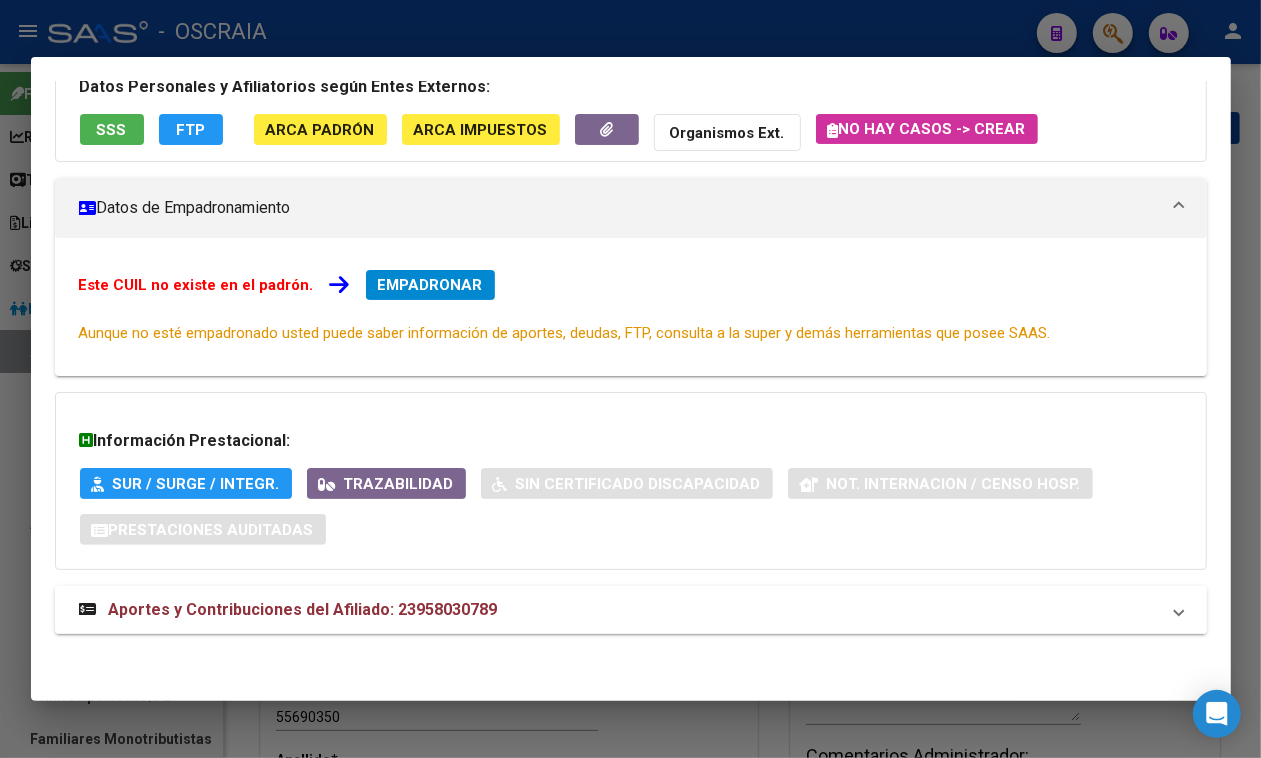 click on "Aportes y Contribuciones del Afiliado: 23958030789" at bounding box center [631, 610] 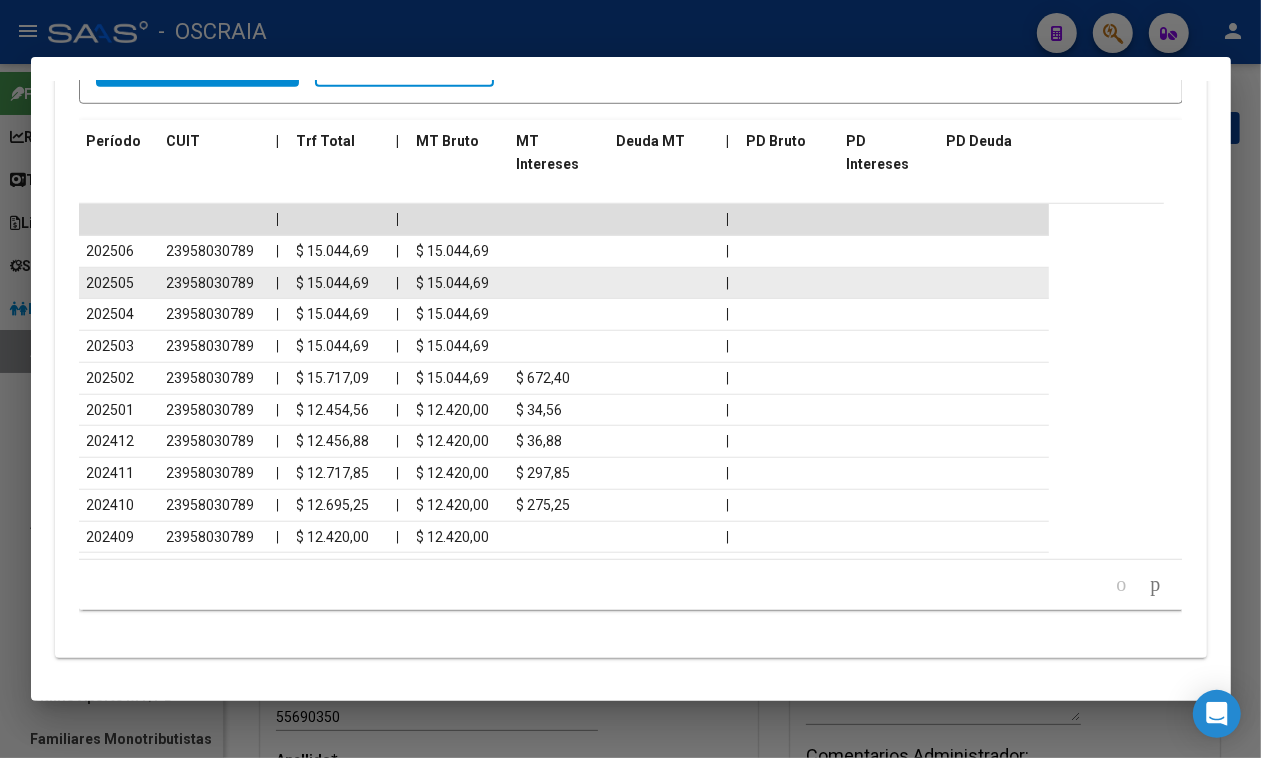 scroll, scrollTop: 1065, scrollLeft: 0, axis: vertical 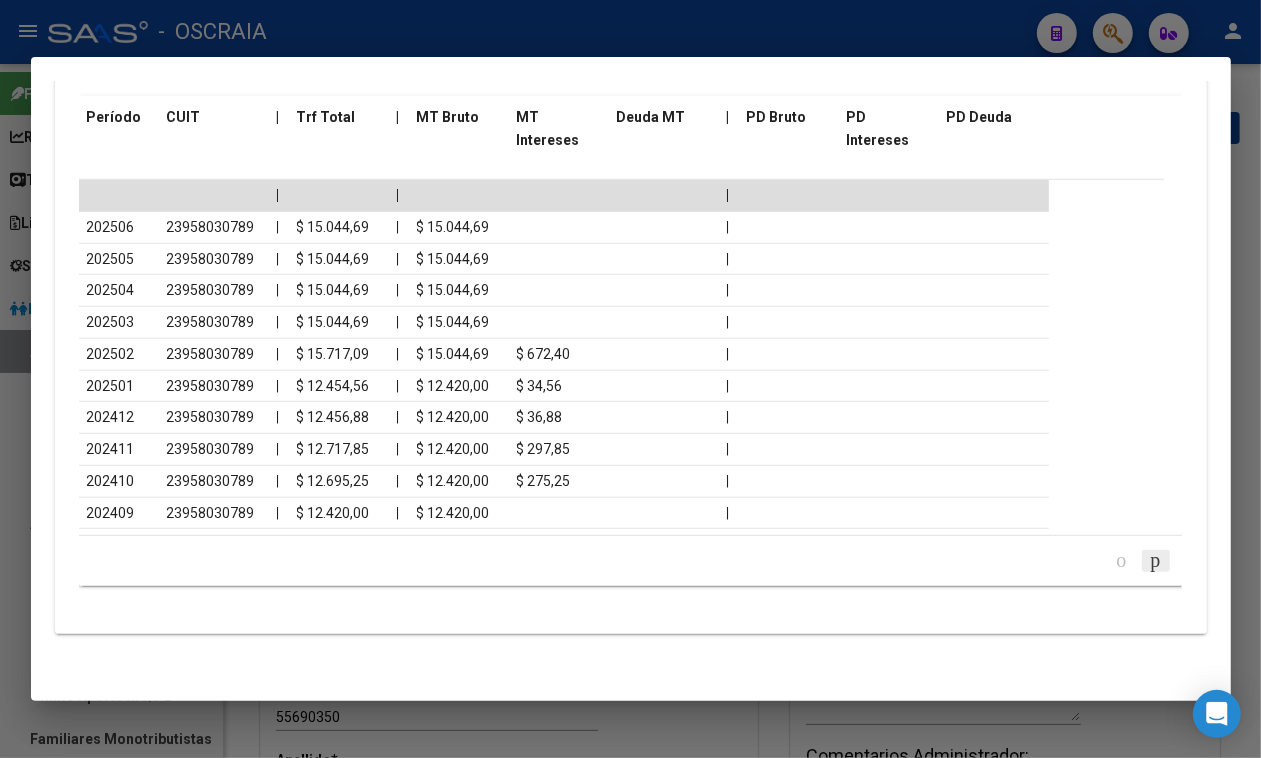 click 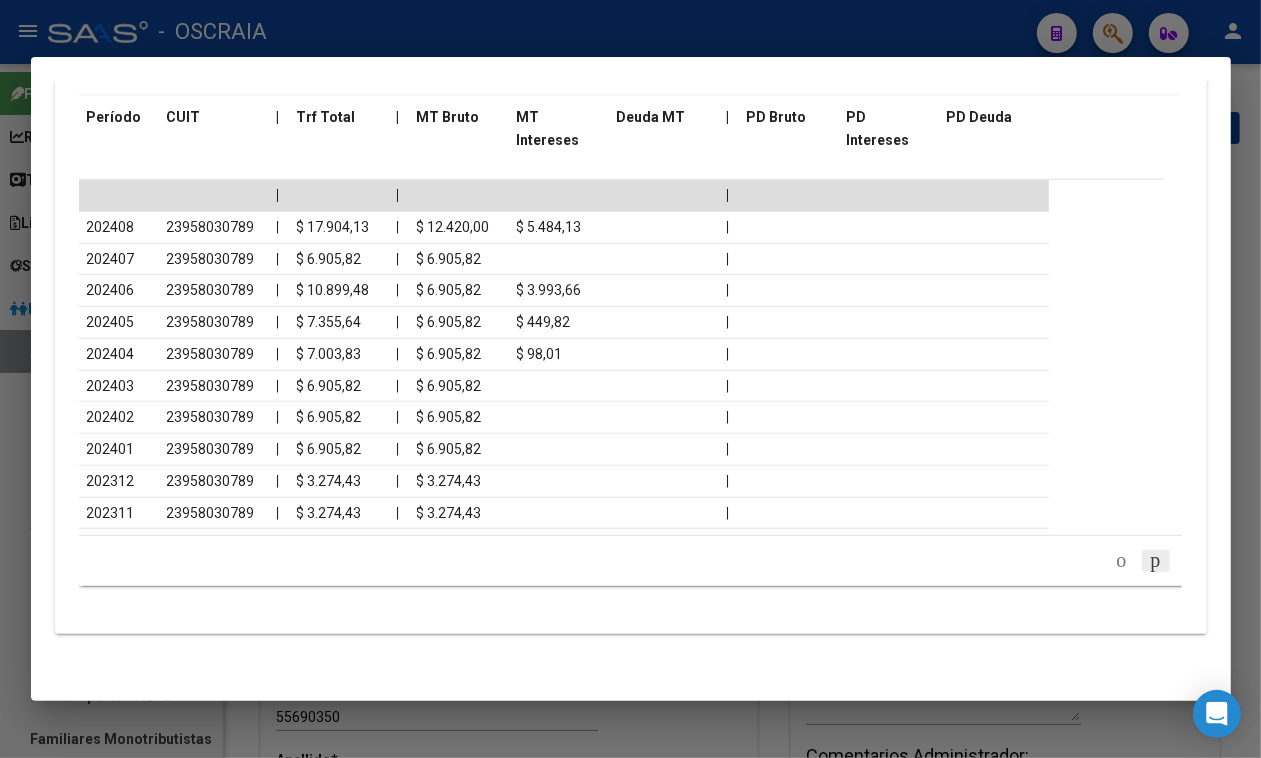 click 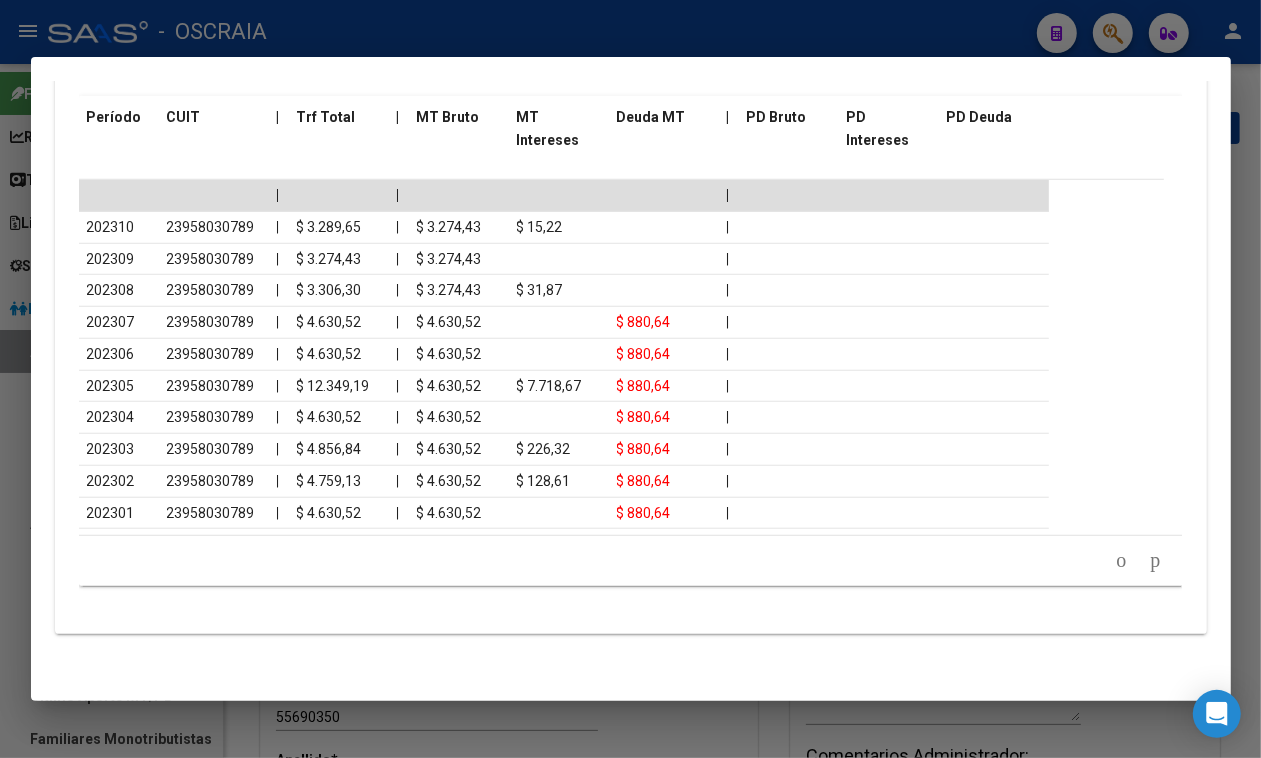 click 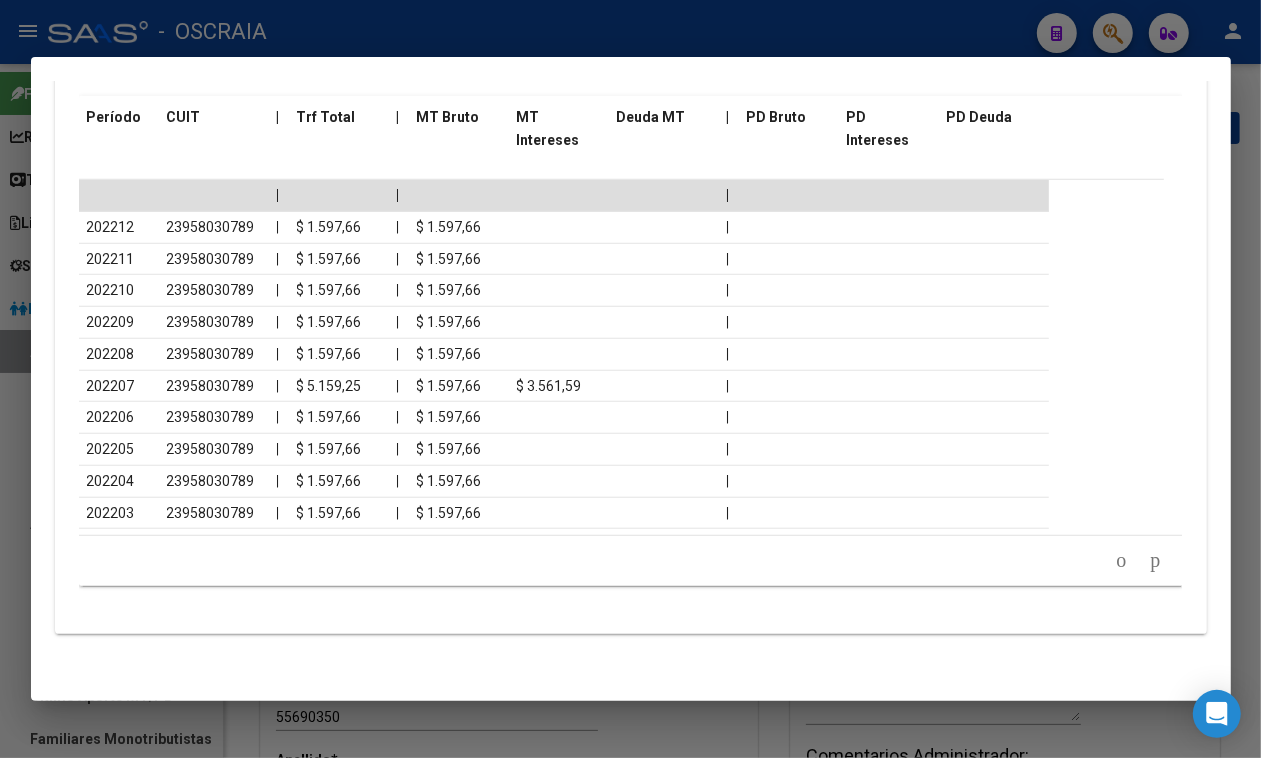 click 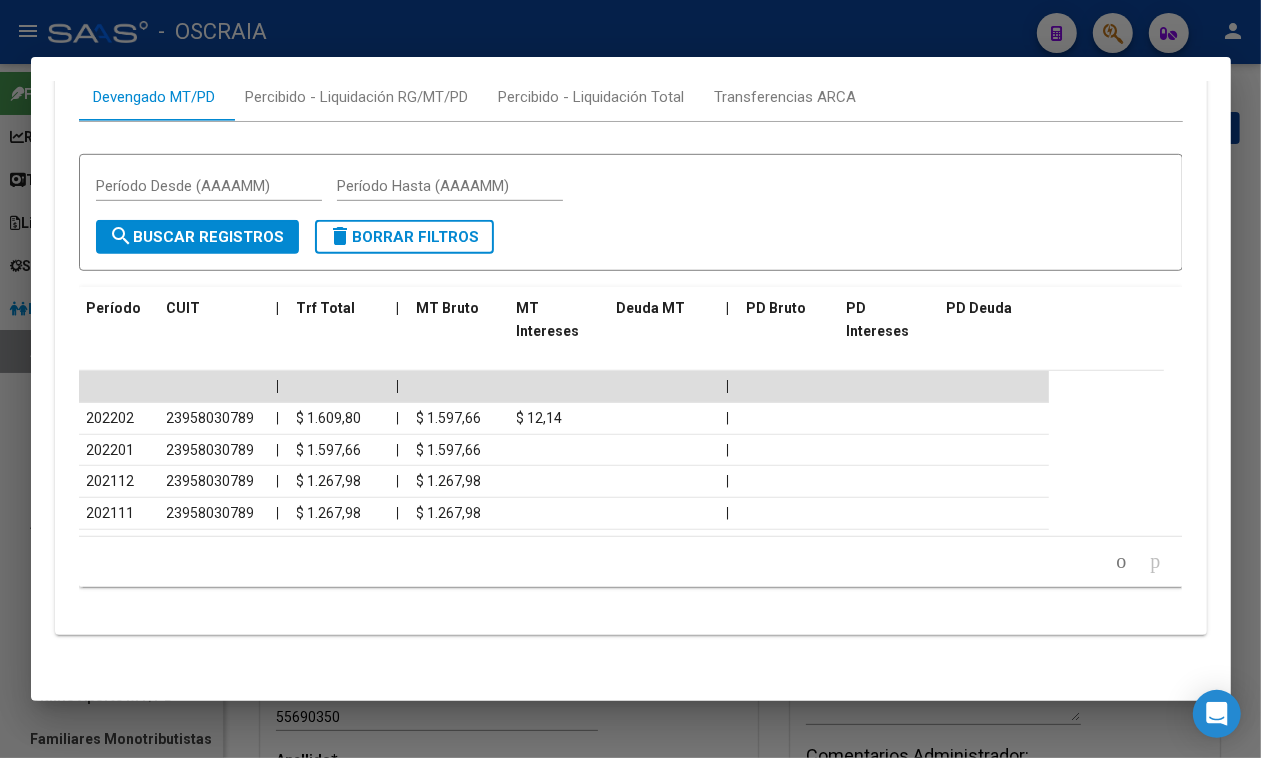scroll, scrollTop: 873, scrollLeft: 0, axis: vertical 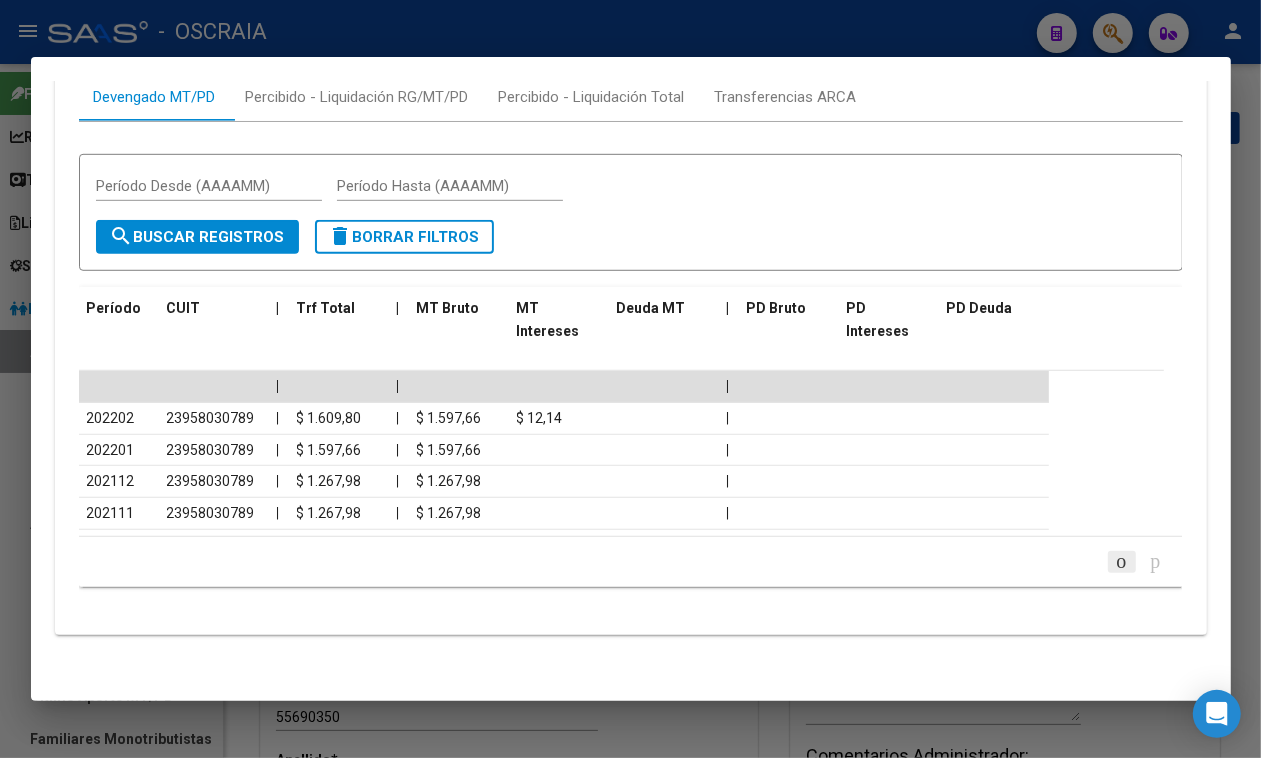 click 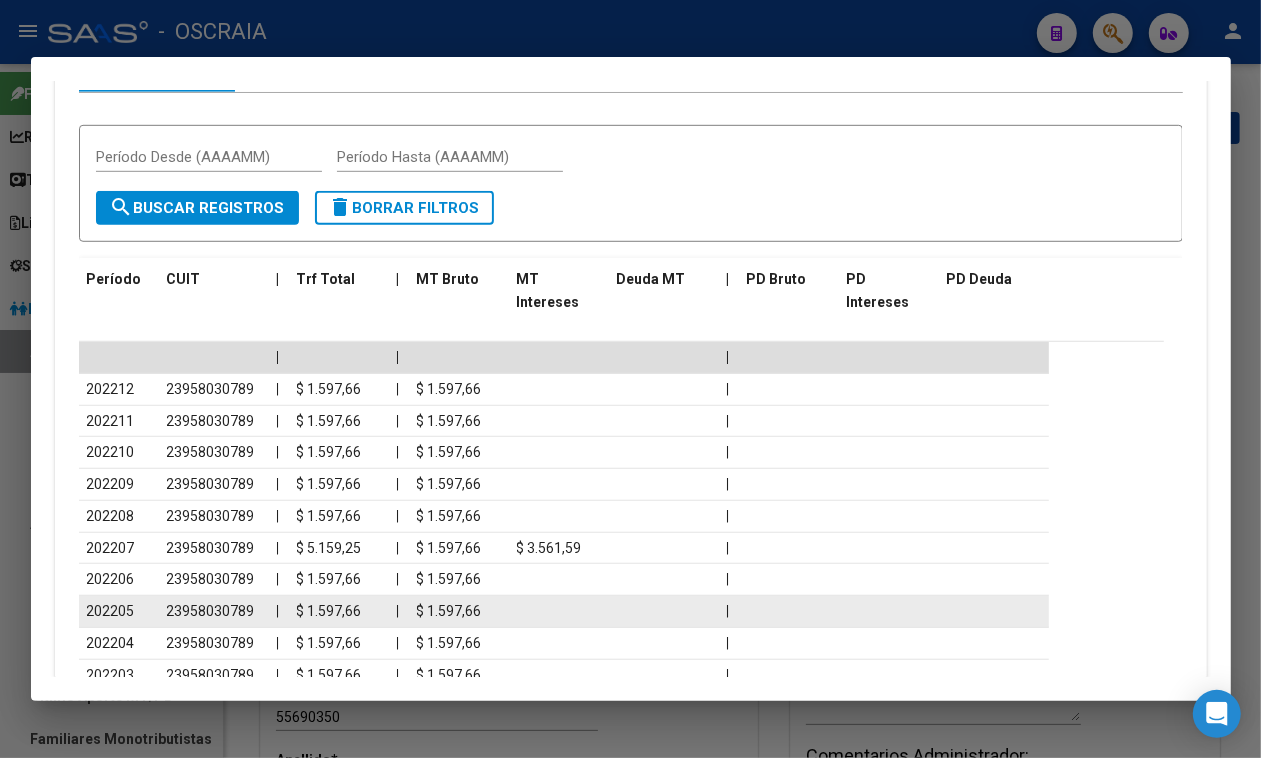 scroll, scrollTop: 1065, scrollLeft: 0, axis: vertical 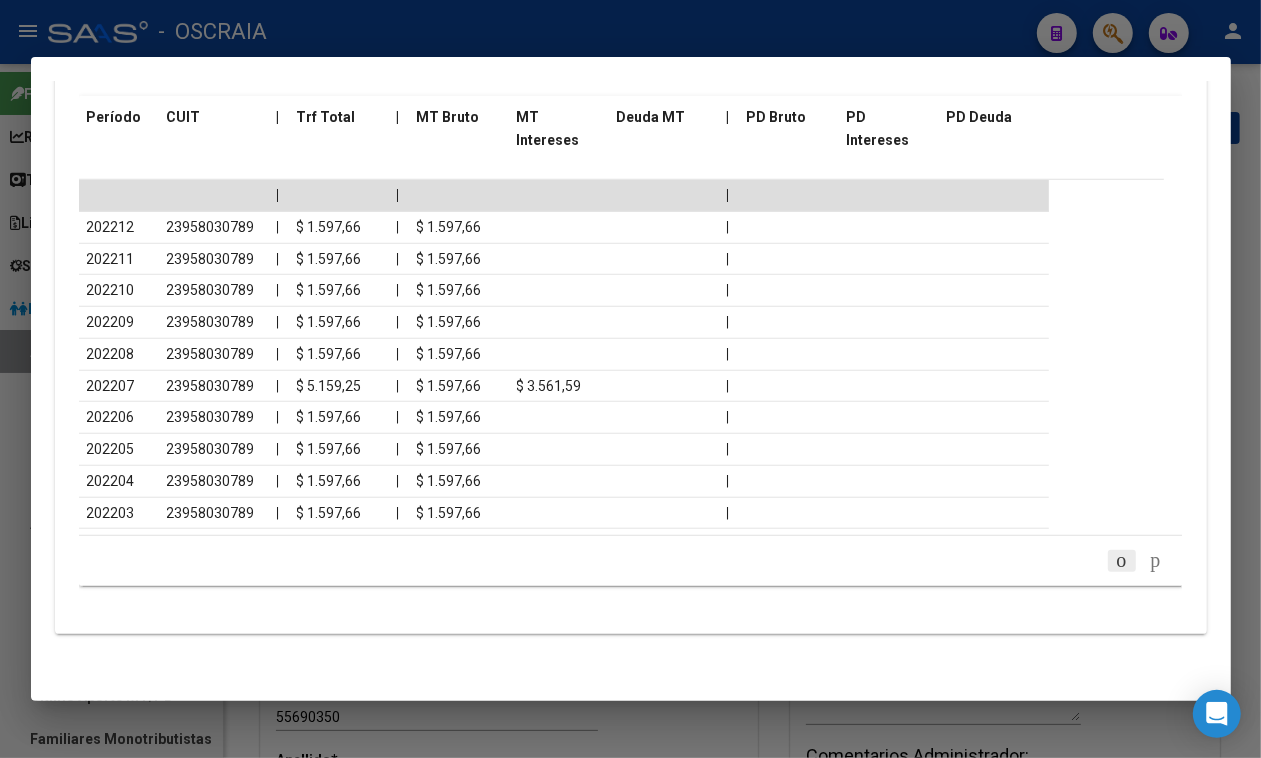 click 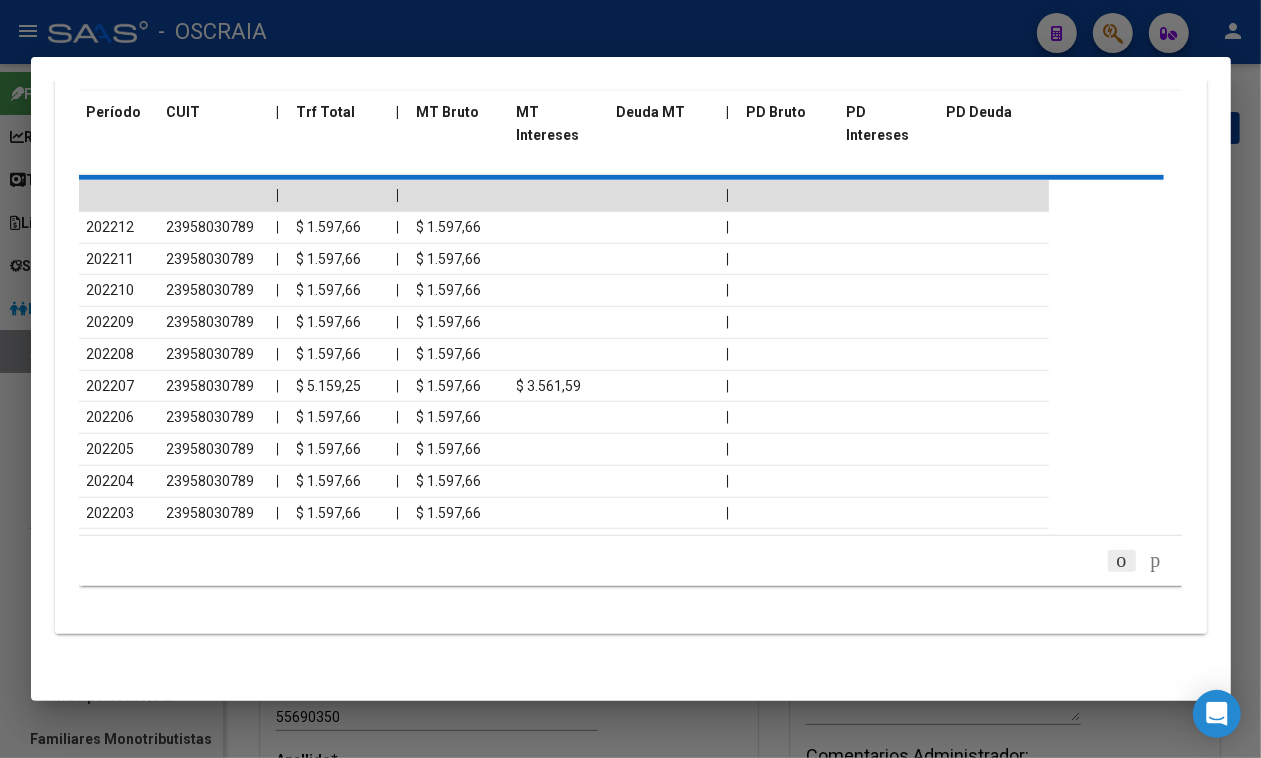 scroll, scrollTop: 1065, scrollLeft: 0, axis: vertical 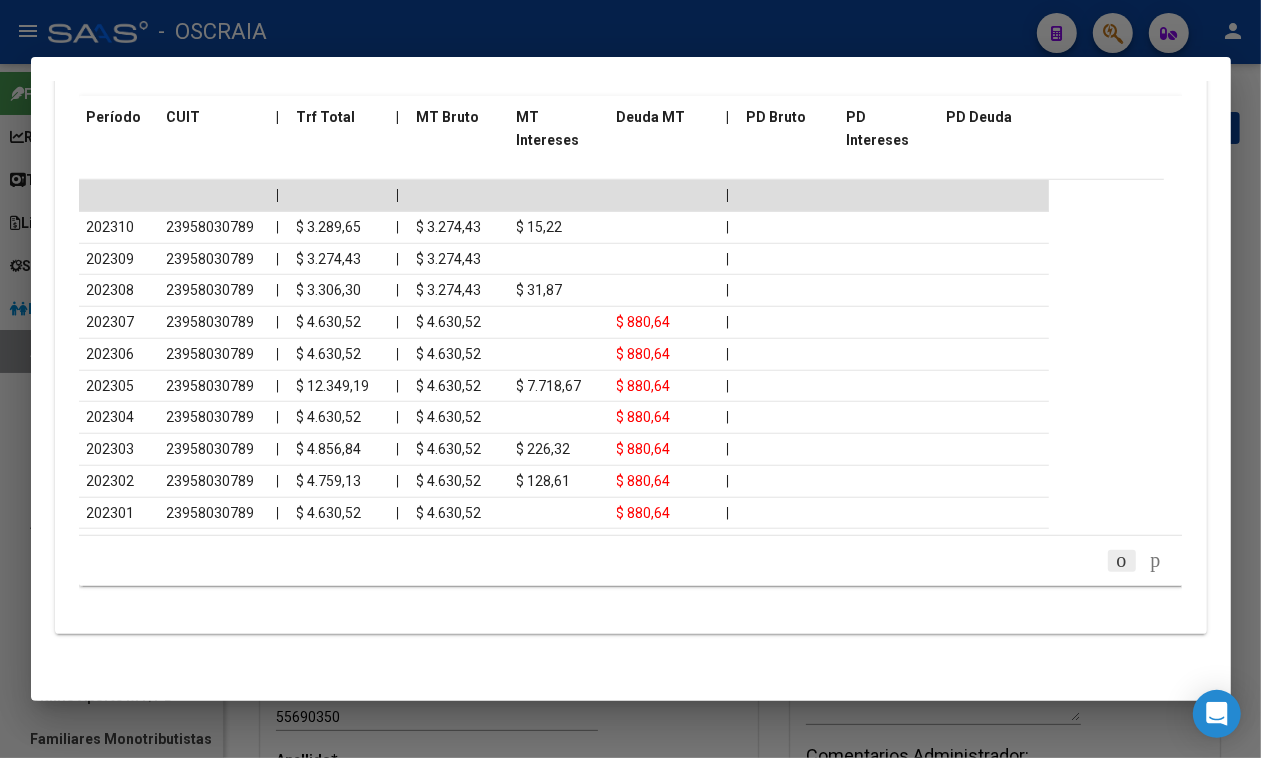 click 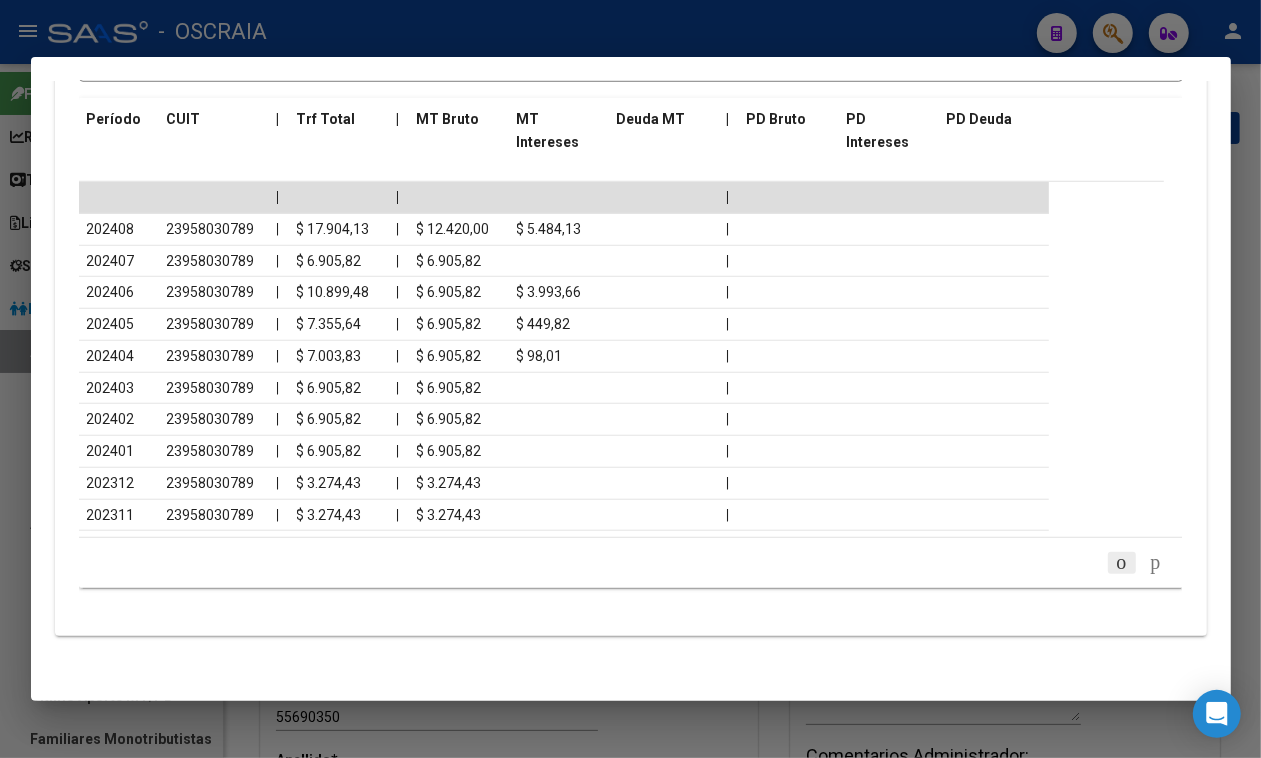 scroll, scrollTop: 1065, scrollLeft: 0, axis: vertical 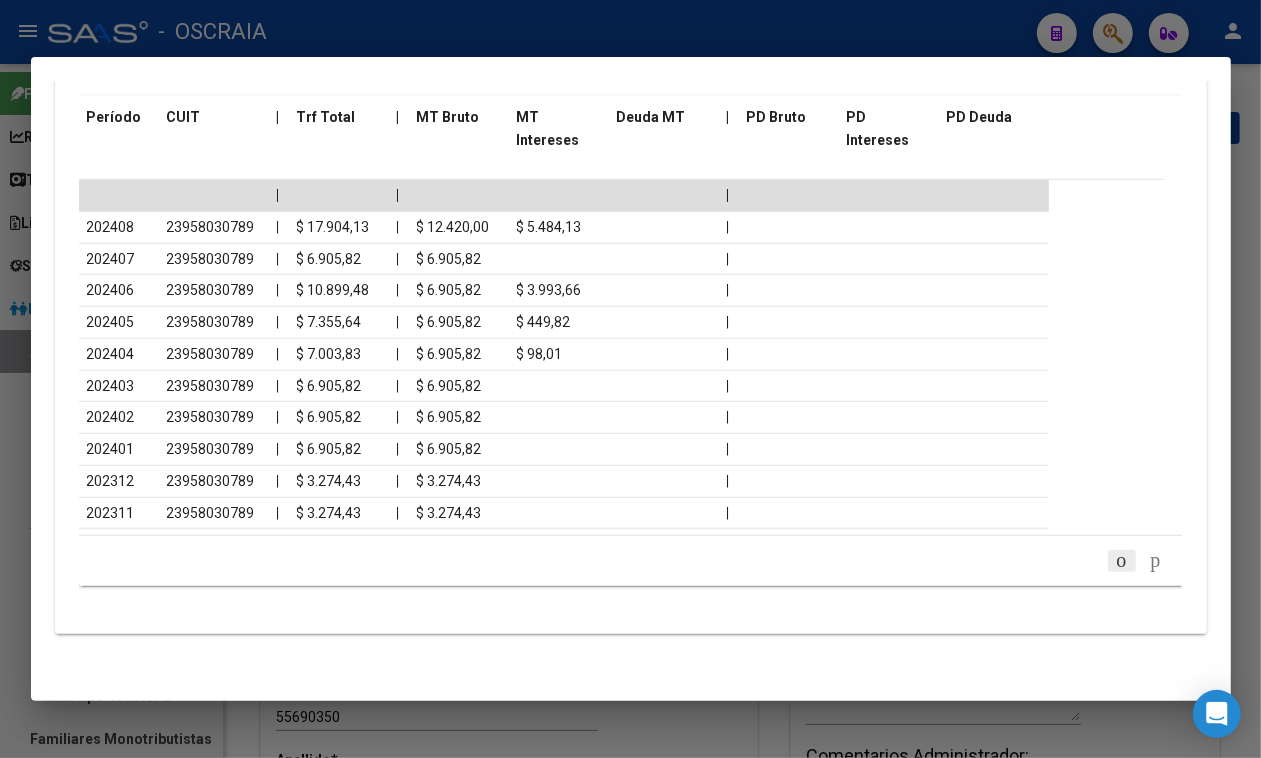 click 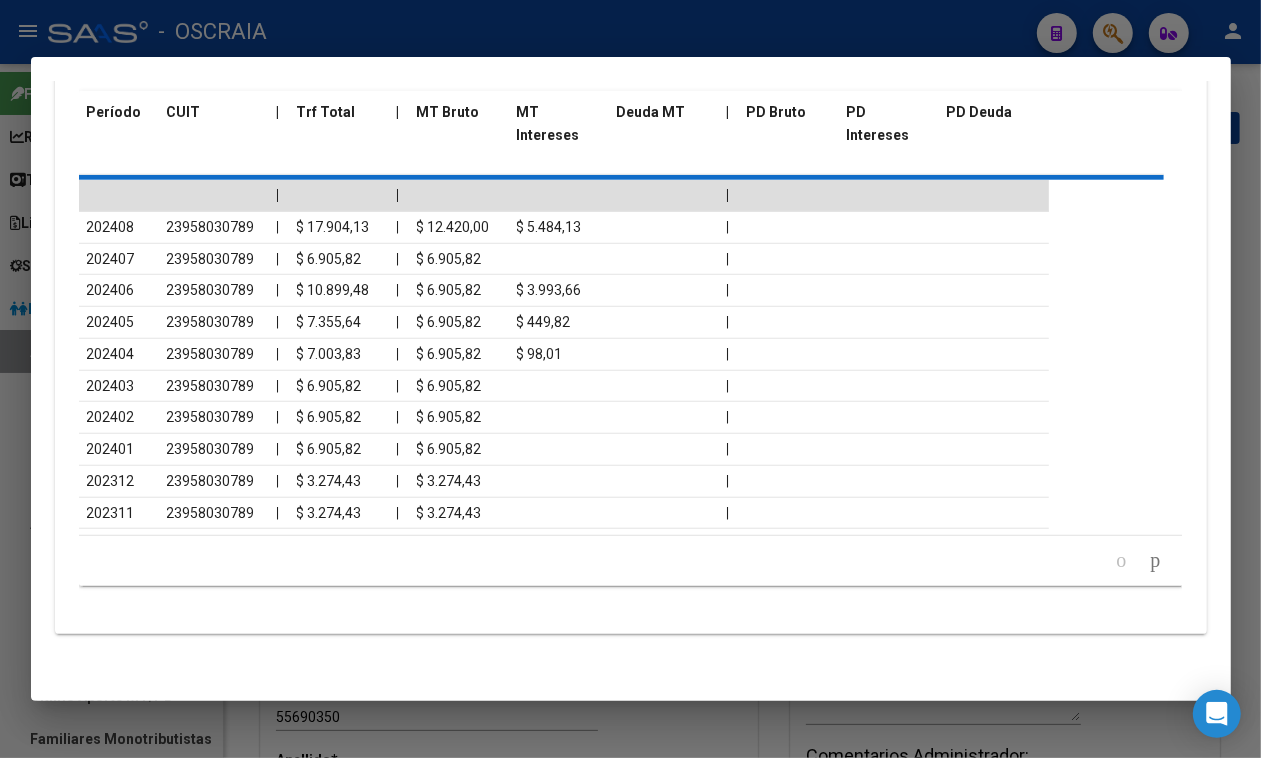 scroll, scrollTop: 1065, scrollLeft: 0, axis: vertical 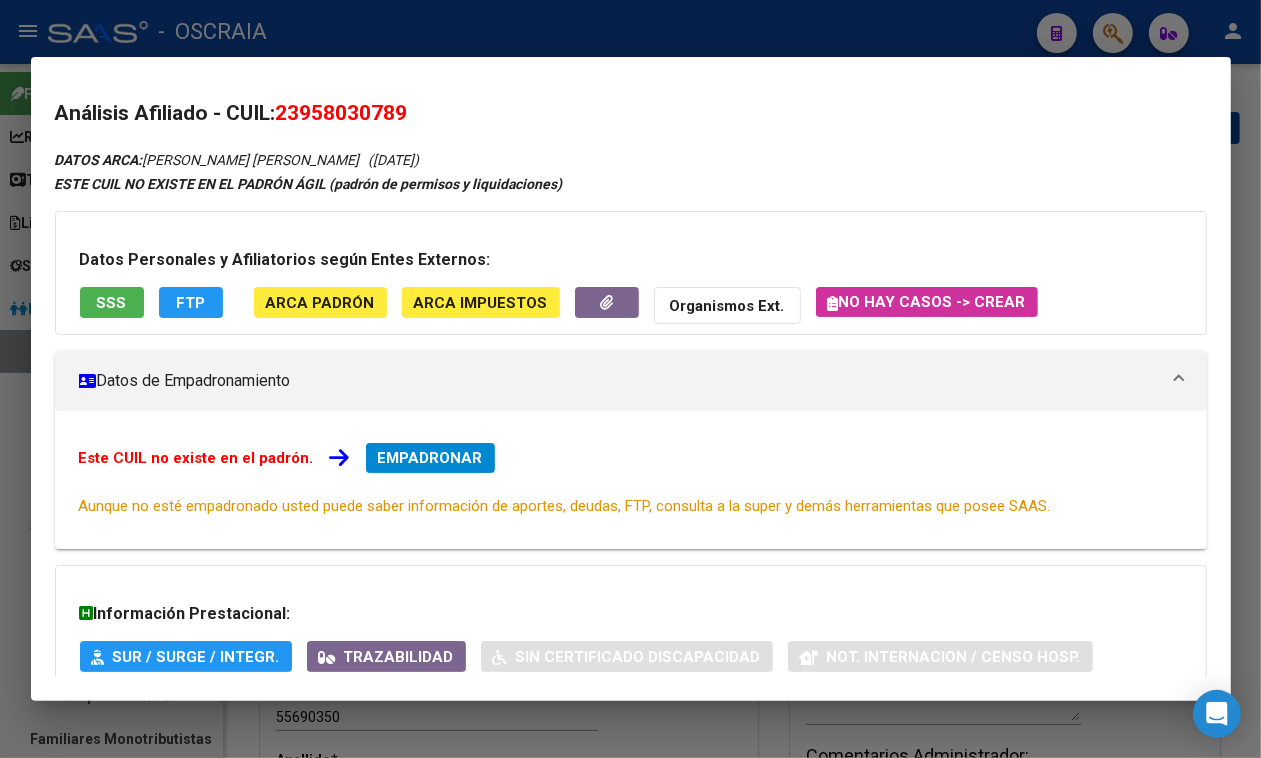 drag, startPoint x: 160, startPoint y: 158, endPoint x: 490, endPoint y: 165, distance: 330.07425 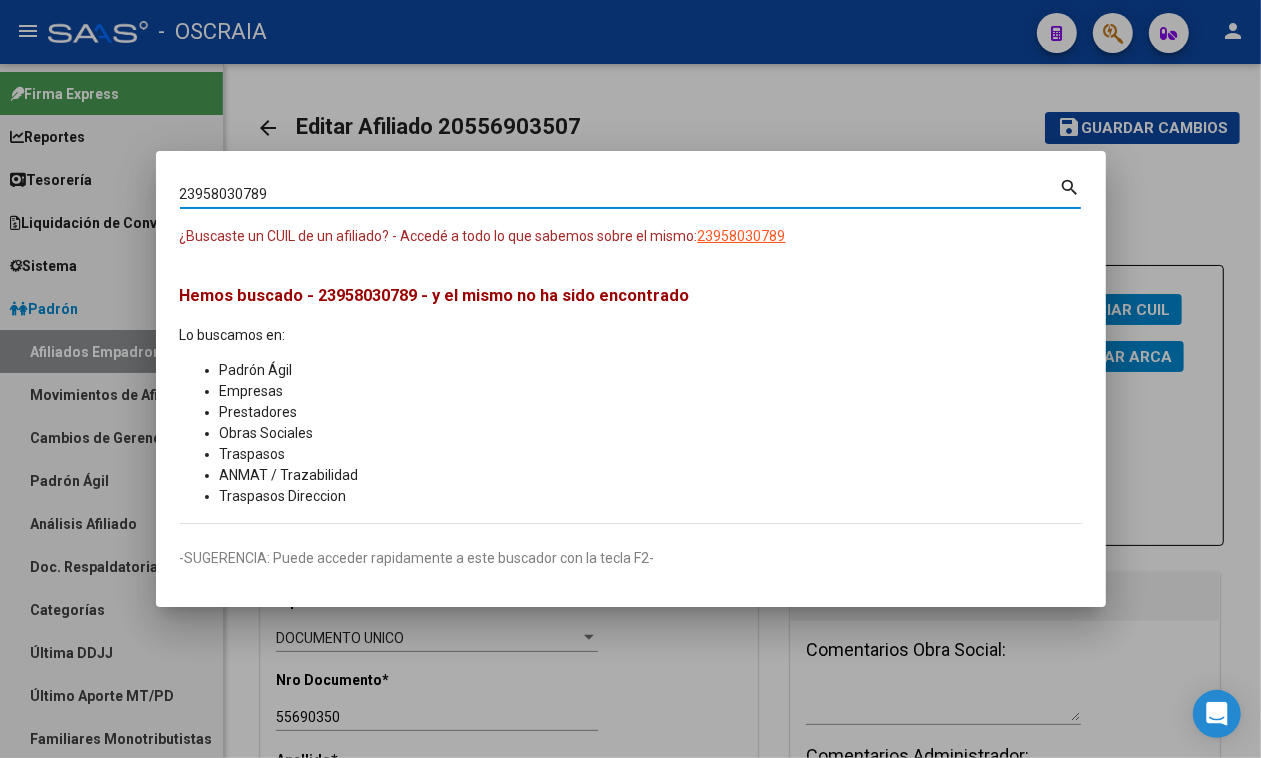 drag, startPoint x: 361, startPoint y: 186, endPoint x: 0, endPoint y: 188, distance: 361.00555 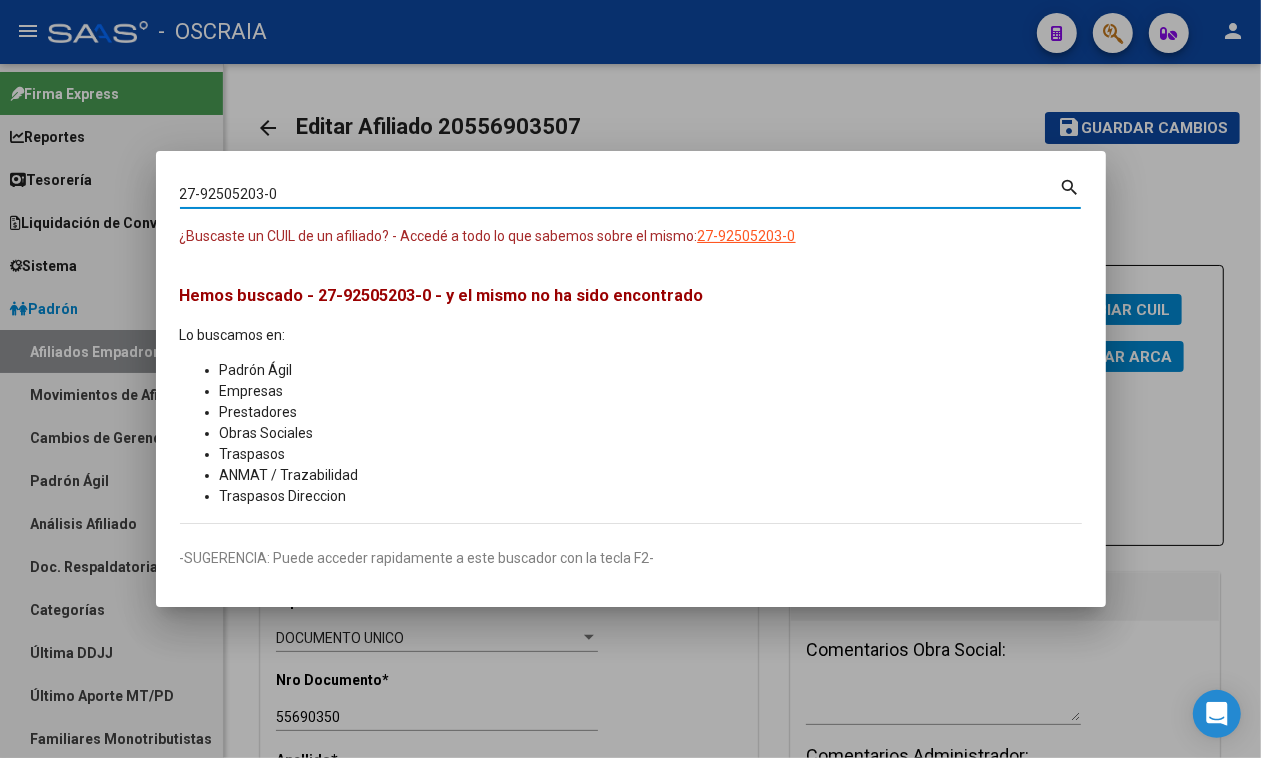 type on "27925052030" 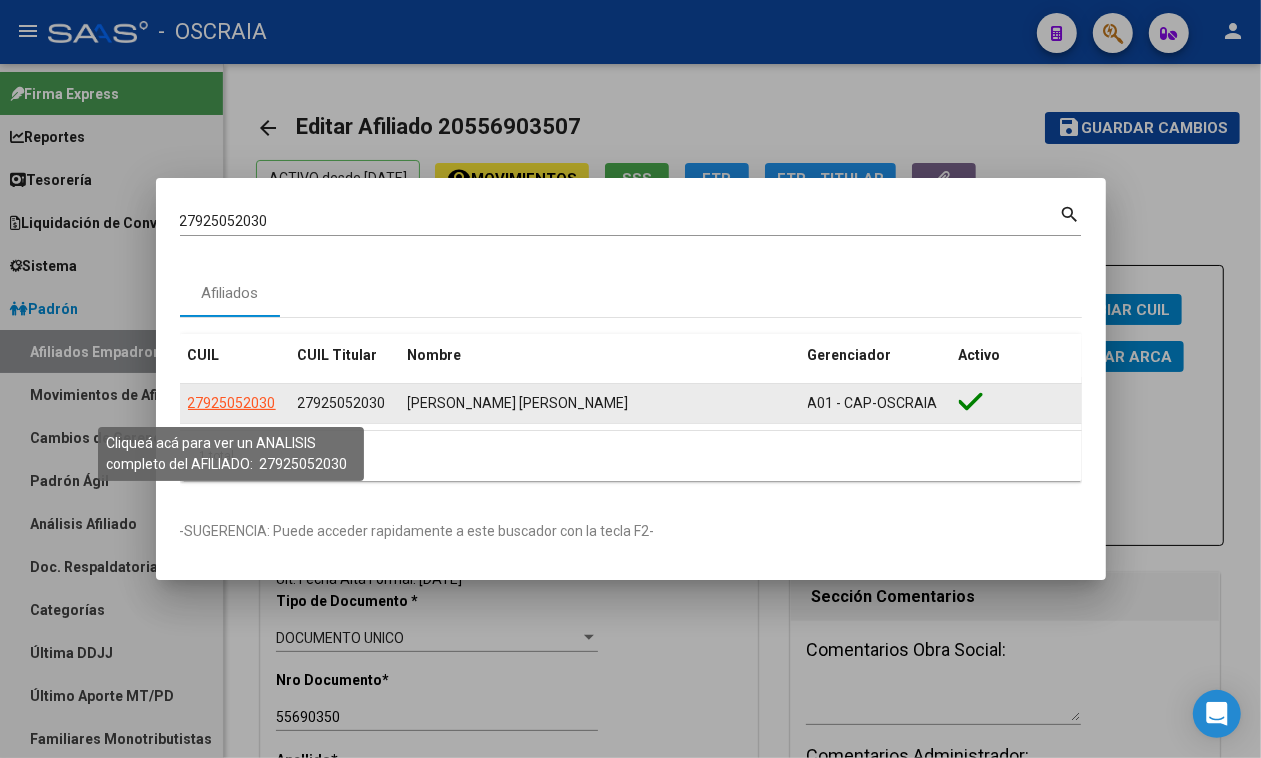 click on "27925052030" 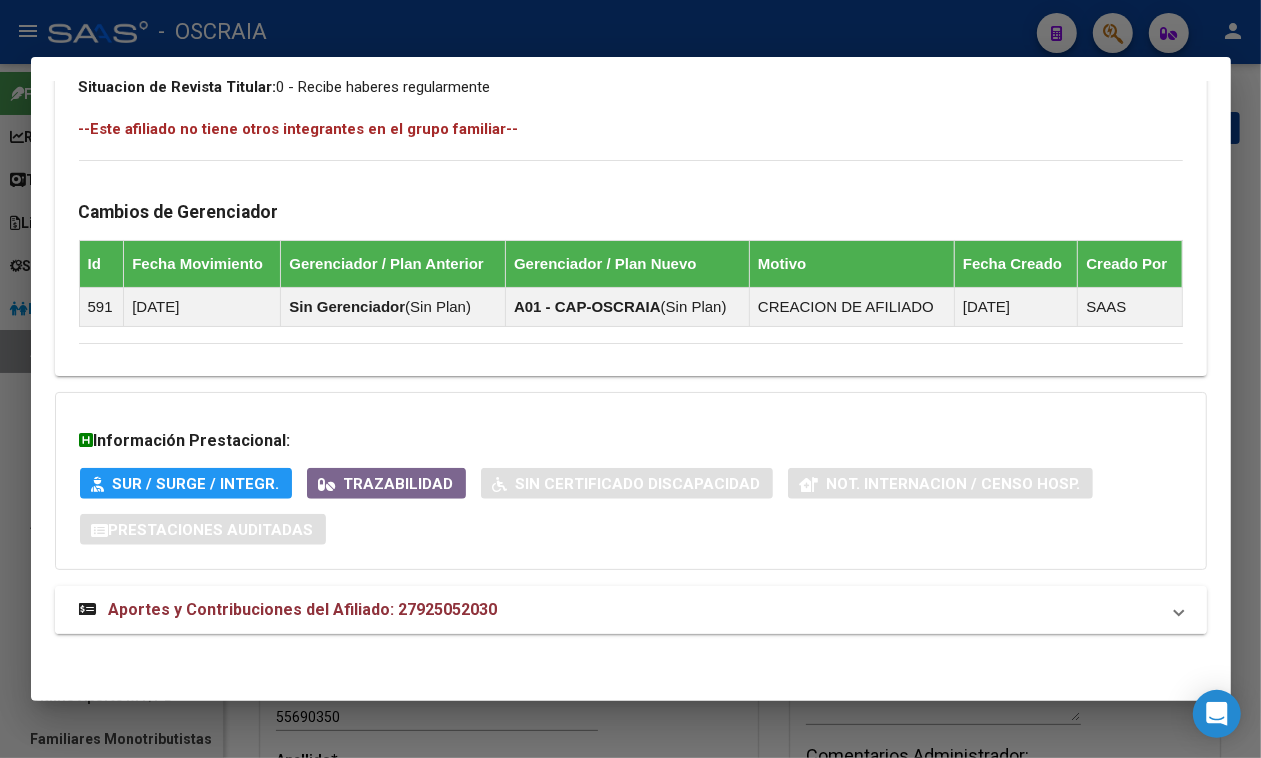 scroll, scrollTop: 1103, scrollLeft: 0, axis: vertical 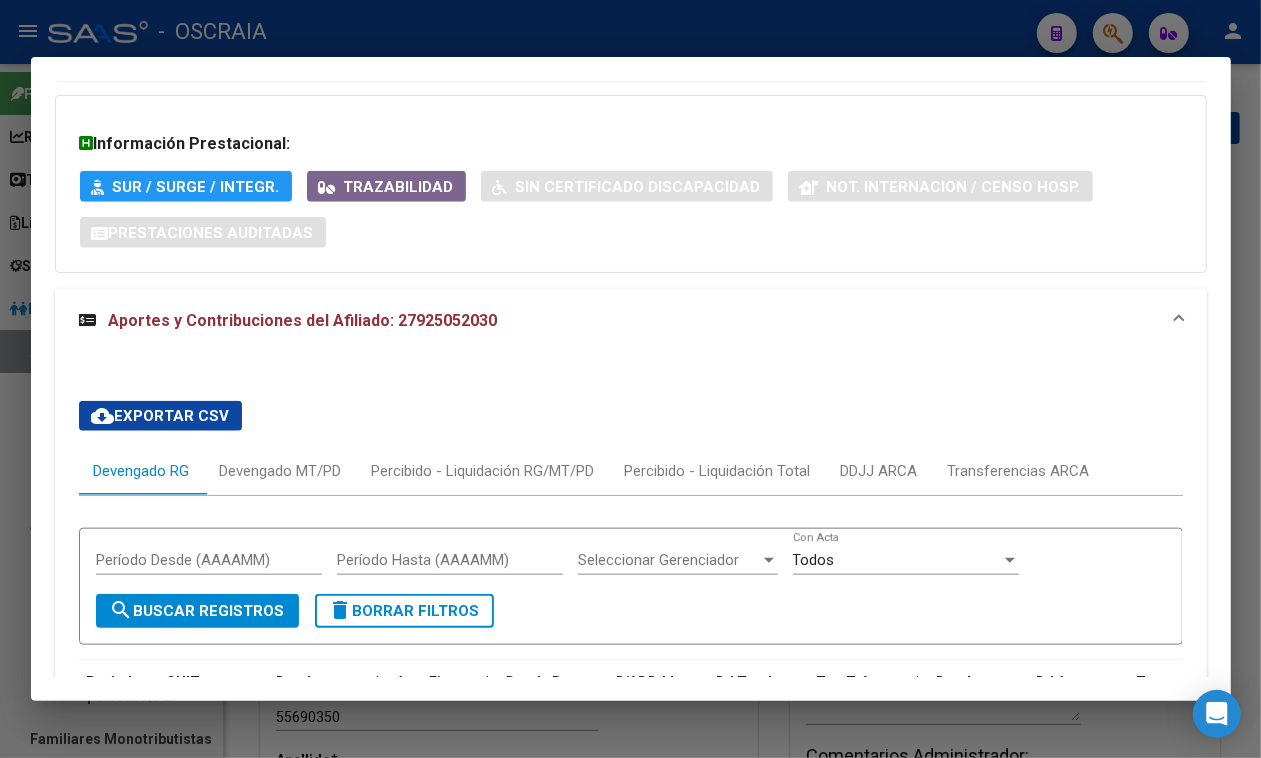 click at bounding box center (630, 379) 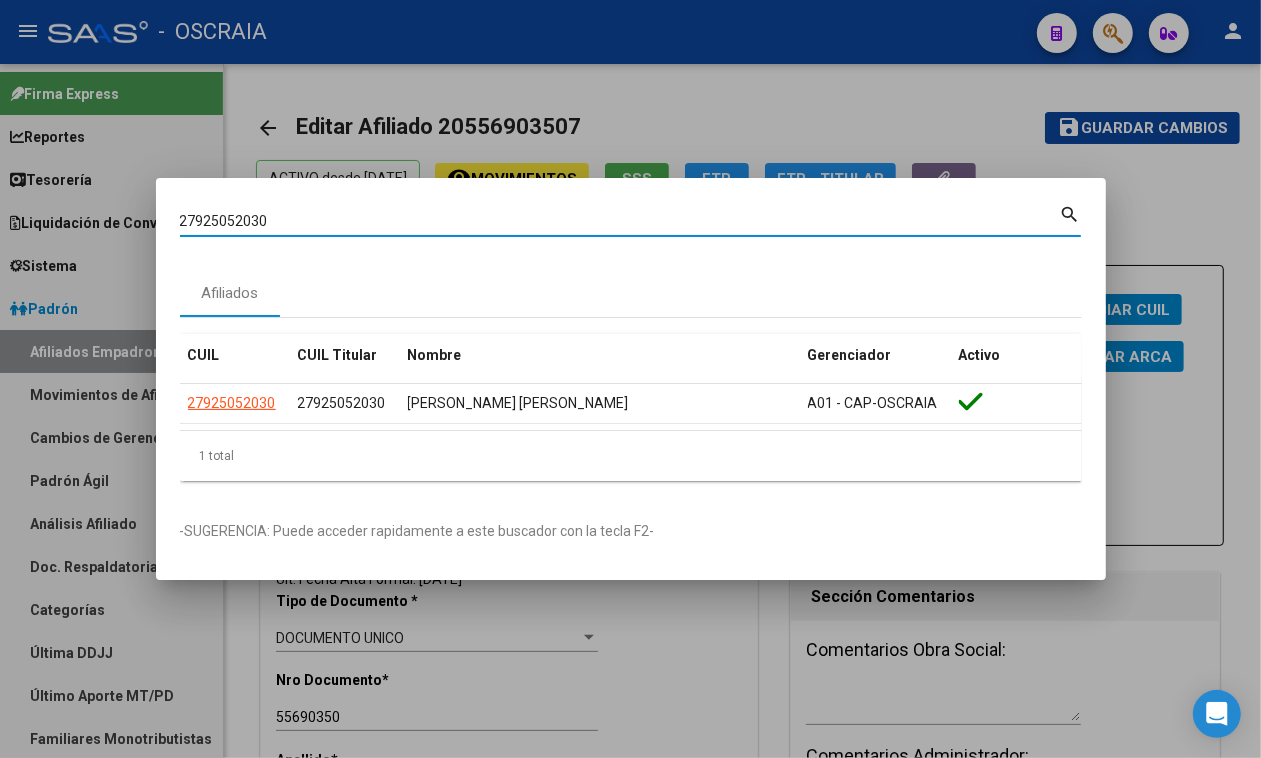 drag, startPoint x: 305, startPoint y: 225, endPoint x: 8, endPoint y: 158, distance: 304.46347 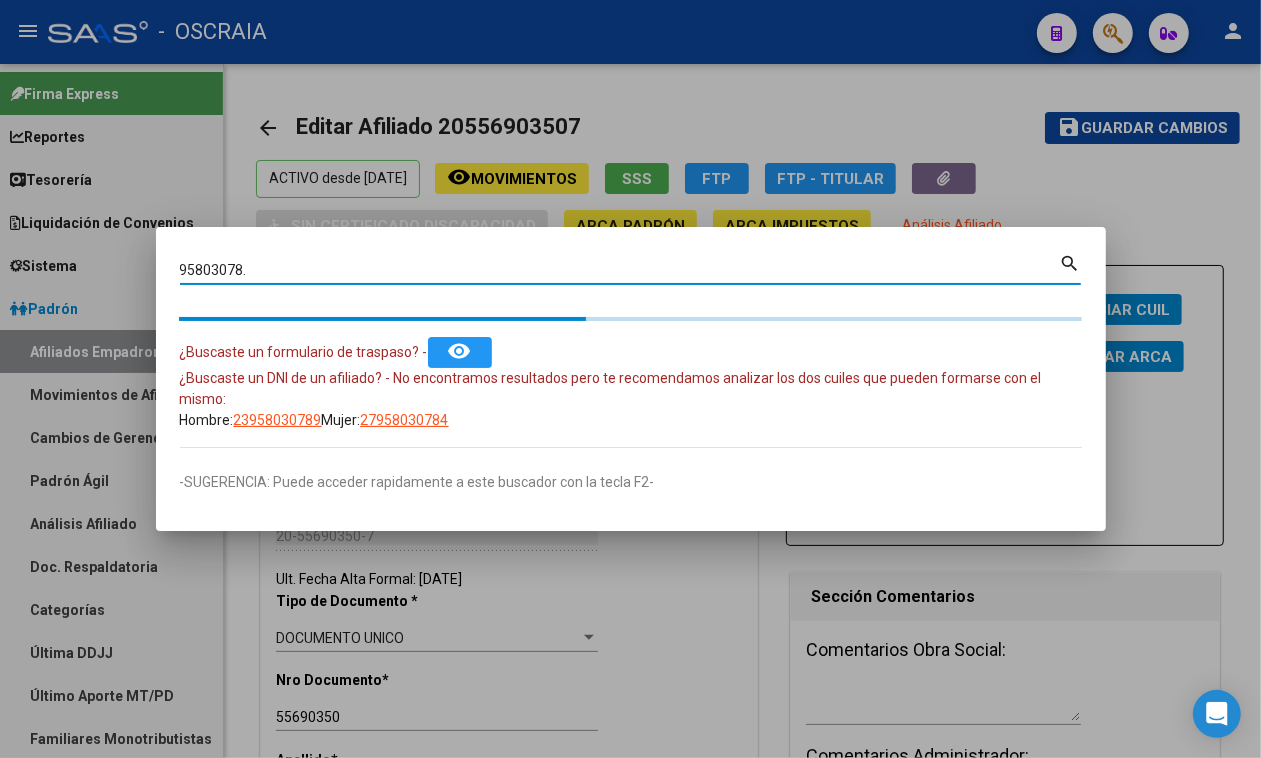 type on "95803078" 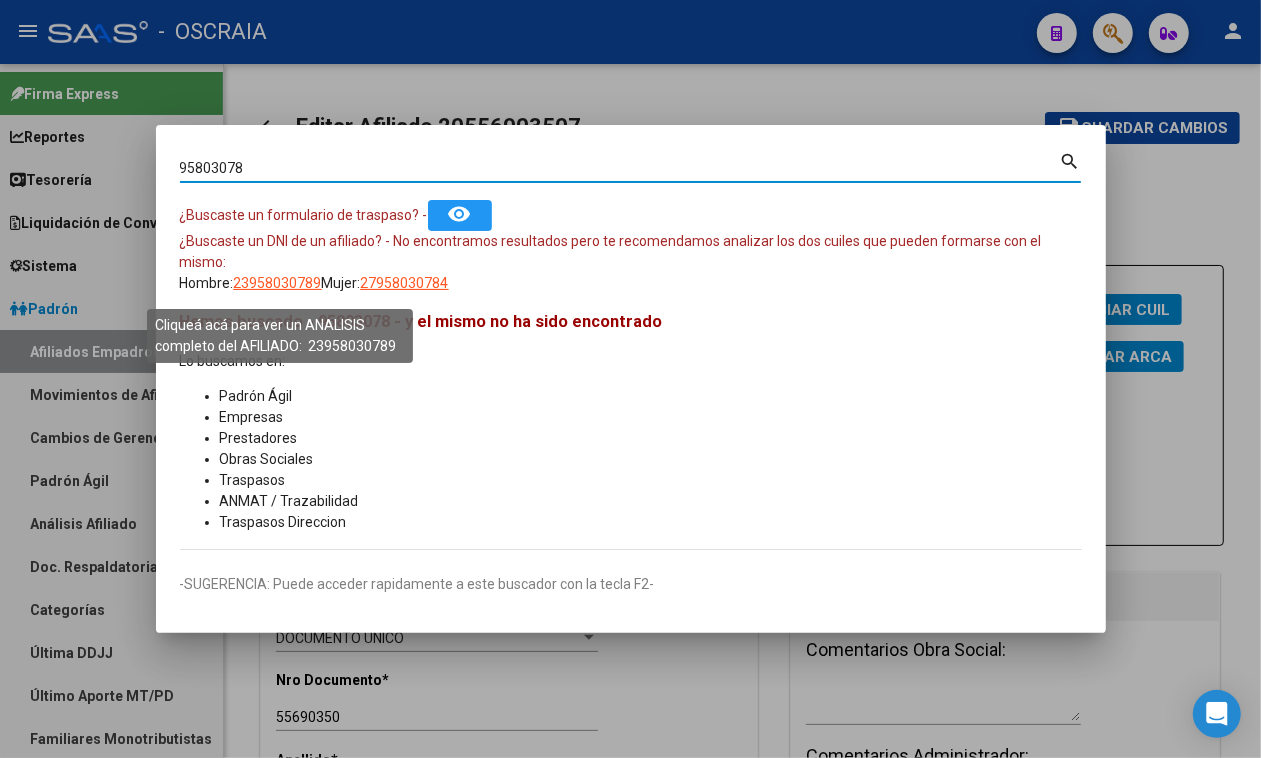 click on "23958030789" at bounding box center [278, 283] 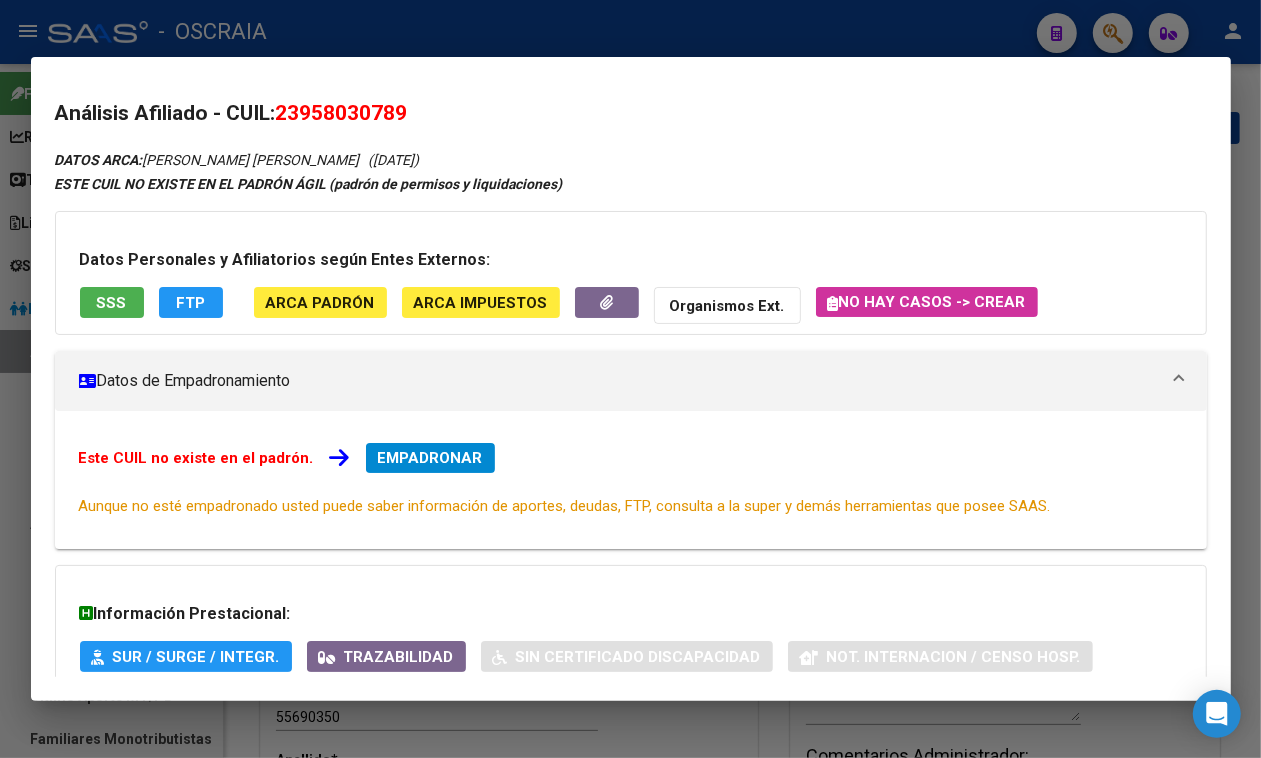 drag, startPoint x: 148, startPoint y: 151, endPoint x: 486, endPoint y: 151, distance: 338 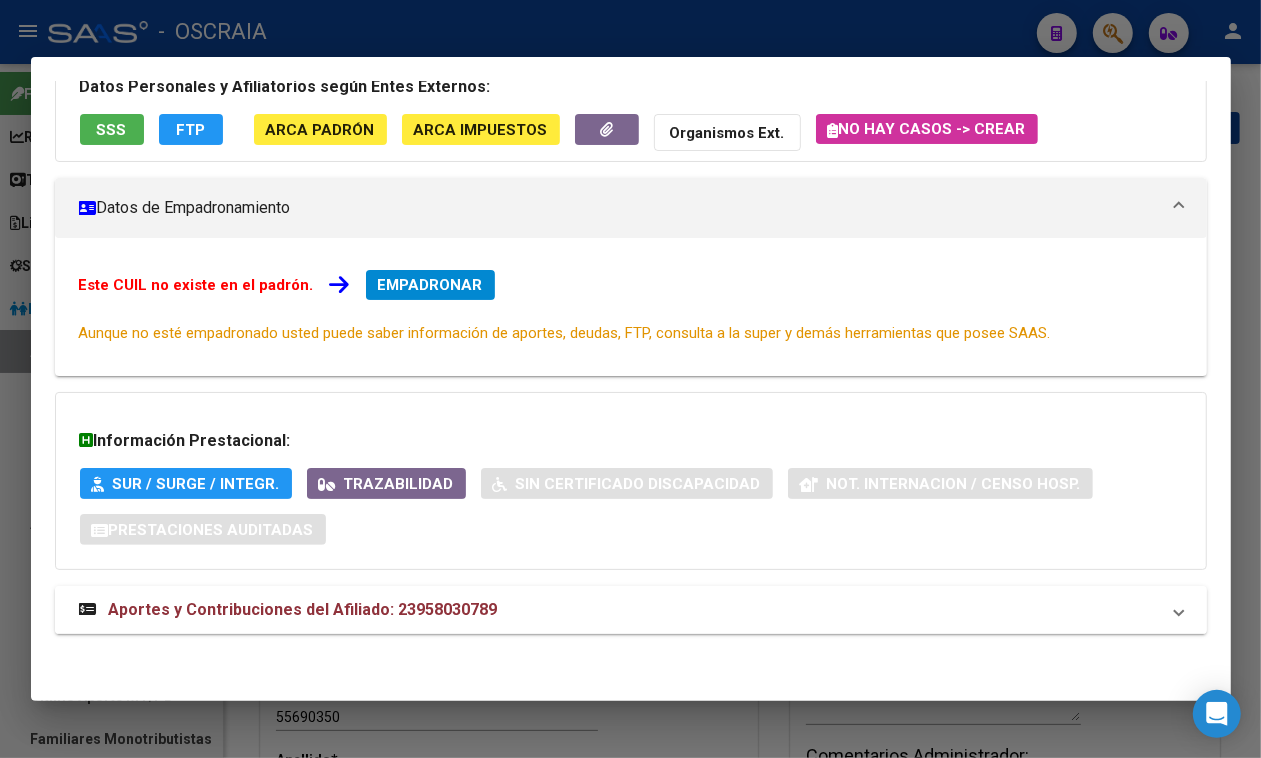 click on "Aportes y Contribuciones del Afiliado: 23958030789" at bounding box center [631, 610] 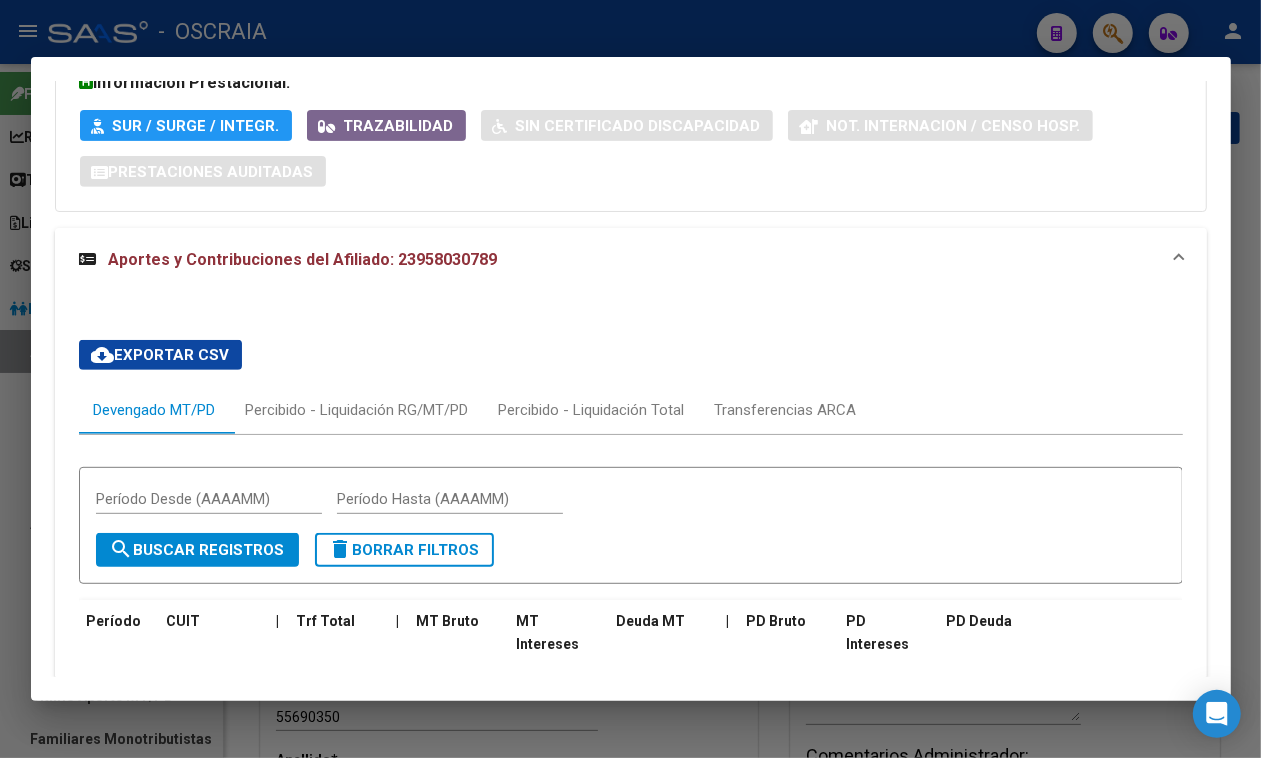 scroll, scrollTop: 681, scrollLeft: 0, axis: vertical 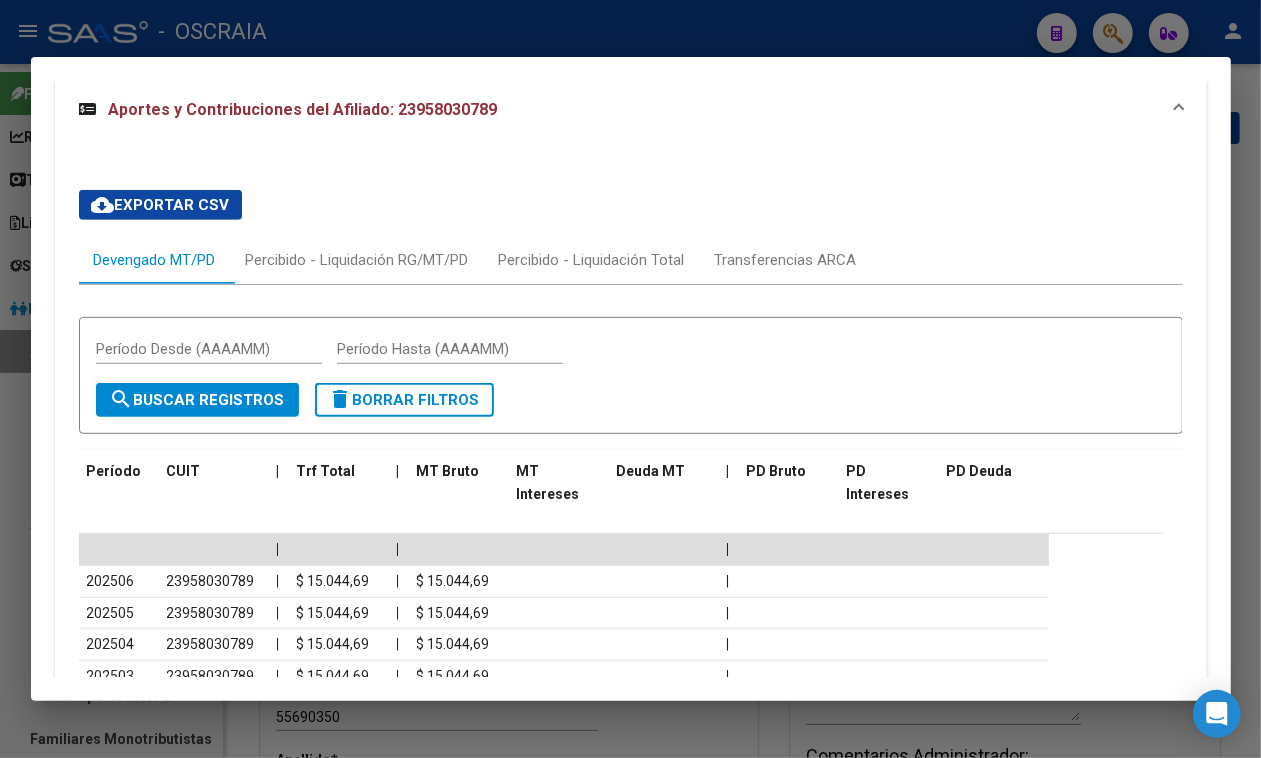 click at bounding box center (630, 379) 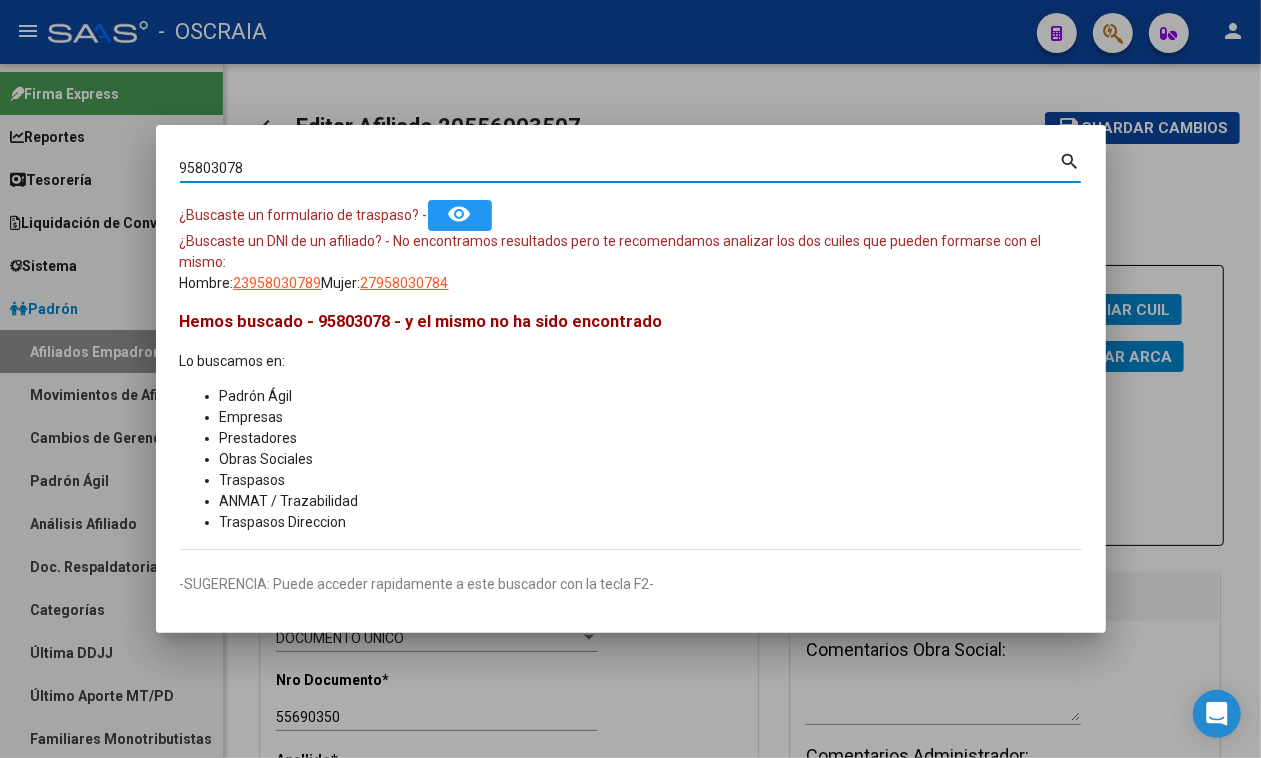 paste on "27-40081056-2" 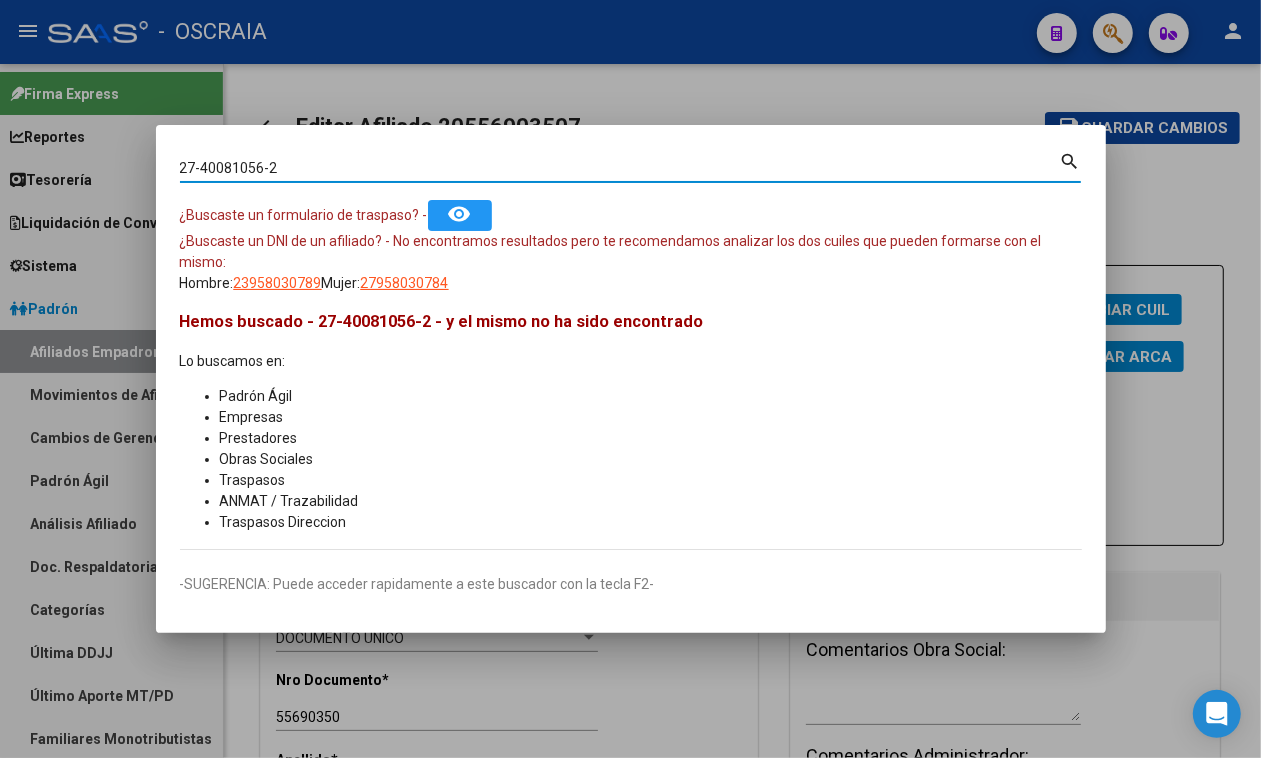 type on "27400810562" 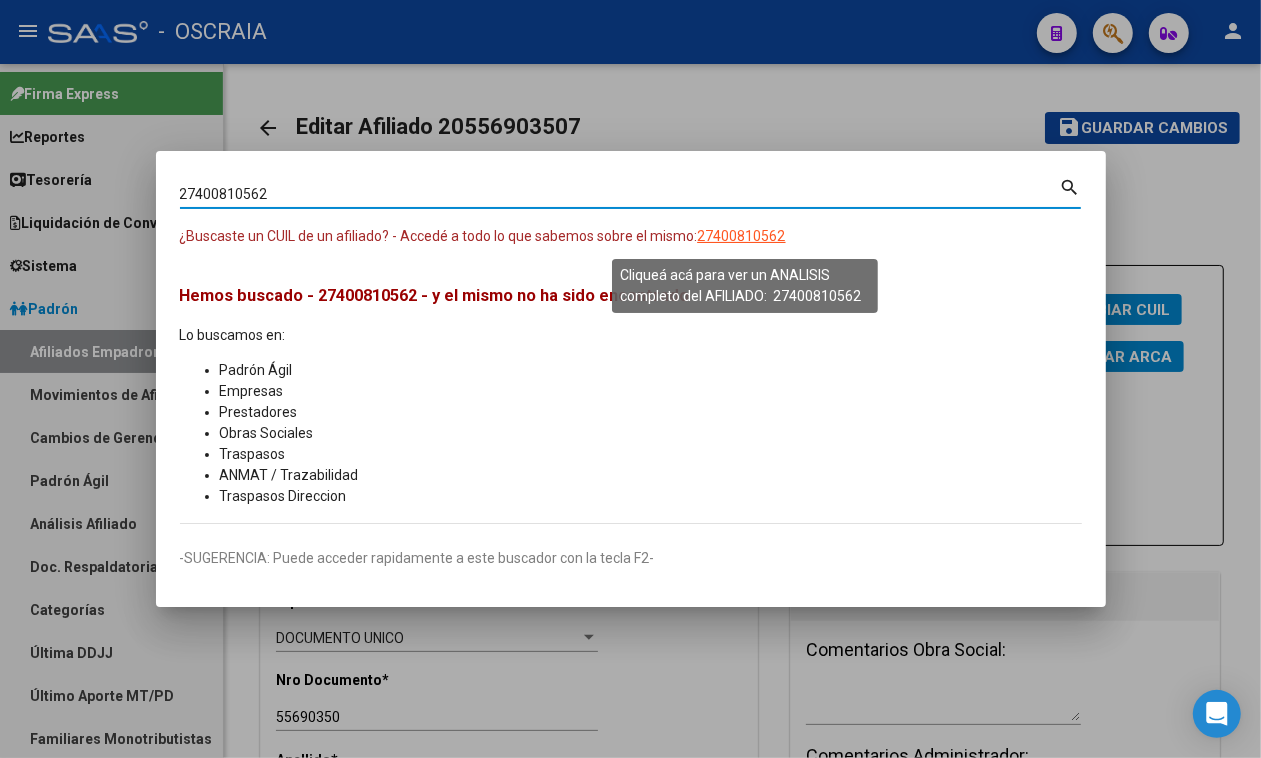 click on "27400810562" at bounding box center (742, 236) 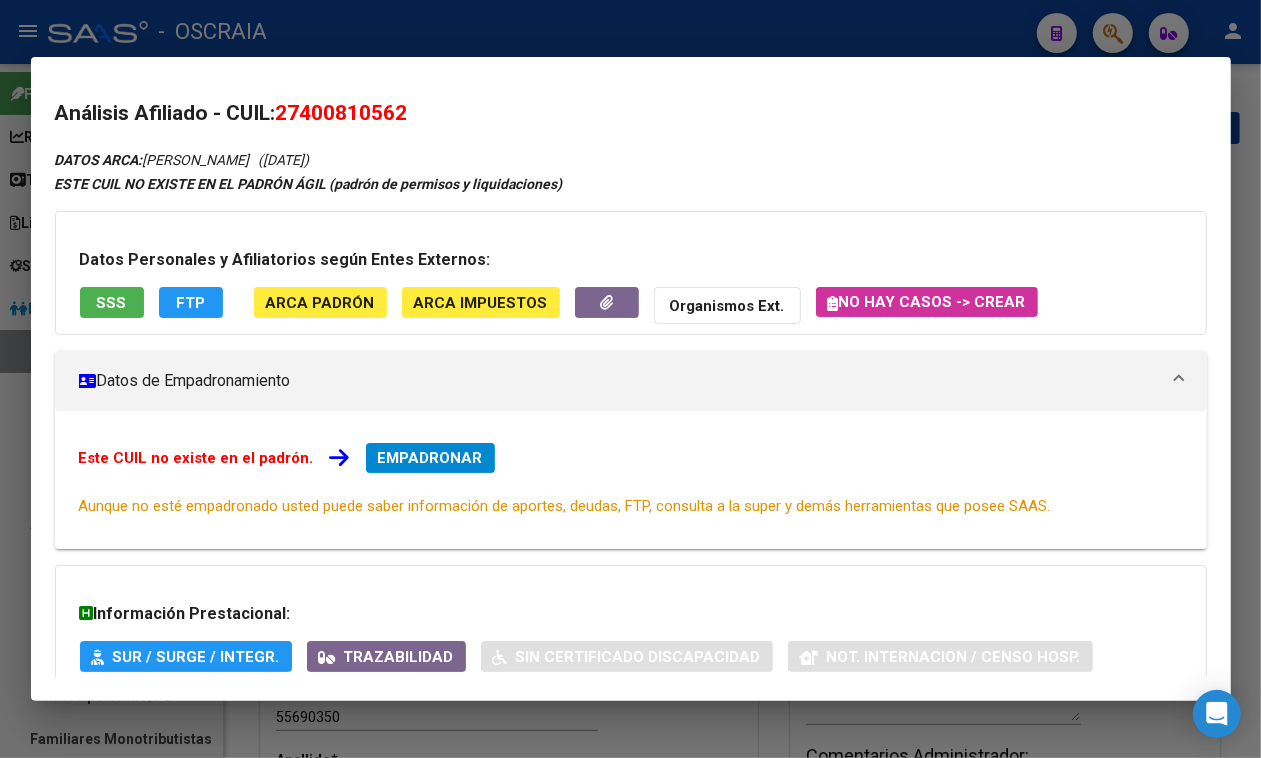 scroll, scrollTop: 188, scrollLeft: 0, axis: vertical 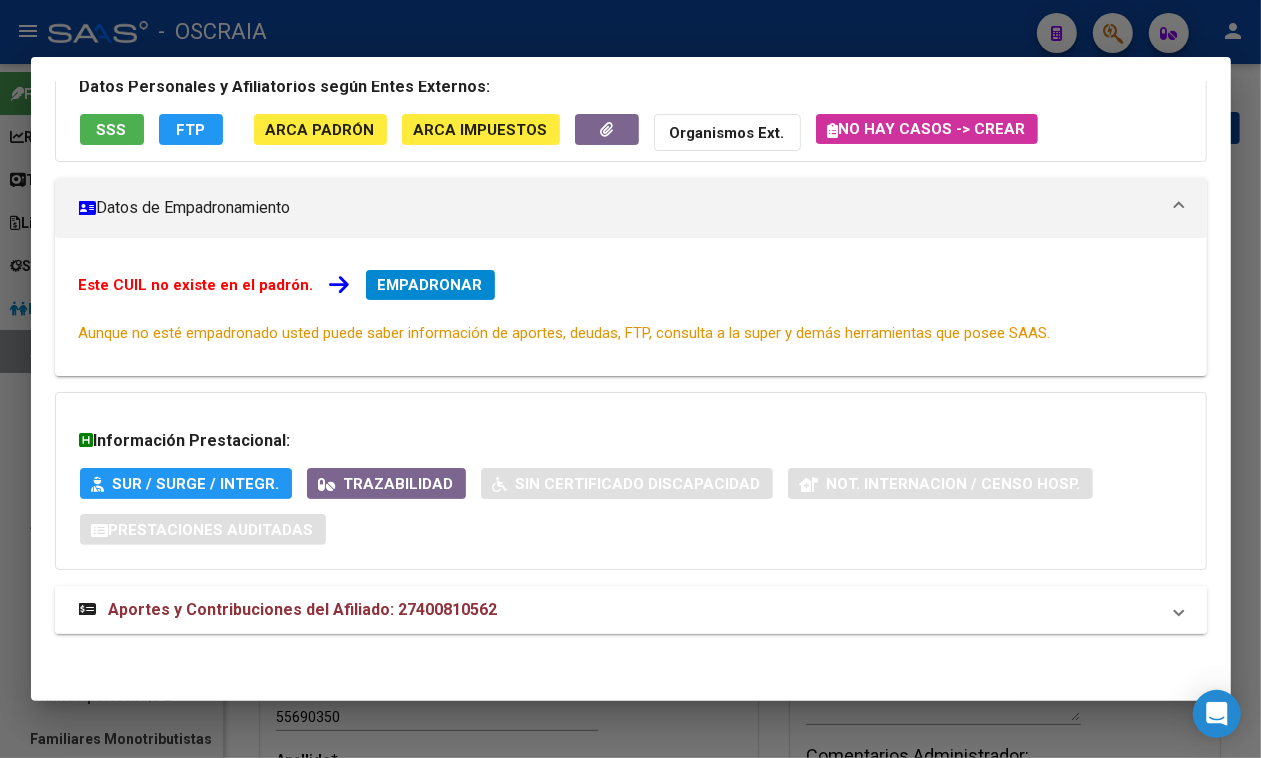 drag, startPoint x: 472, startPoint y: 595, endPoint x: 472, endPoint y: 540, distance: 55 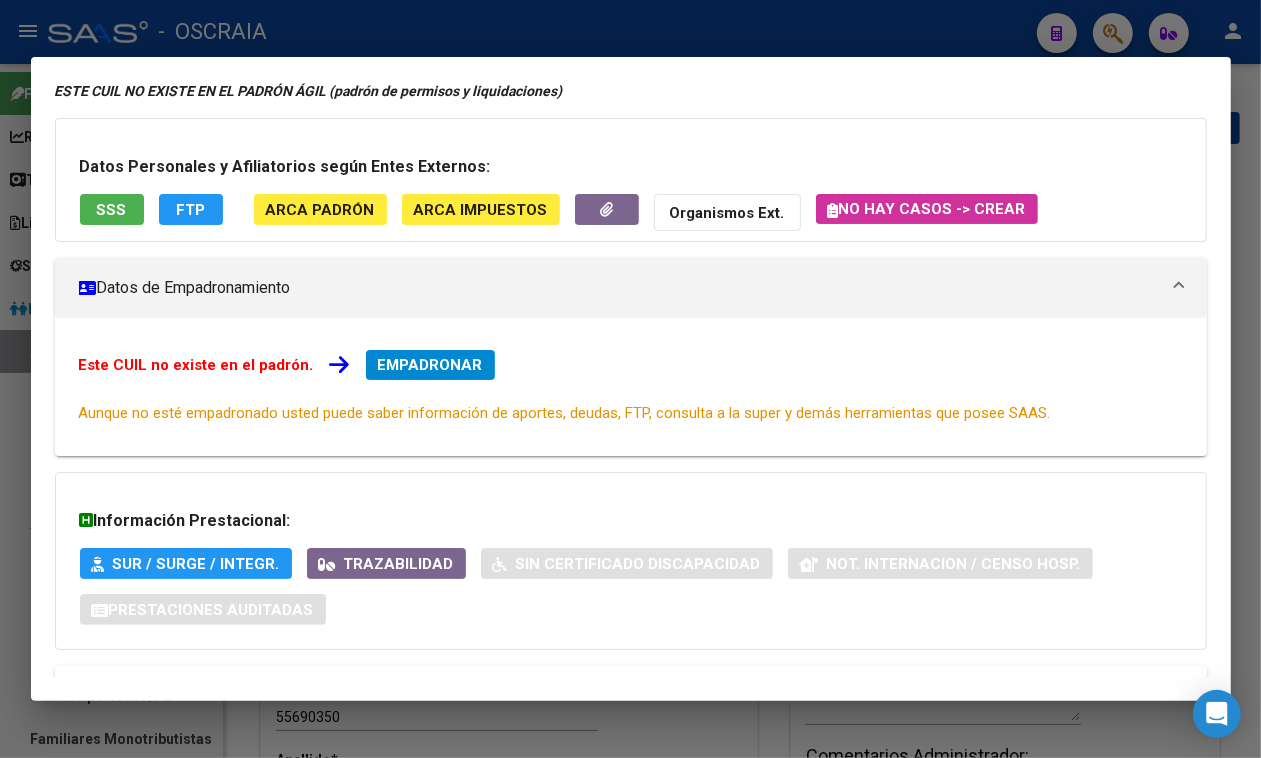scroll, scrollTop: 0, scrollLeft: 0, axis: both 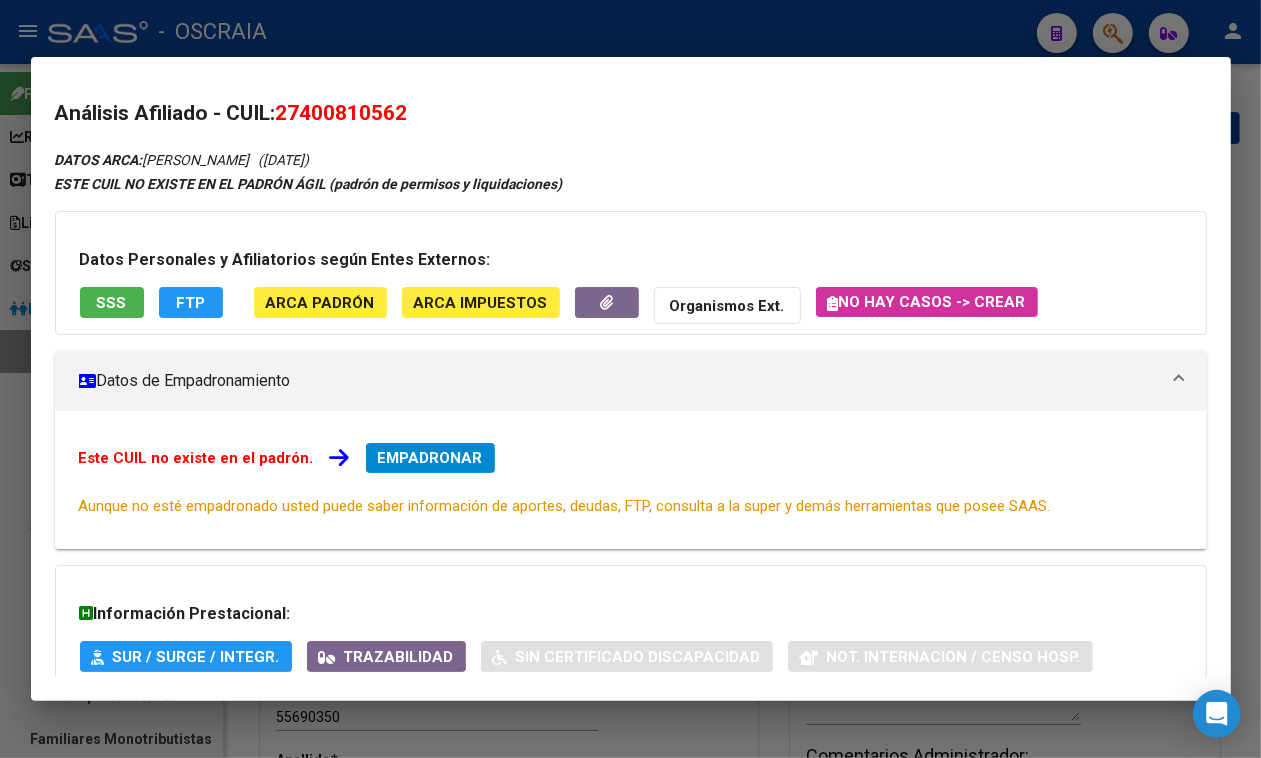 click on "27400810562" at bounding box center [342, 113] 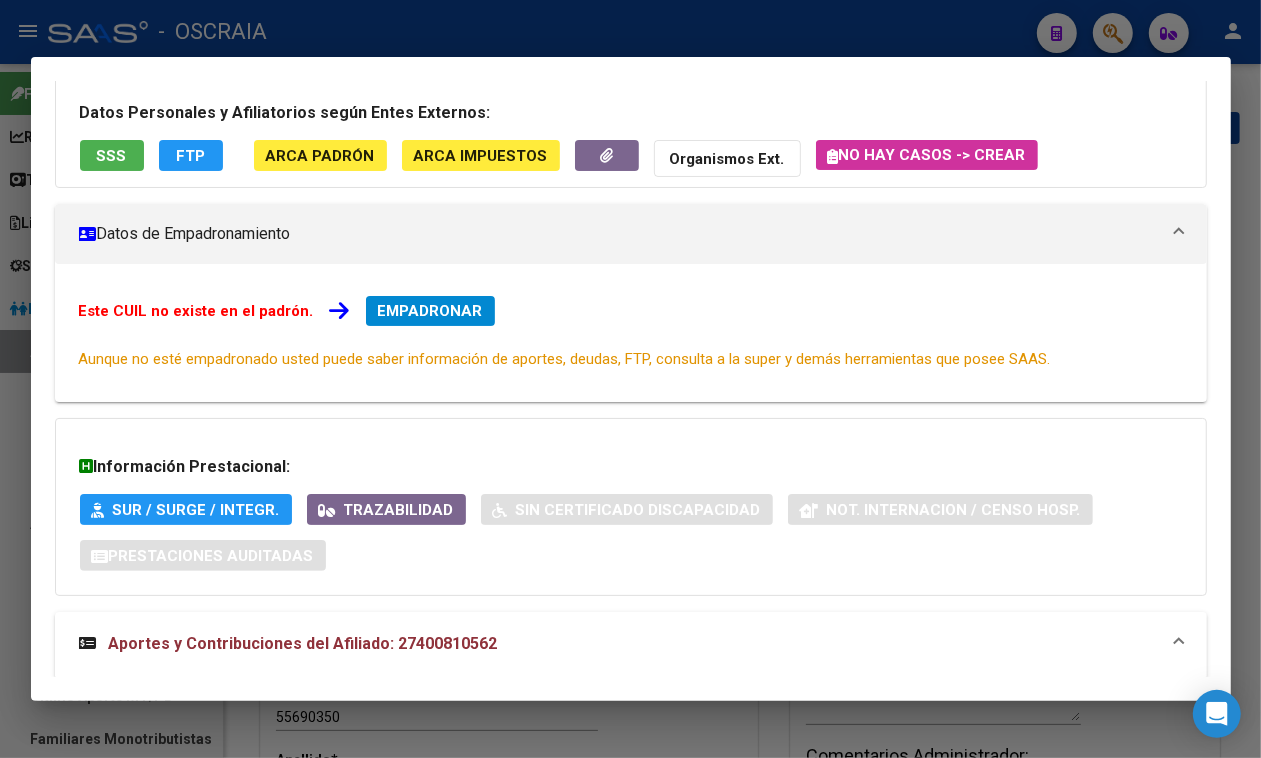 scroll, scrollTop: 250, scrollLeft: 0, axis: vertical 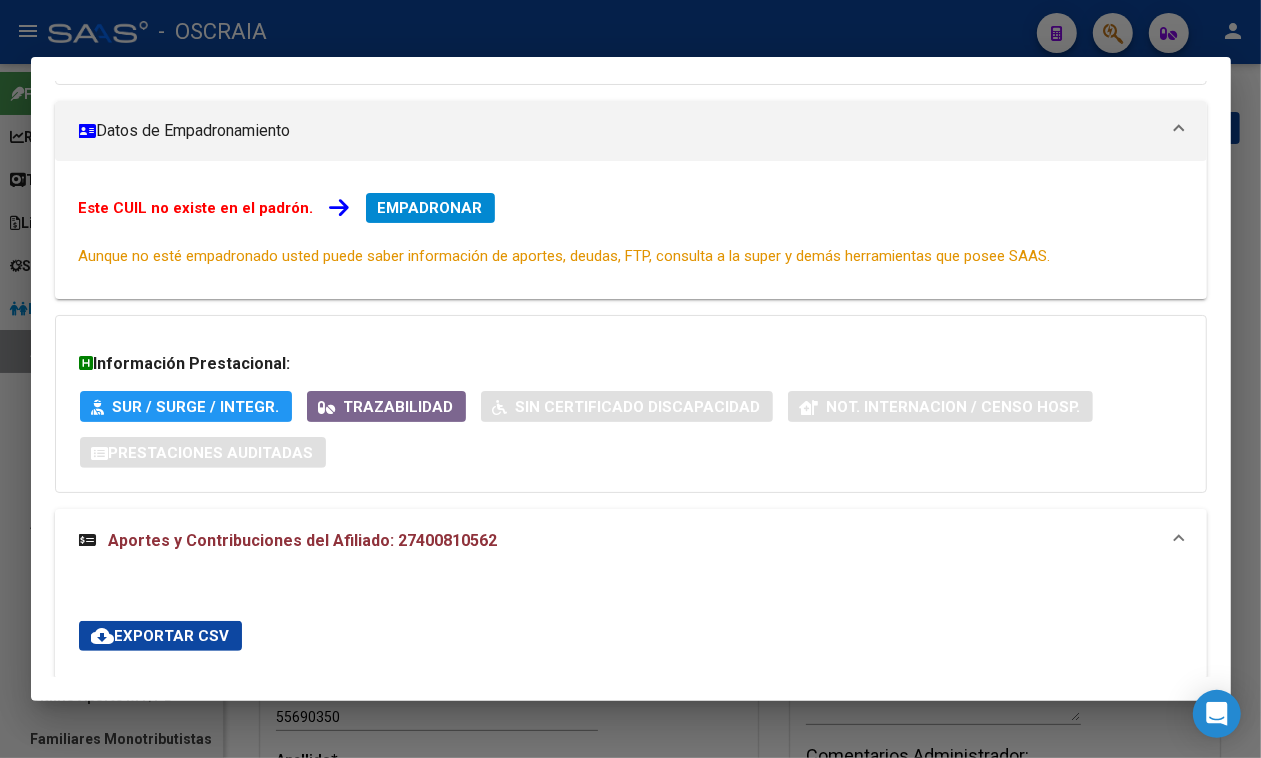 click at bounding box center [630, 379] 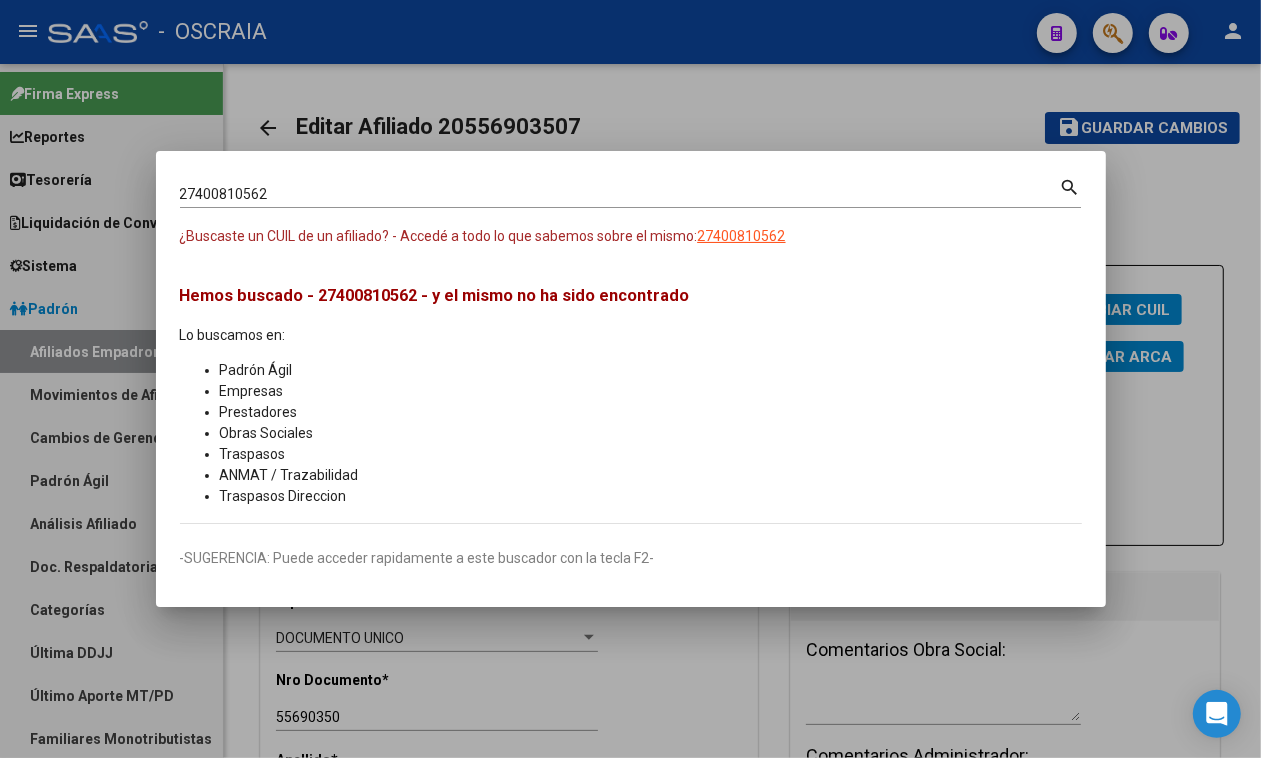 click on "27400810562 [PERSON_NAME] (apellido, dni, [PERSON_NAME], [PERSON_NAME], cuit, obra social)" at bounding box center [620, 194] 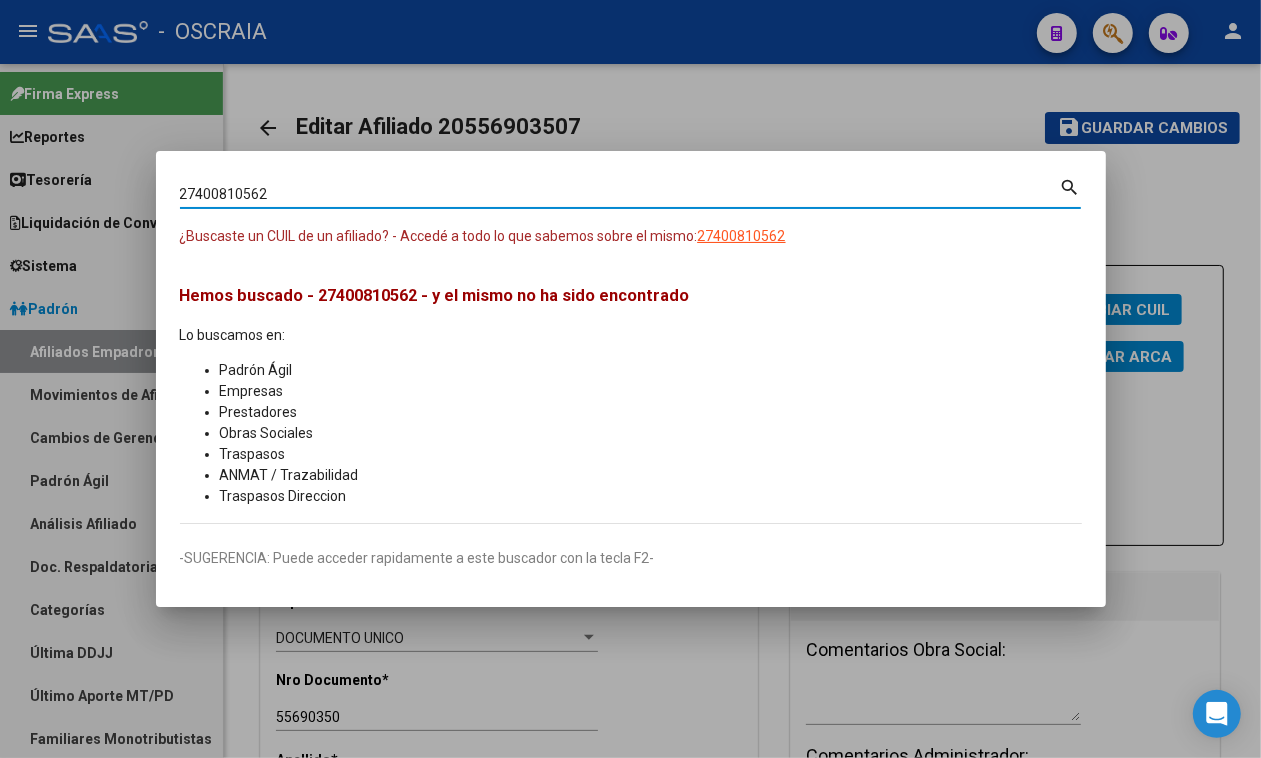 drag, startPoint x: 371, startPoint y: 190, endPoint x: 0, endPoint y: 192, distance: 371.0054 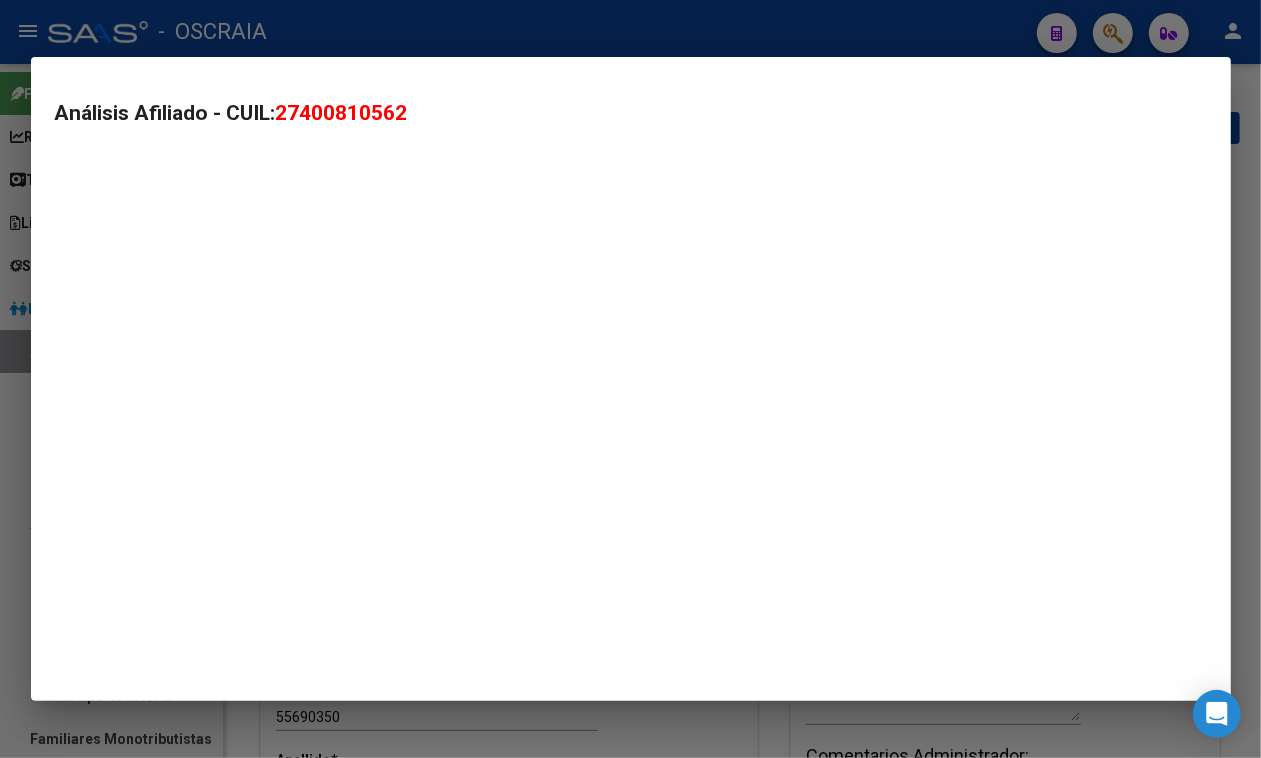 click on "Análisis Afiliado - CUIL:  27400810562" at bounding box center [631, 379] 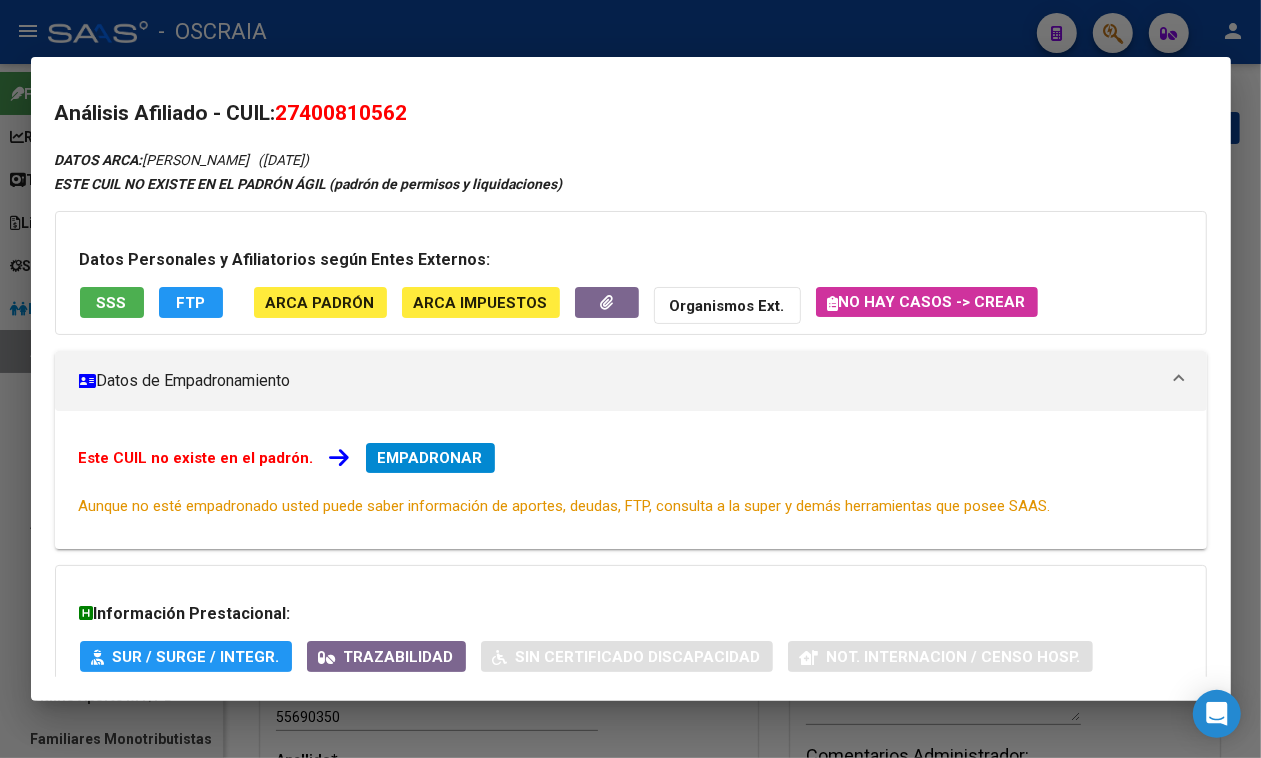 drag, startPoint x: 146, startPoint y: 160, endPoint x: 480, endPoint y: 171, distance: 334.1811 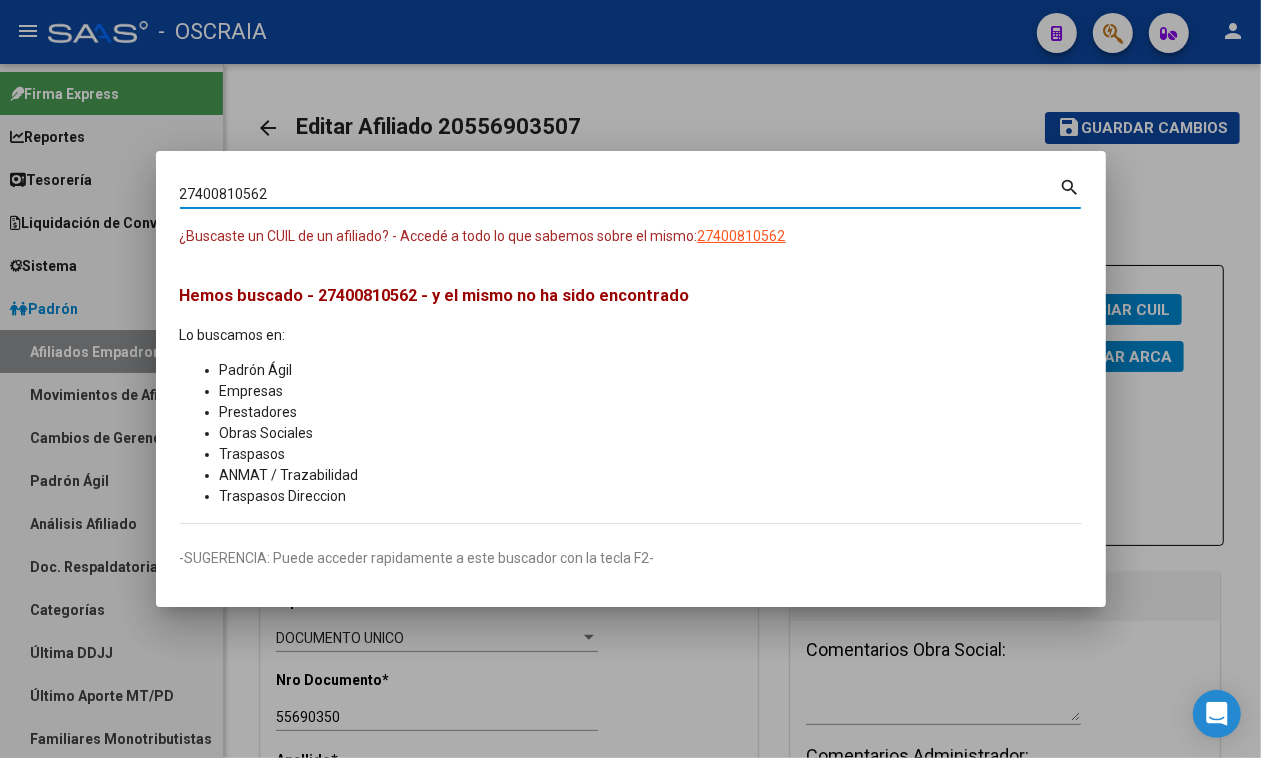 drag, startPoint x: 340, startPoint y: 198, endPoint x: 2, endPoint y: 197, distance: 338.00146 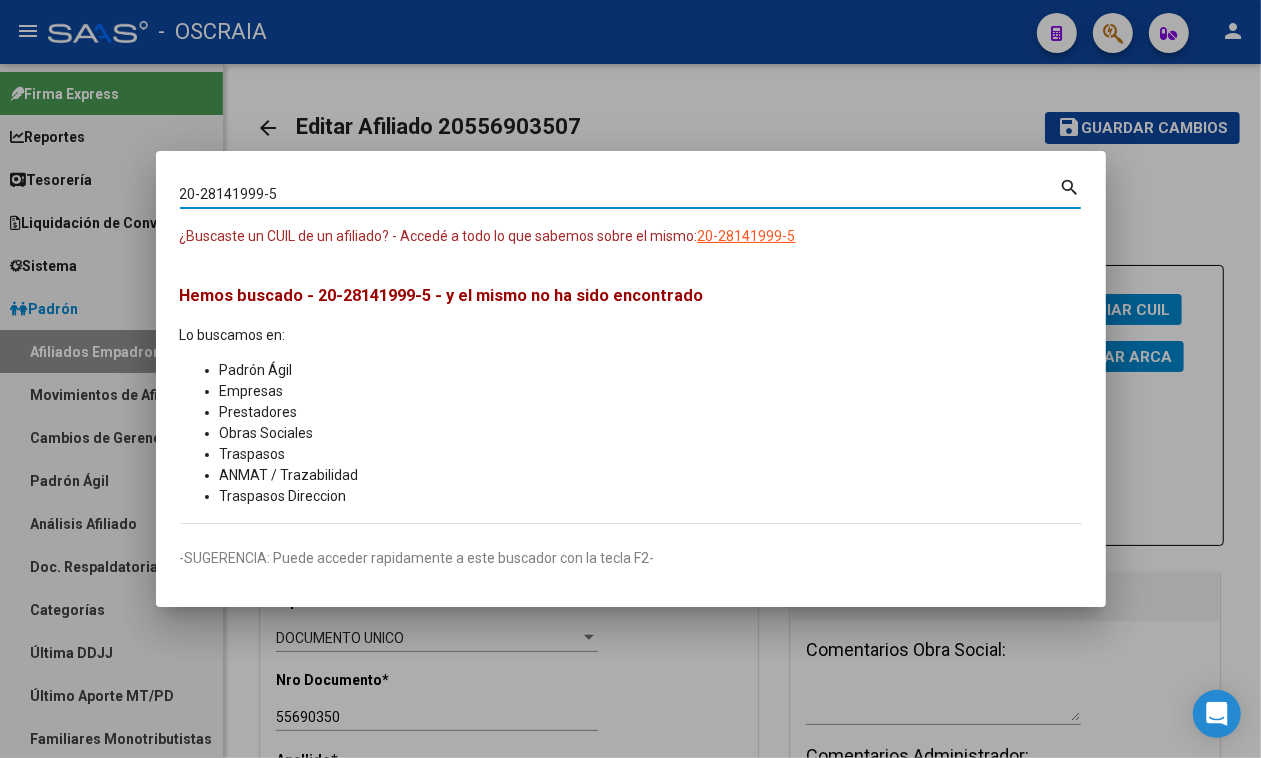 type on "20281419995" 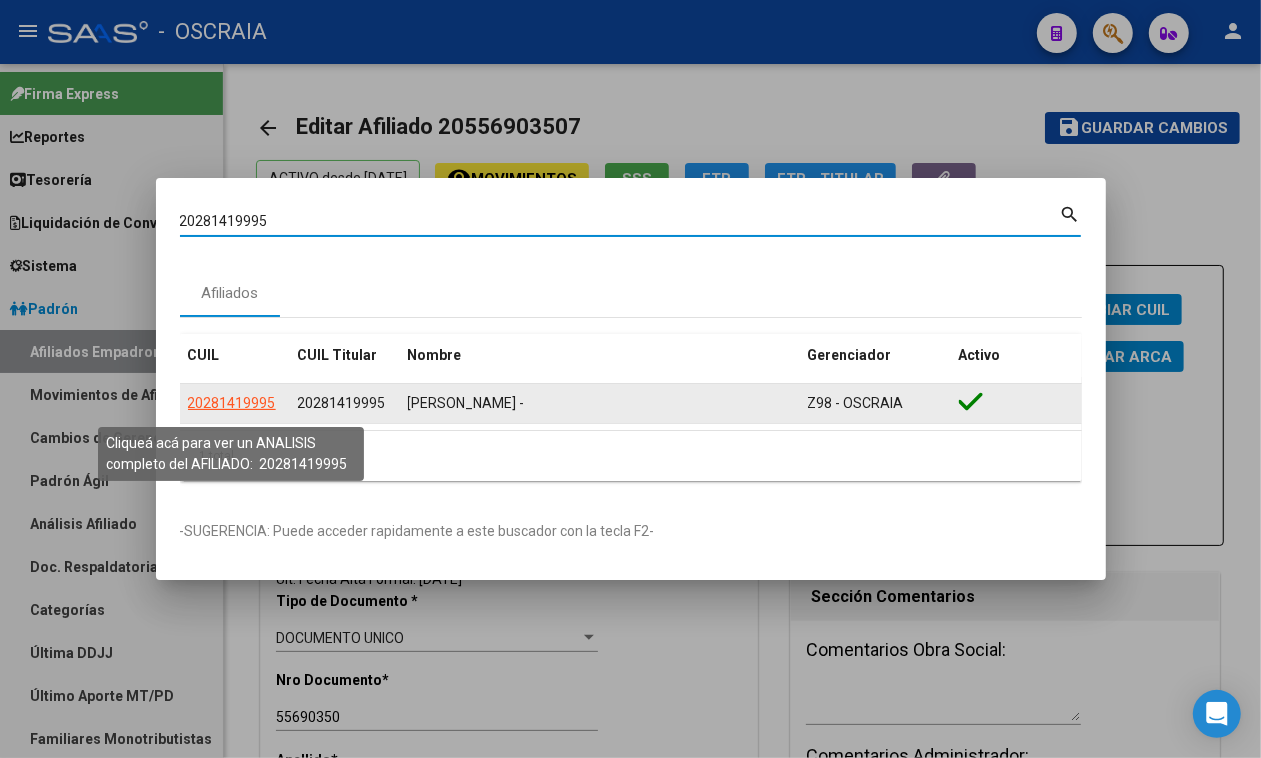 click on "20281419995" 